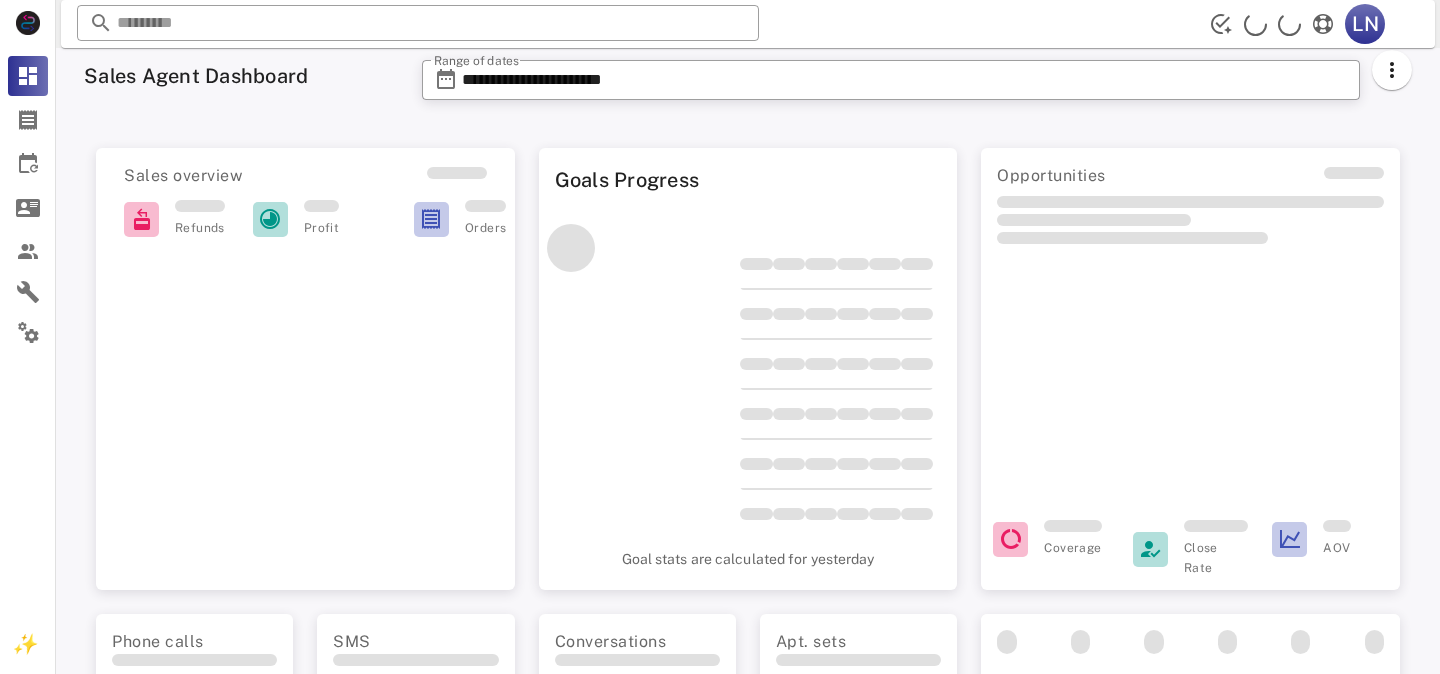 scroll, scrollTop: 0, scrollLeft: 0, axis: both 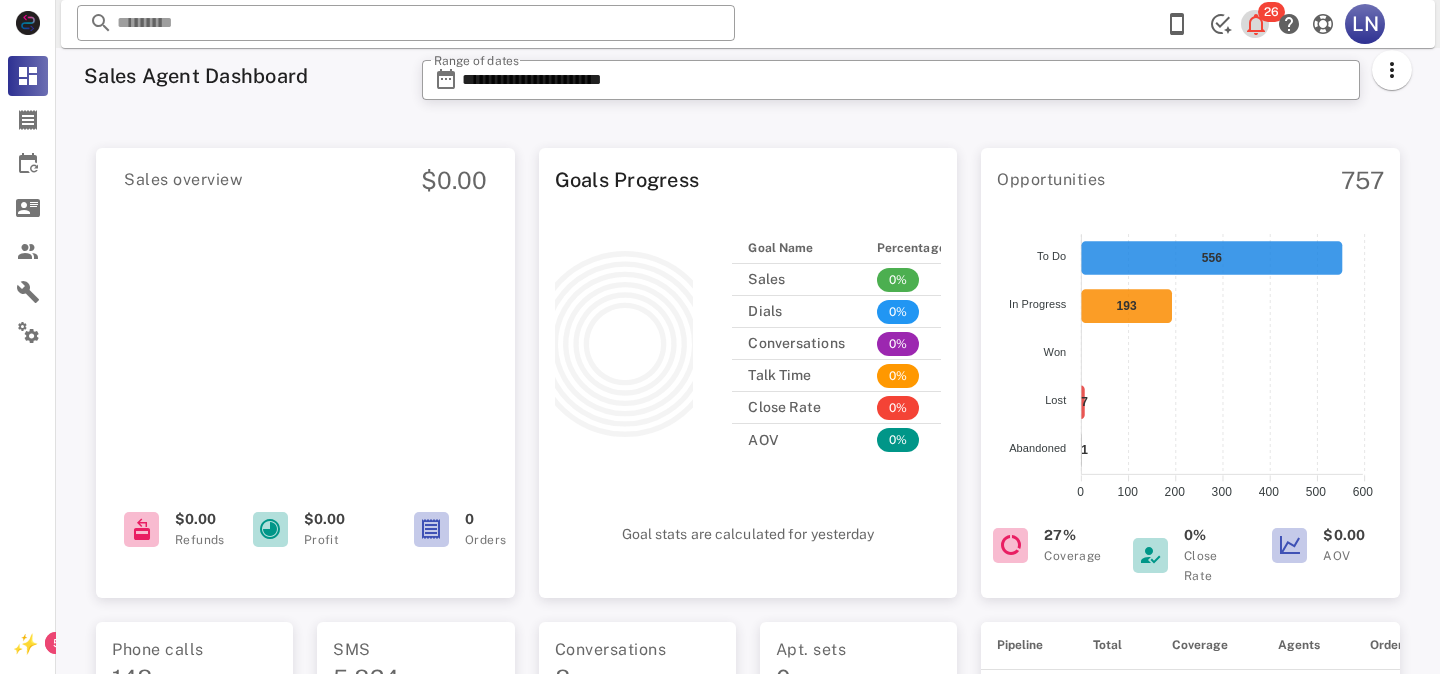 click at bounding box center [1256, 24] 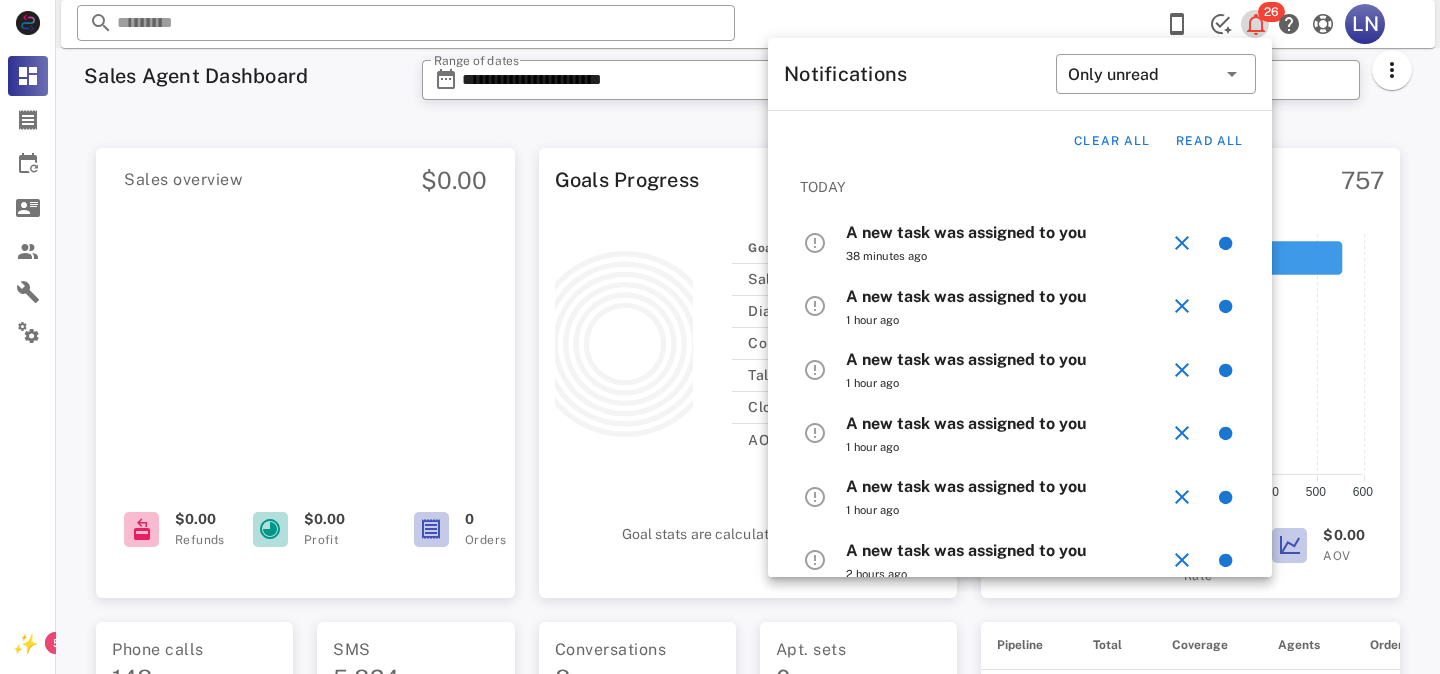 click at bounding box center [1256, 24] 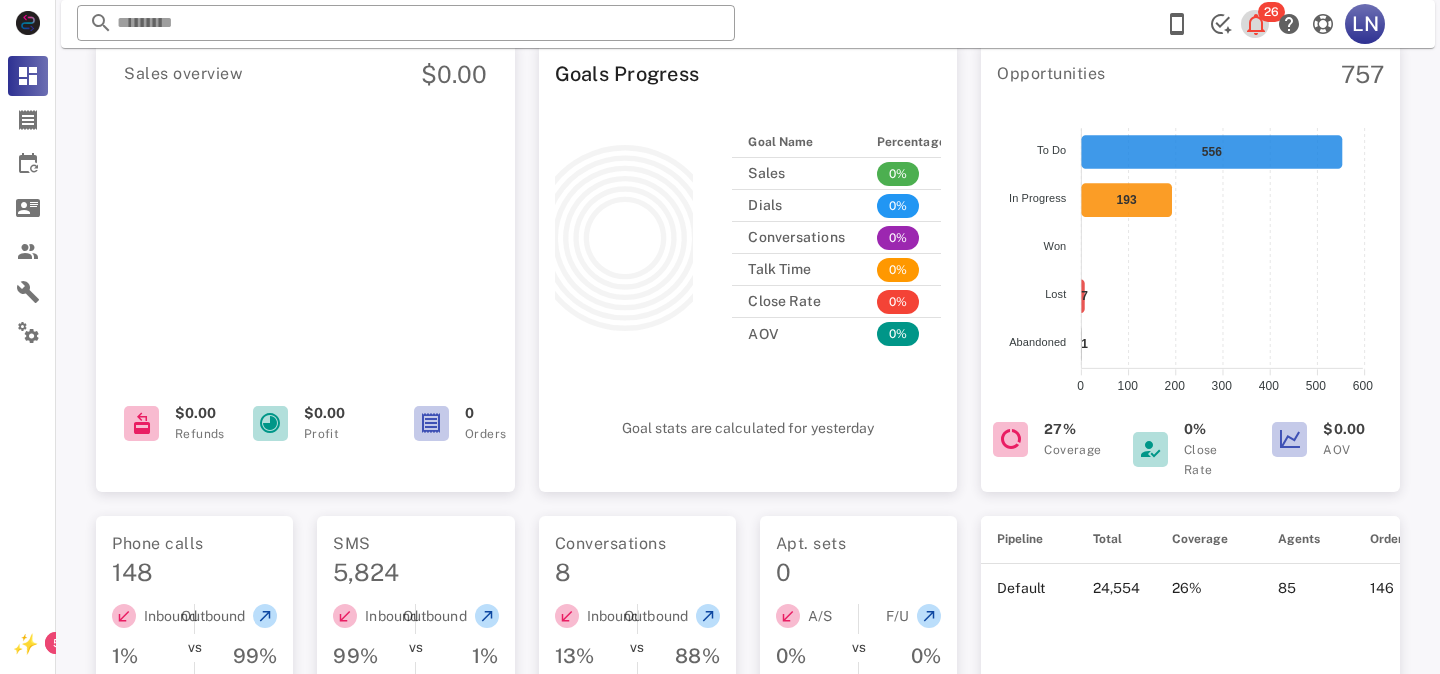 scroll, scrollTop: 0, scrollLeft: 0, axis: both 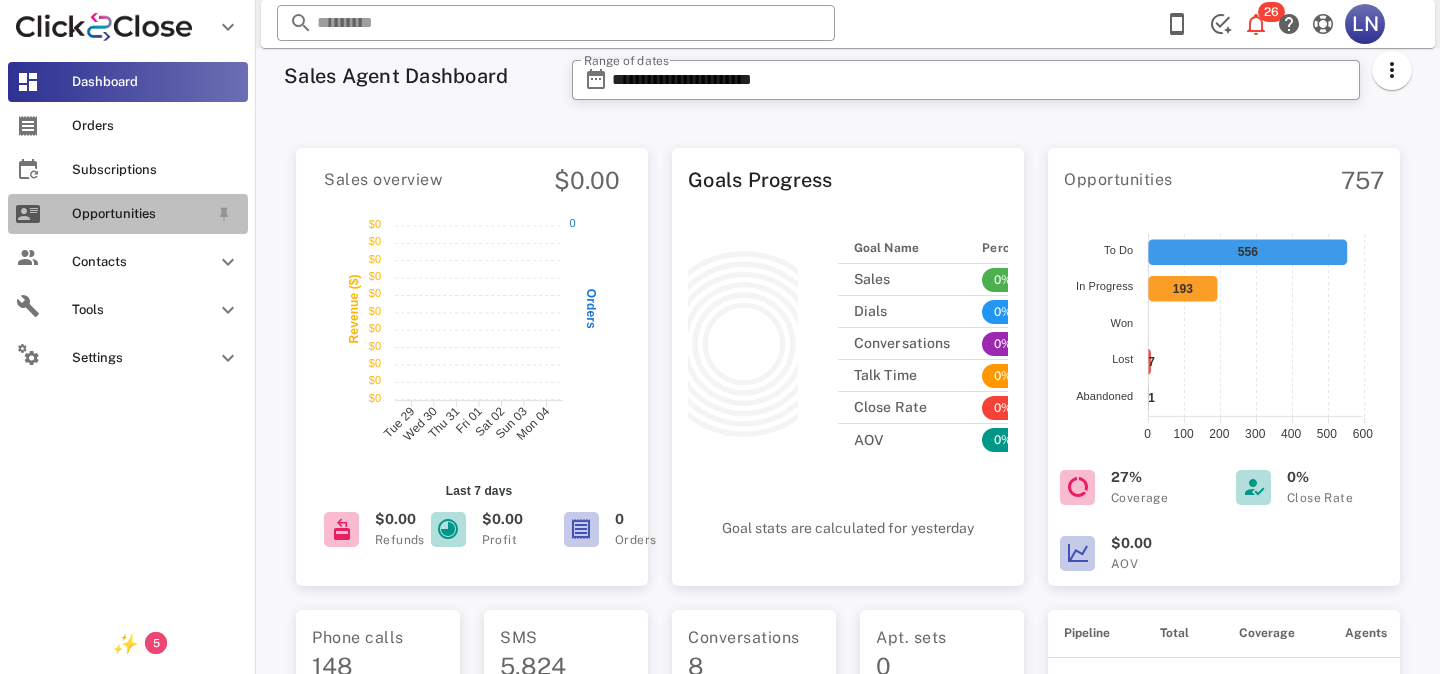 click on "Opportunities" at bounding box center (140, 214) 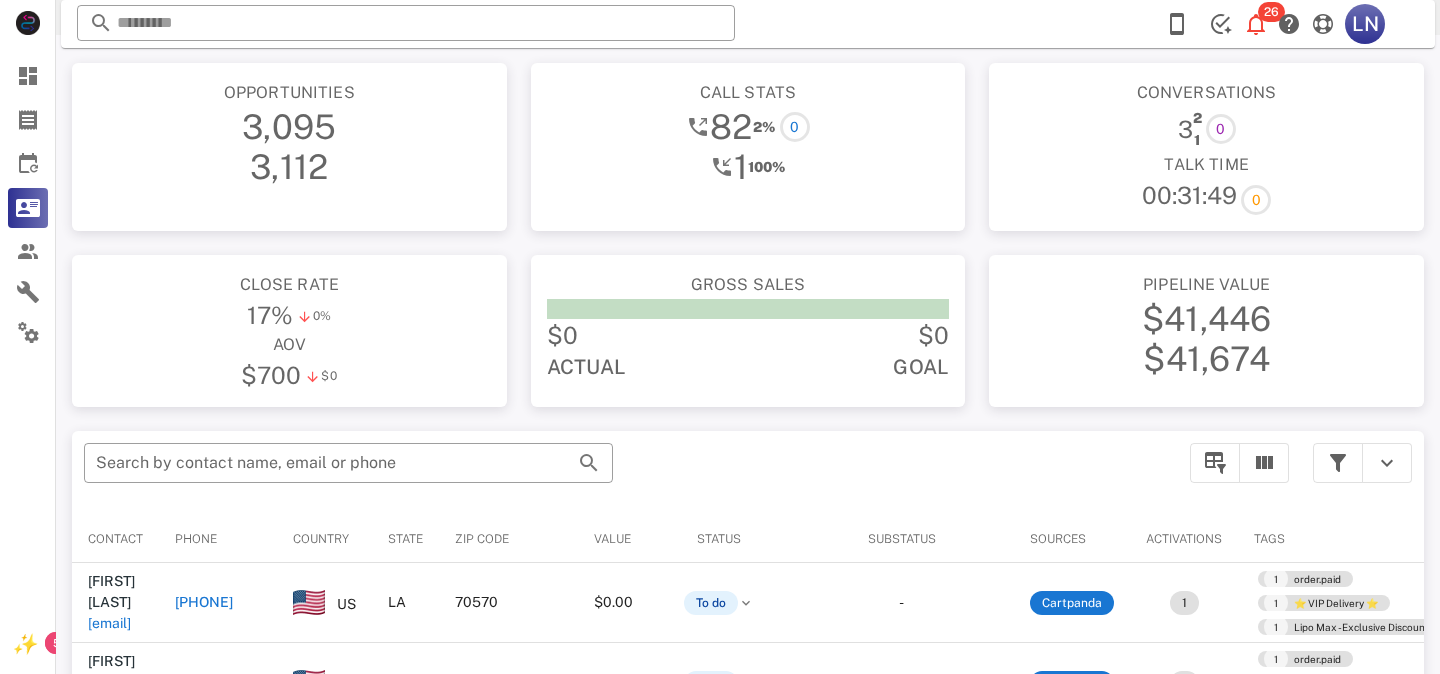 scroll, scrollTop: 0, scrollLeft: 0, axis: both 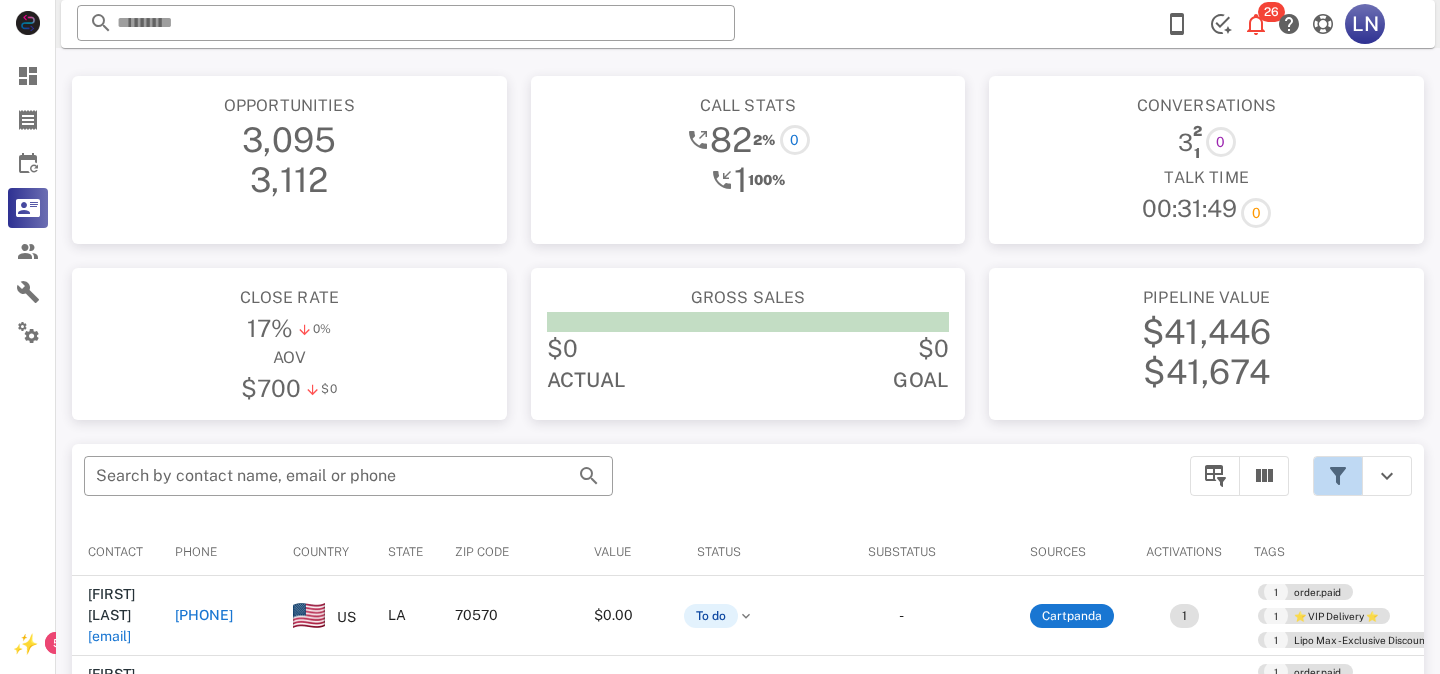 click at bounding box center [1338, 476] 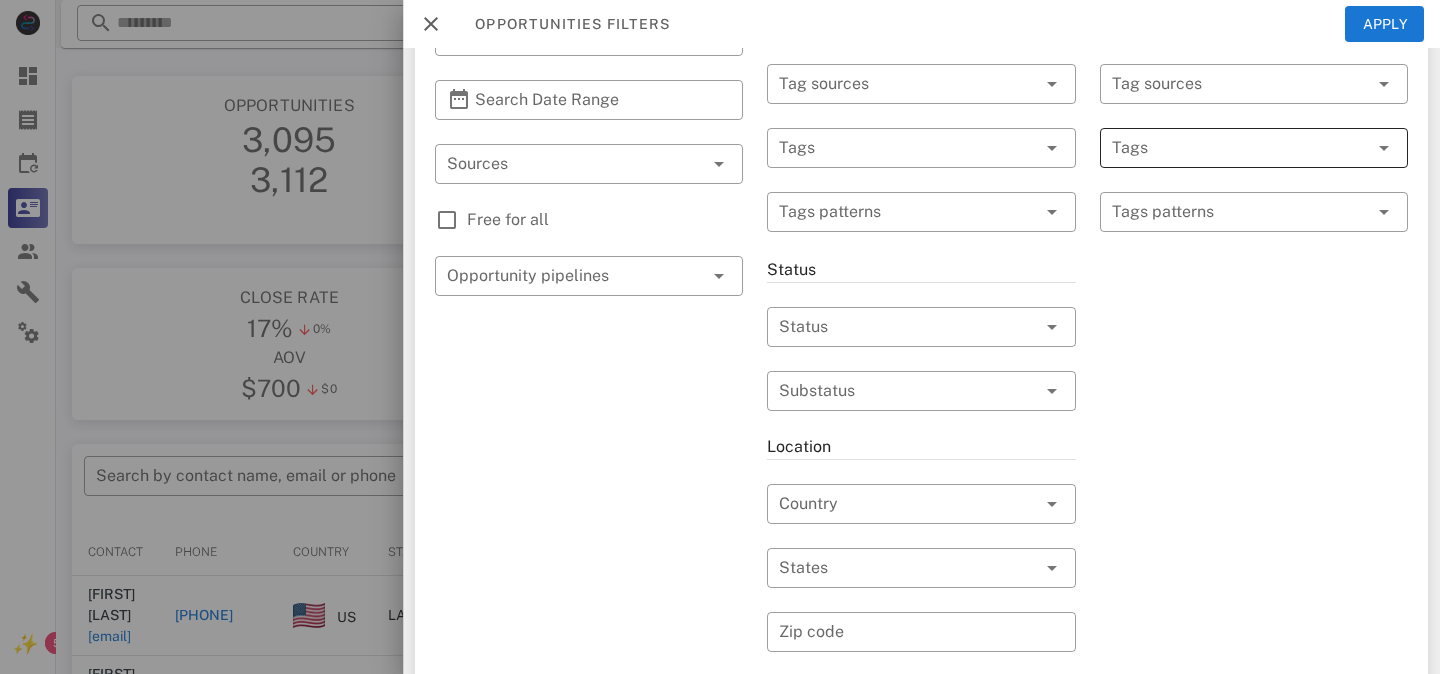 scroll, scrollTop: 205, scrollLeft: 0, axis: vertical 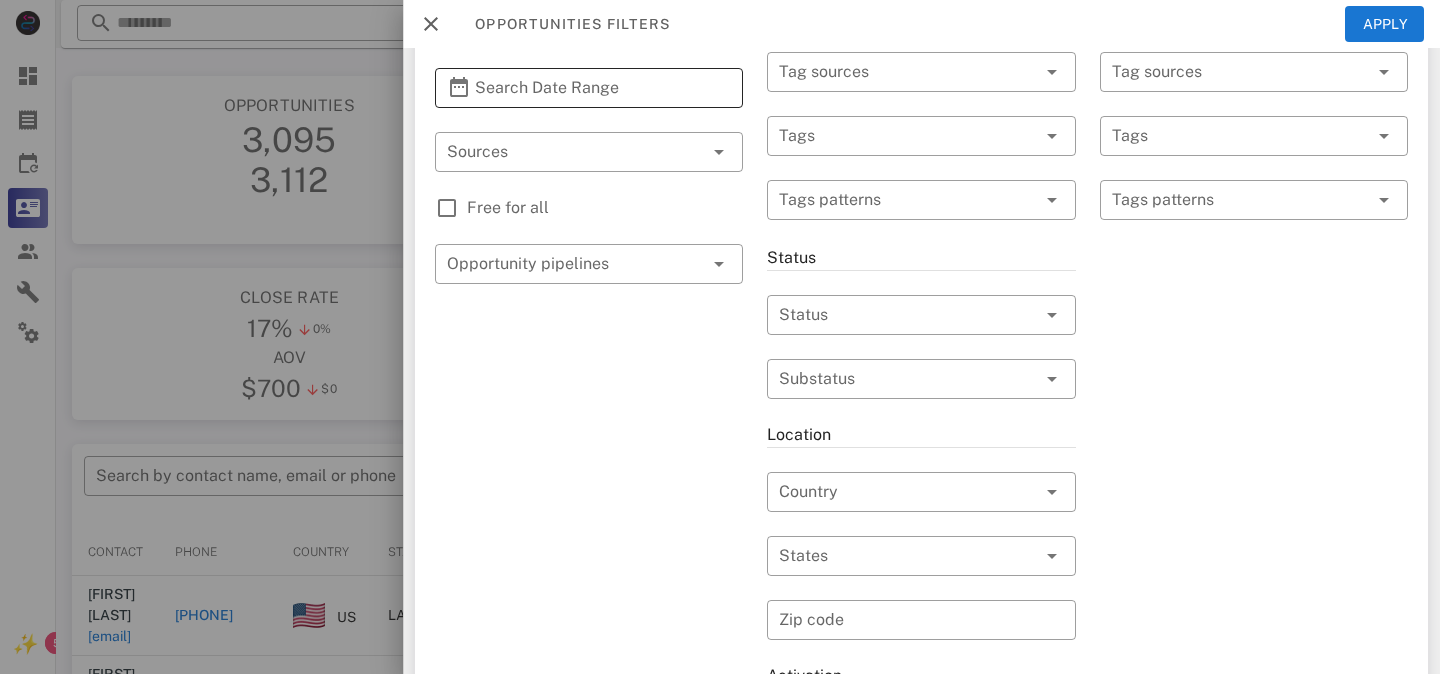 click on "Search Date Range" at bounding box center [589, 88] 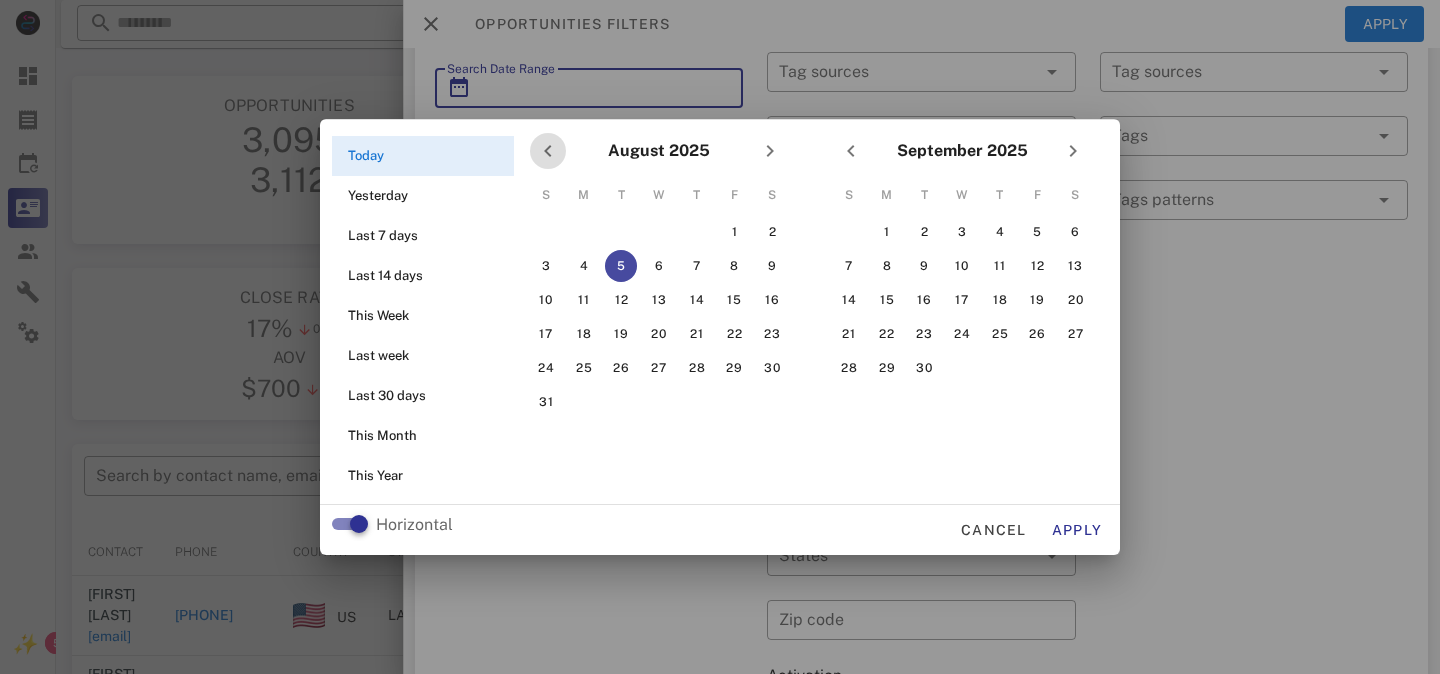 click at bounding box center (548, 151) 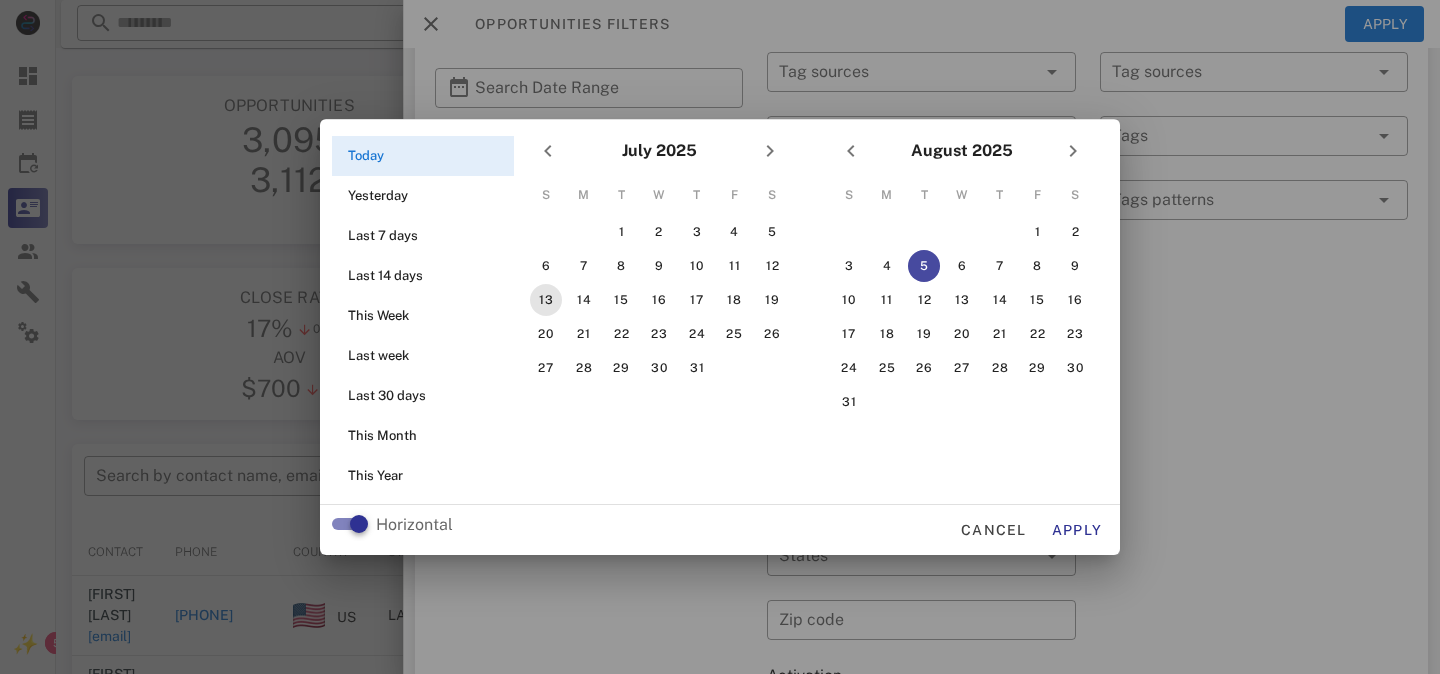click on "13" at bounding box center [546, 300] 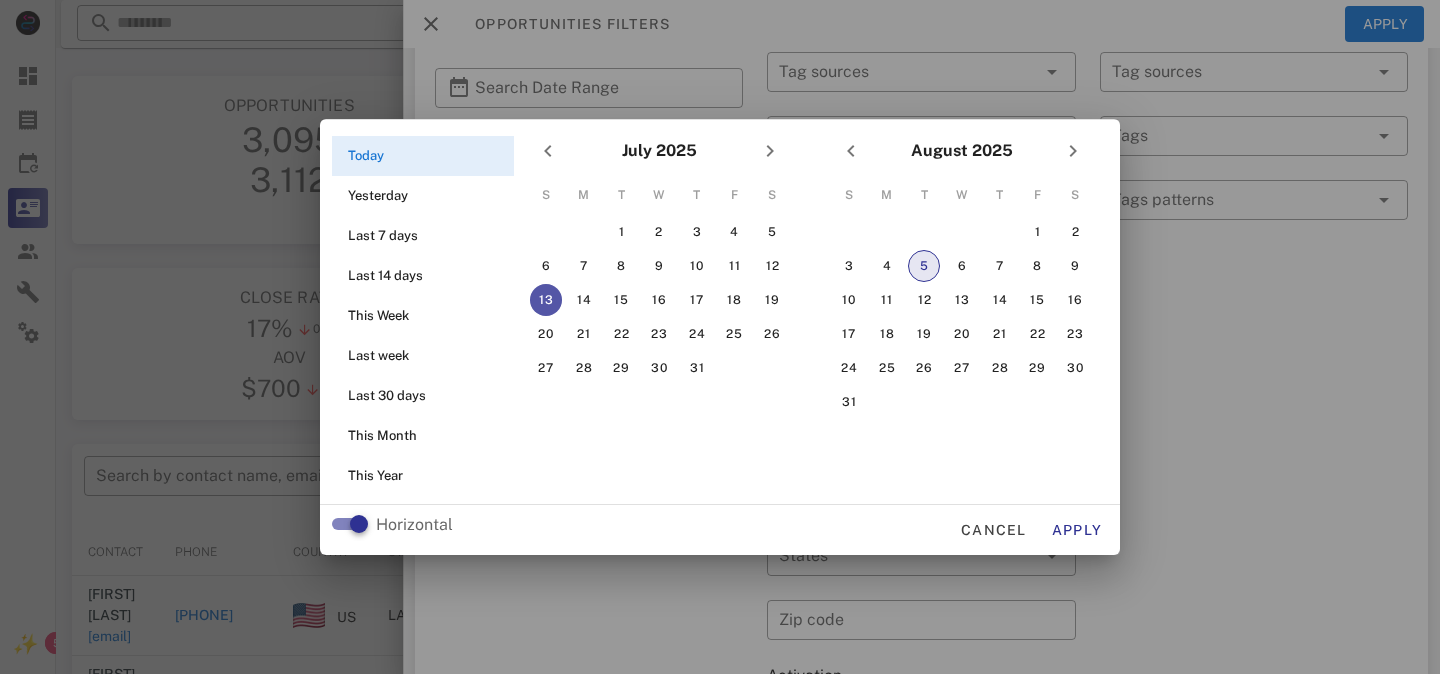 click on "5" at bounding box center [924, 266] 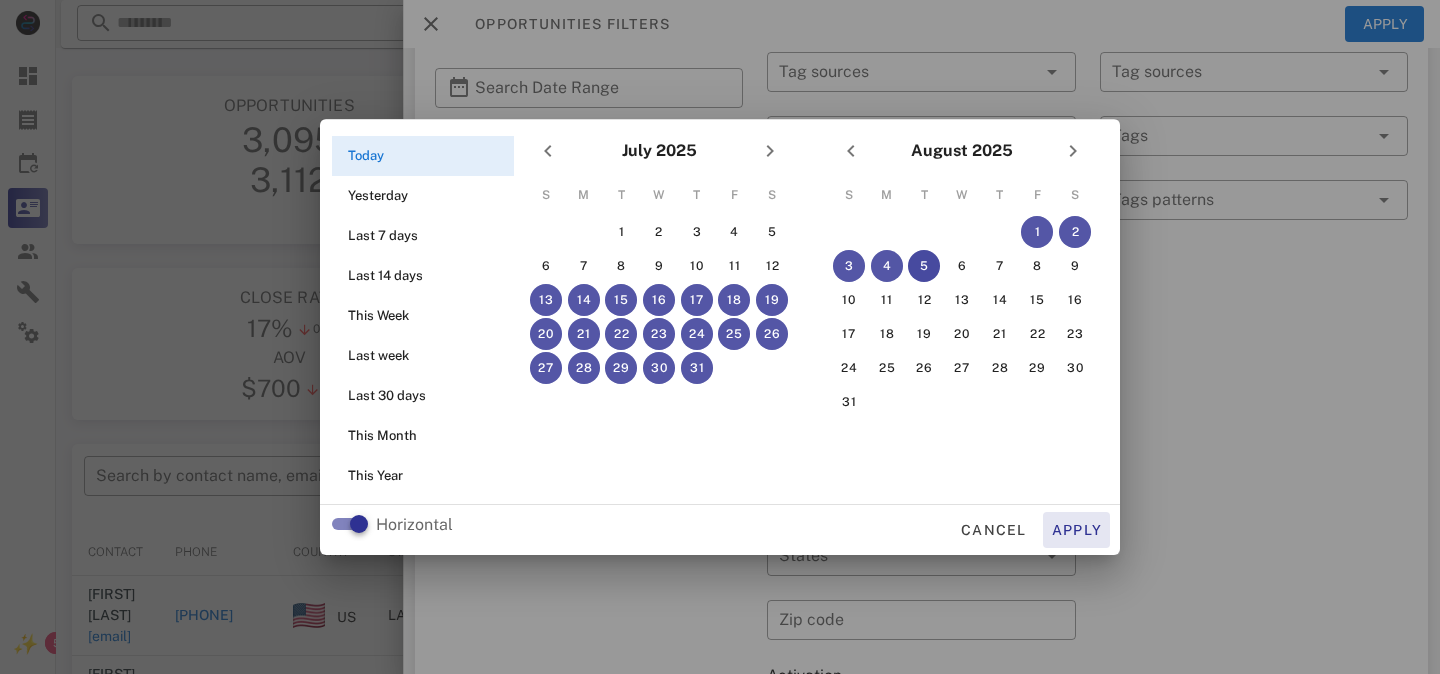click on "Apply" at bounding box center (1077, 530) 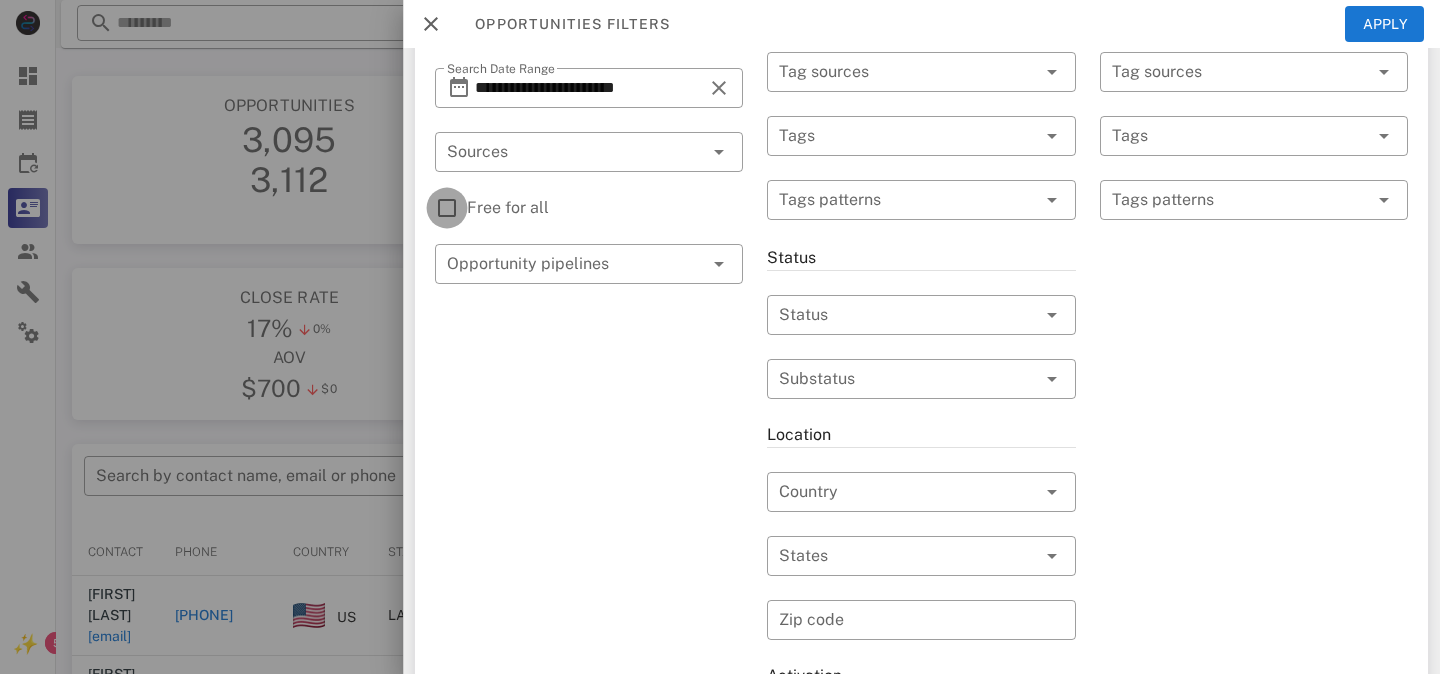 click at bounding box center [447, 208] 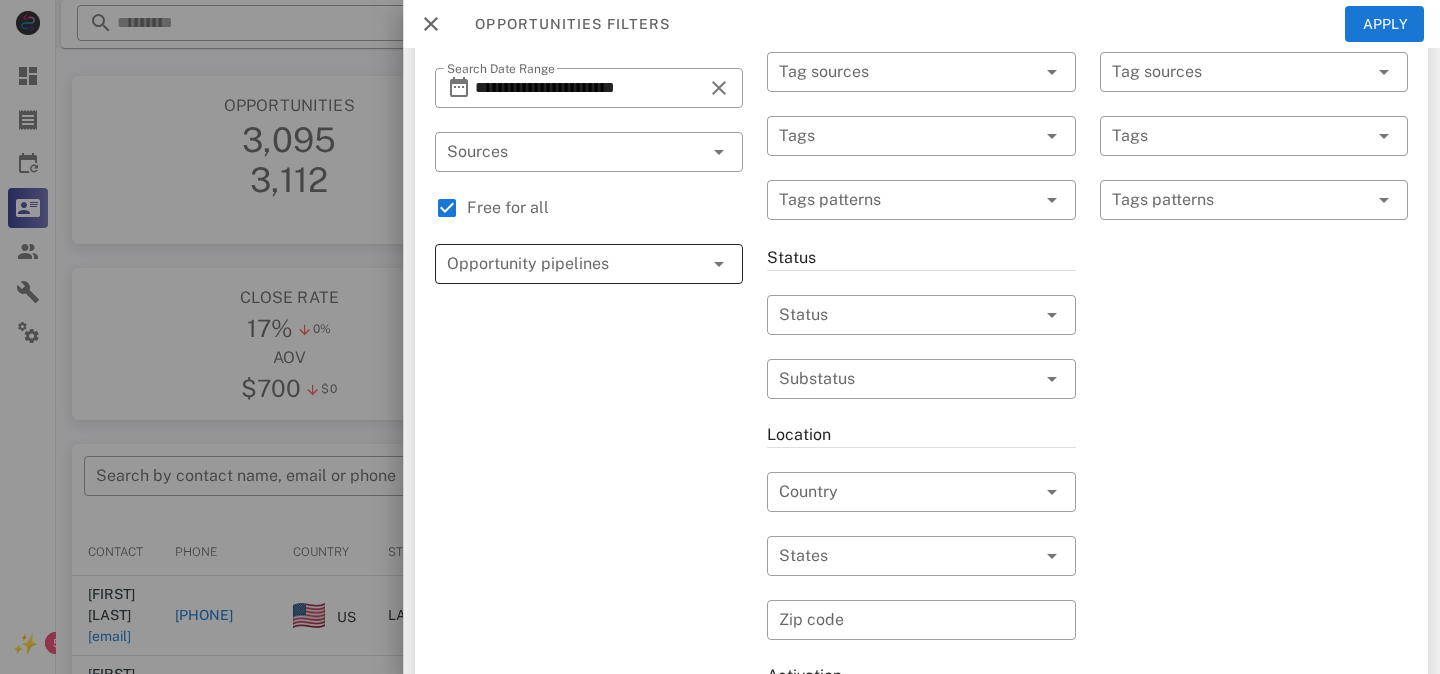 click at bounding box center [561, 264] 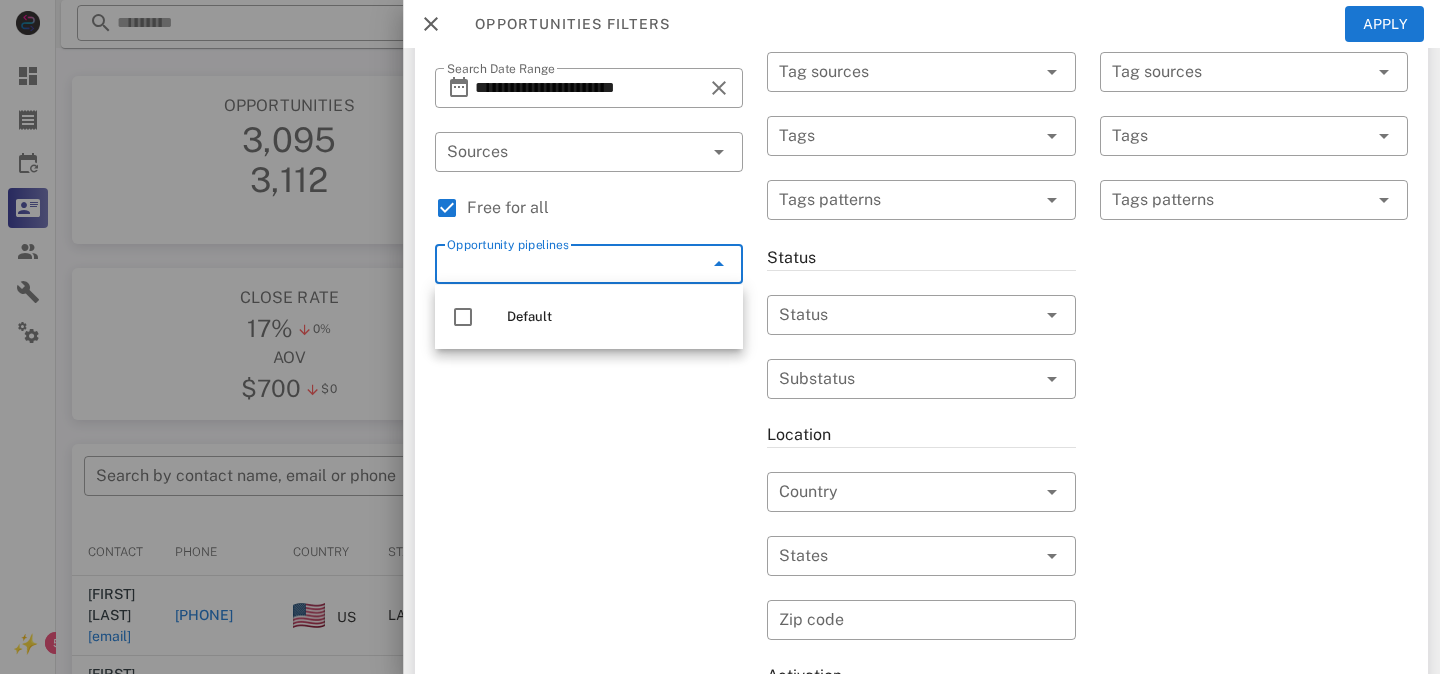 click on "Free for all" at bounding box center (605, 208) 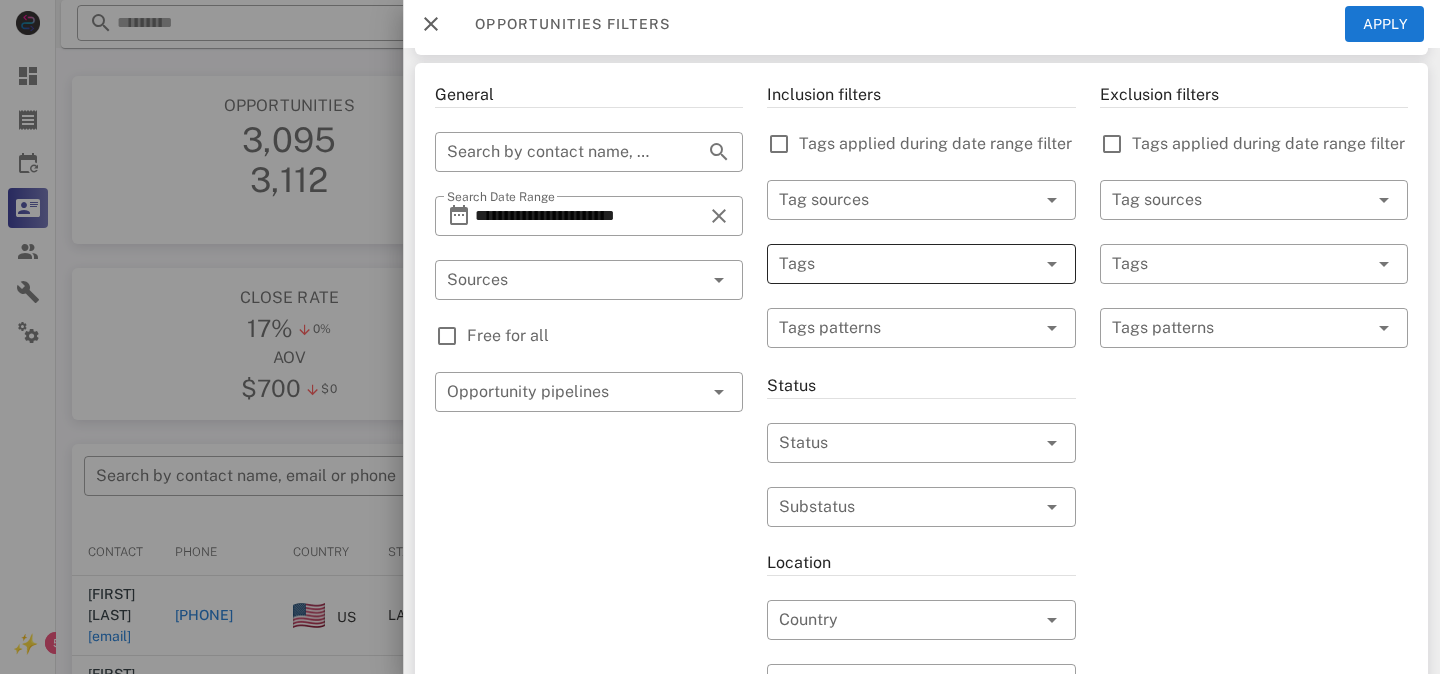 scroll, scrollTop: 90, scrollLeft: 0, axis: vertical 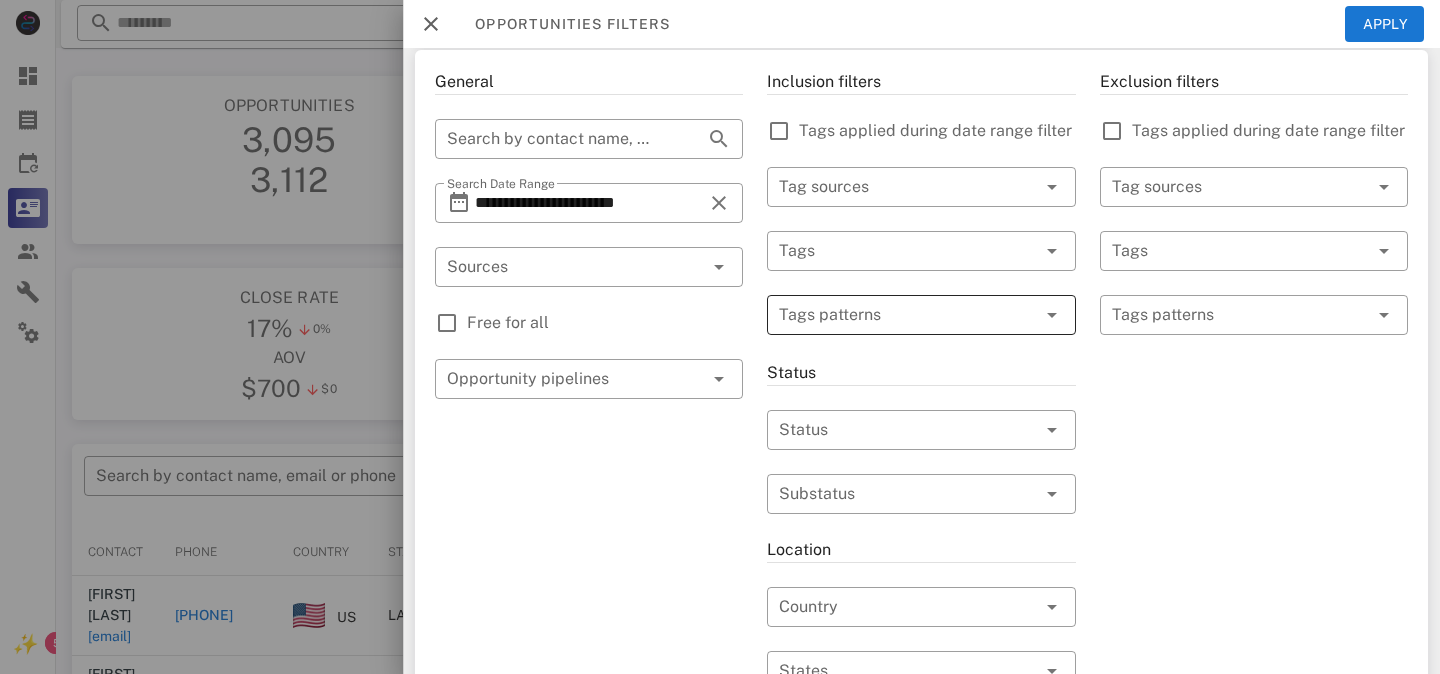 click at bounding box center (907, 315) 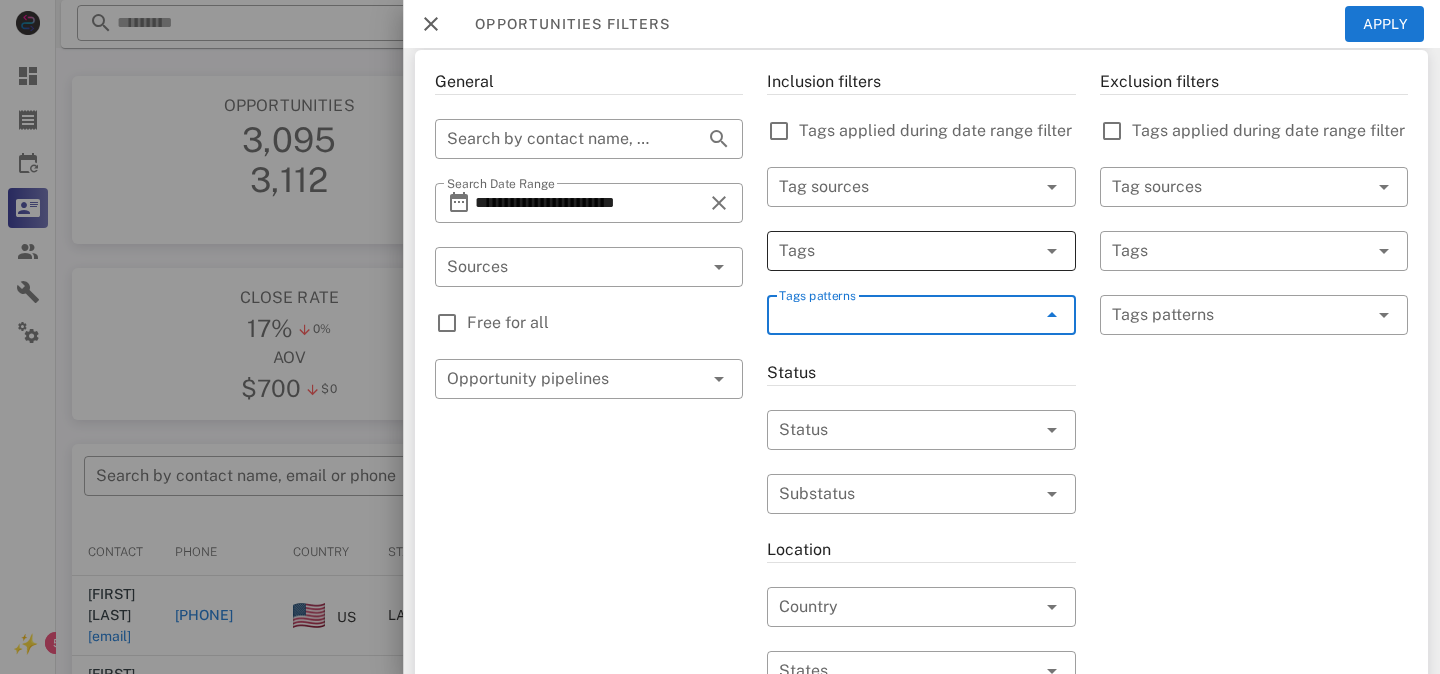 click at bounding box center [893, 251] 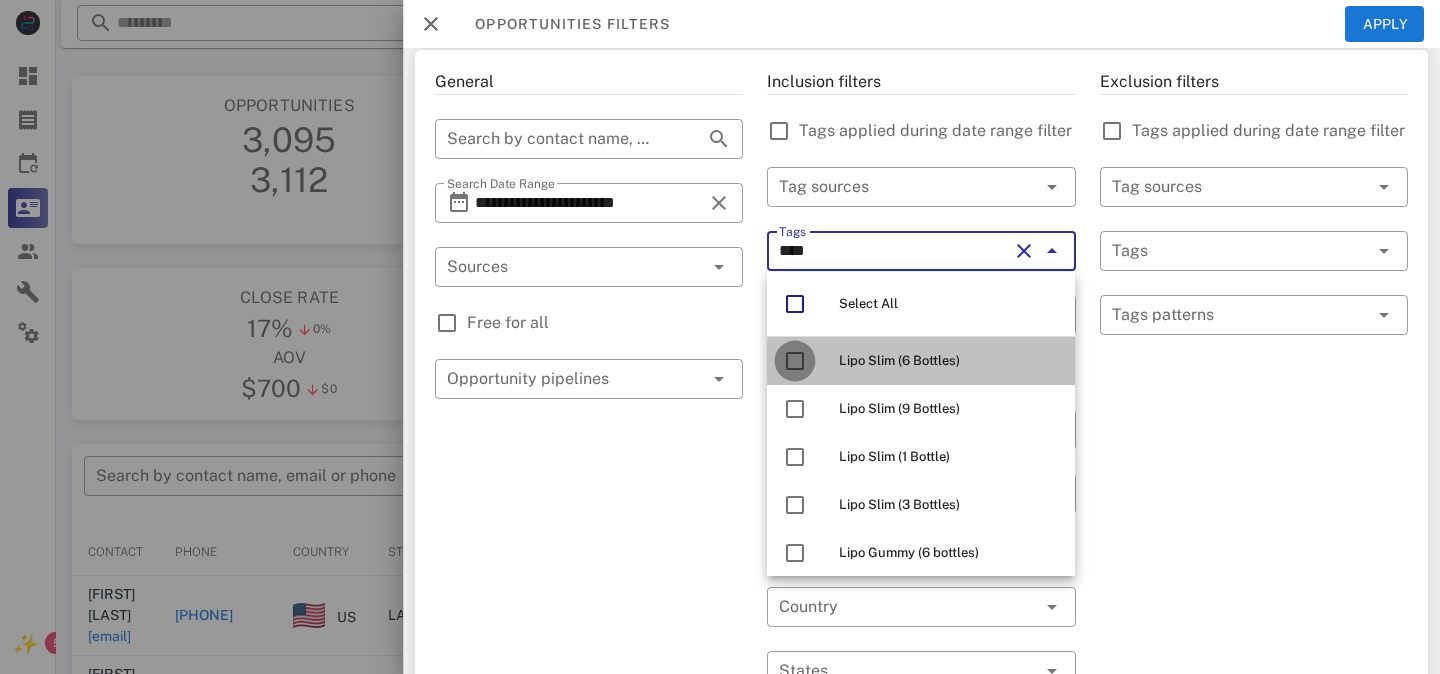 click at bounding box center [795, 361] 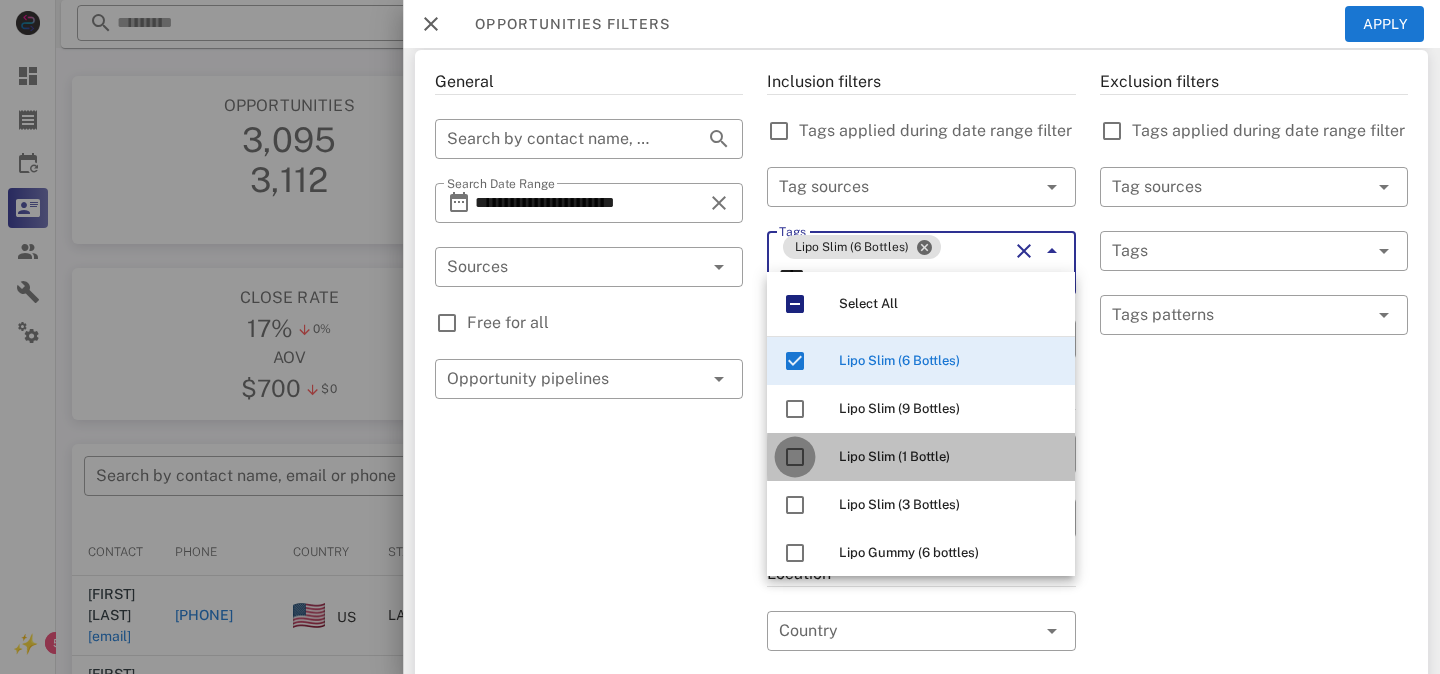 click at bounding box center (795, 457) 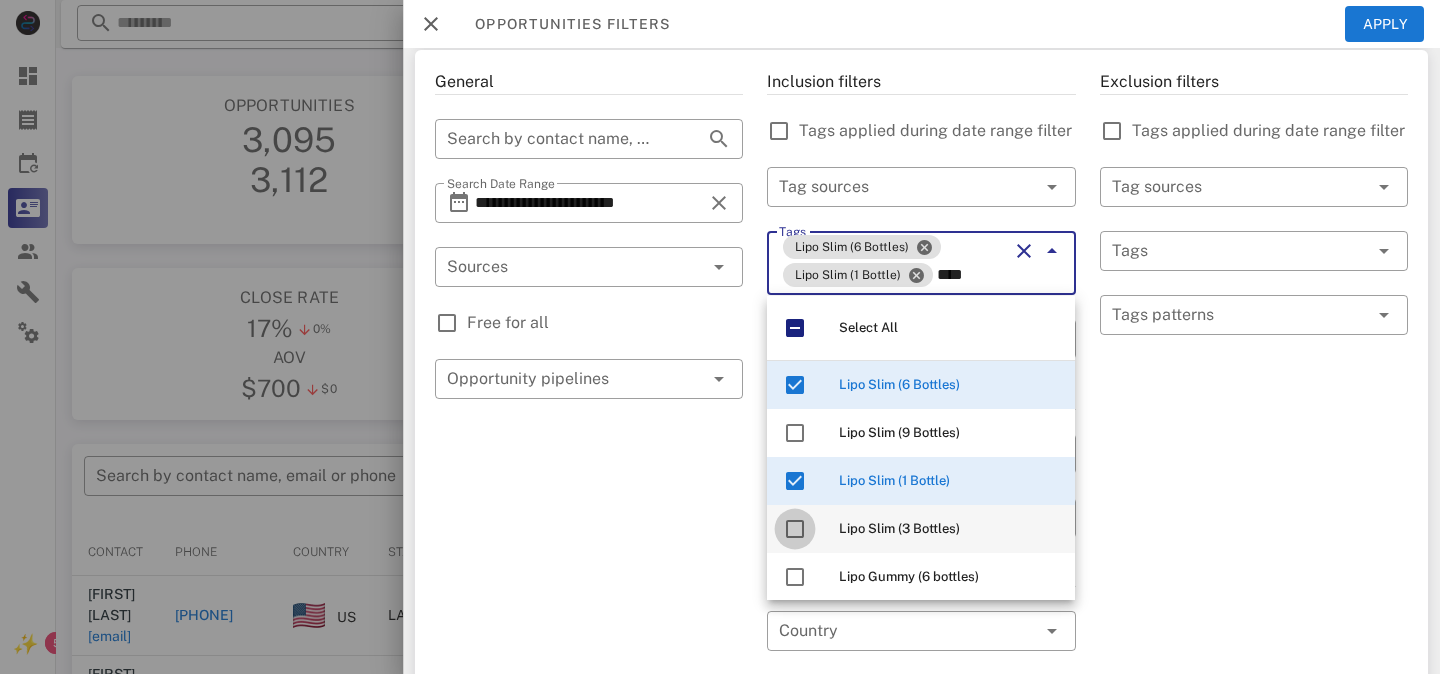 click at bounding box center (795, 529) 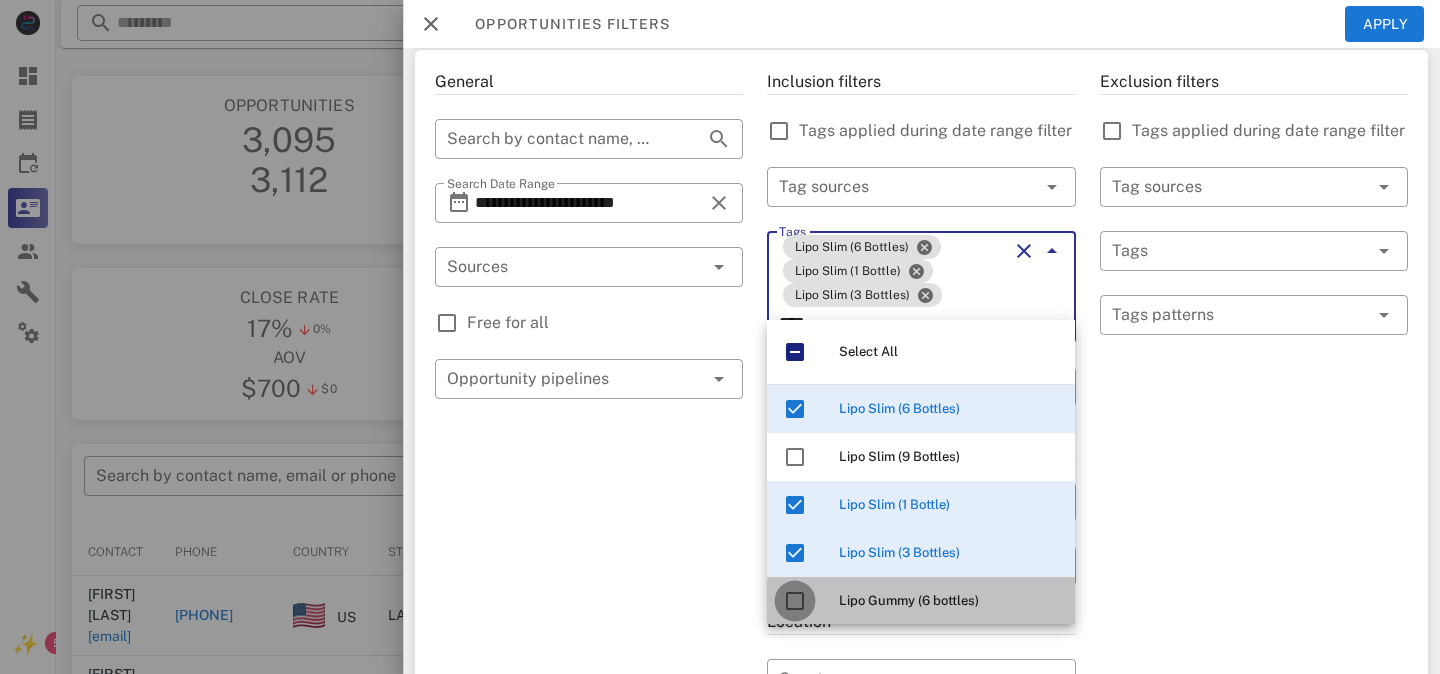 click at bounding box center [795, 601] 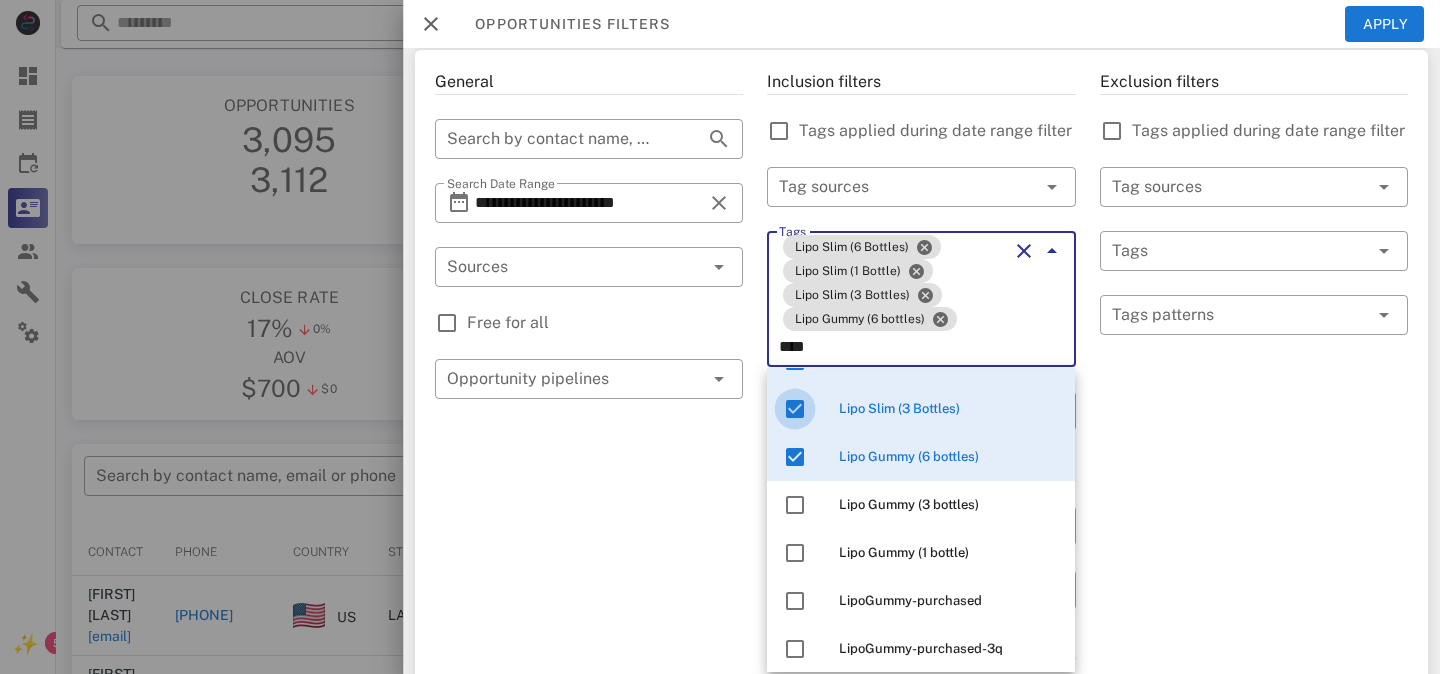 scroll, scrollTop: 222, scrollLeft: 0, axis: vertical 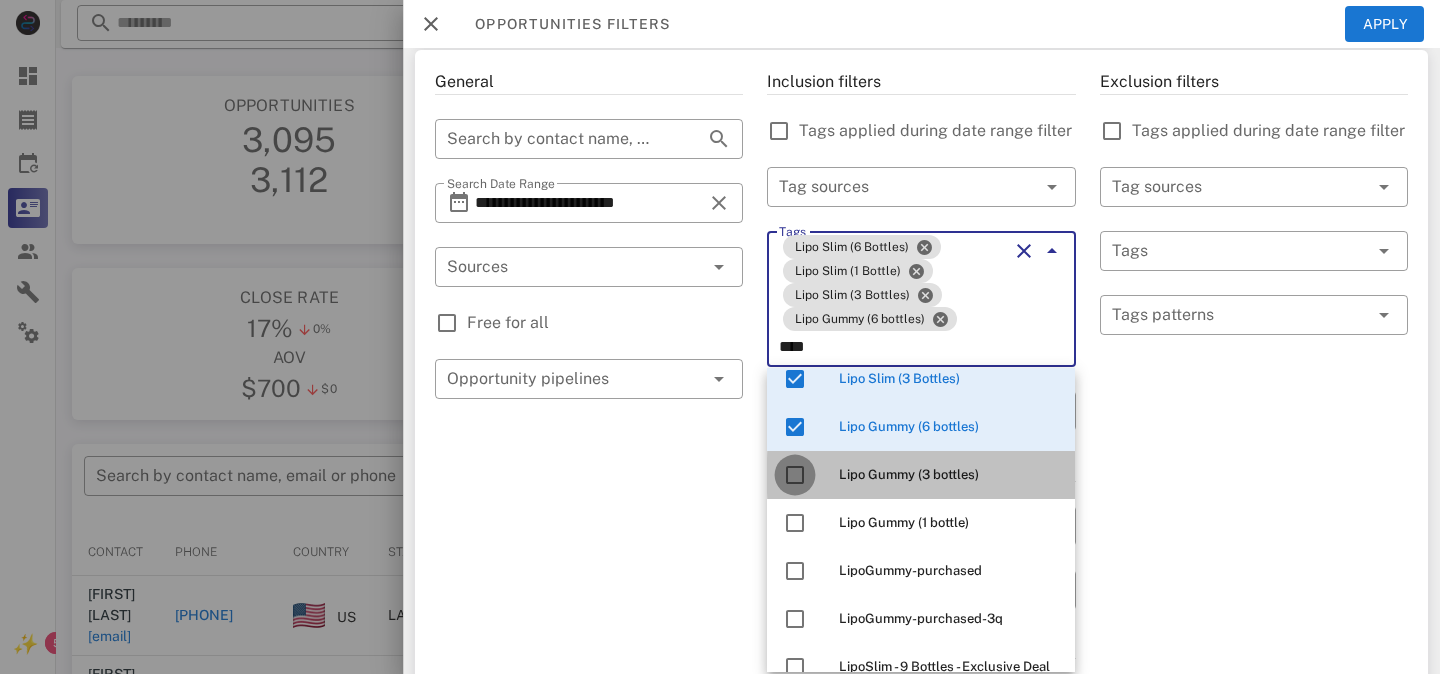 click at bounding box center [795, 475] 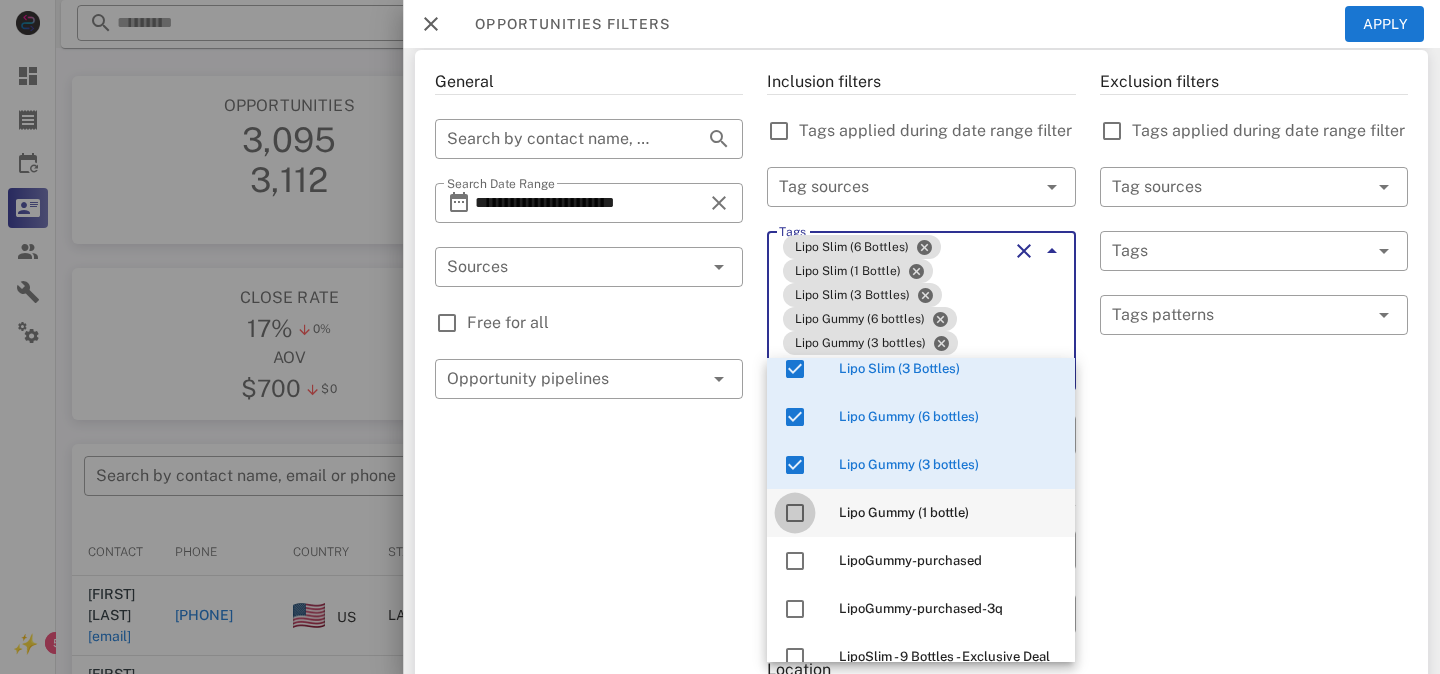 click at bounding box center (795, 513) 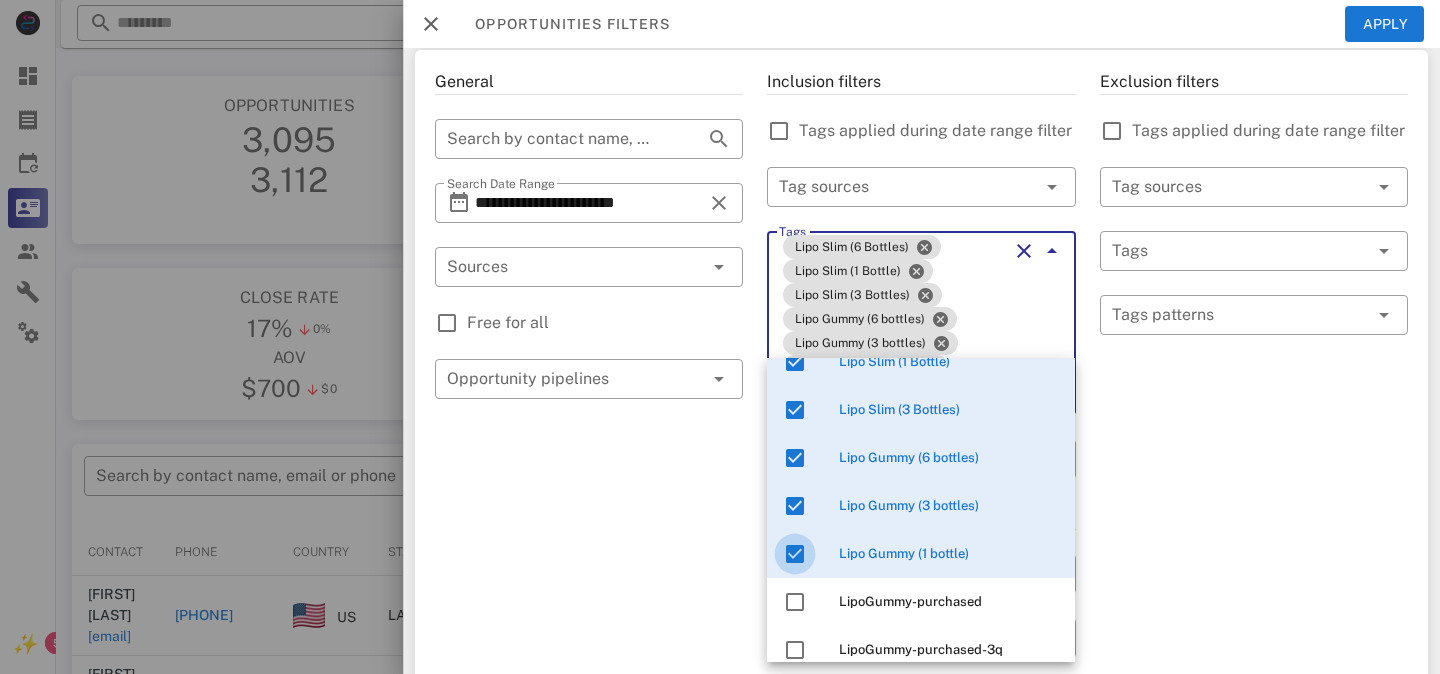 scroll, scrollTop: 0, scrollLeft: 0, axis: both 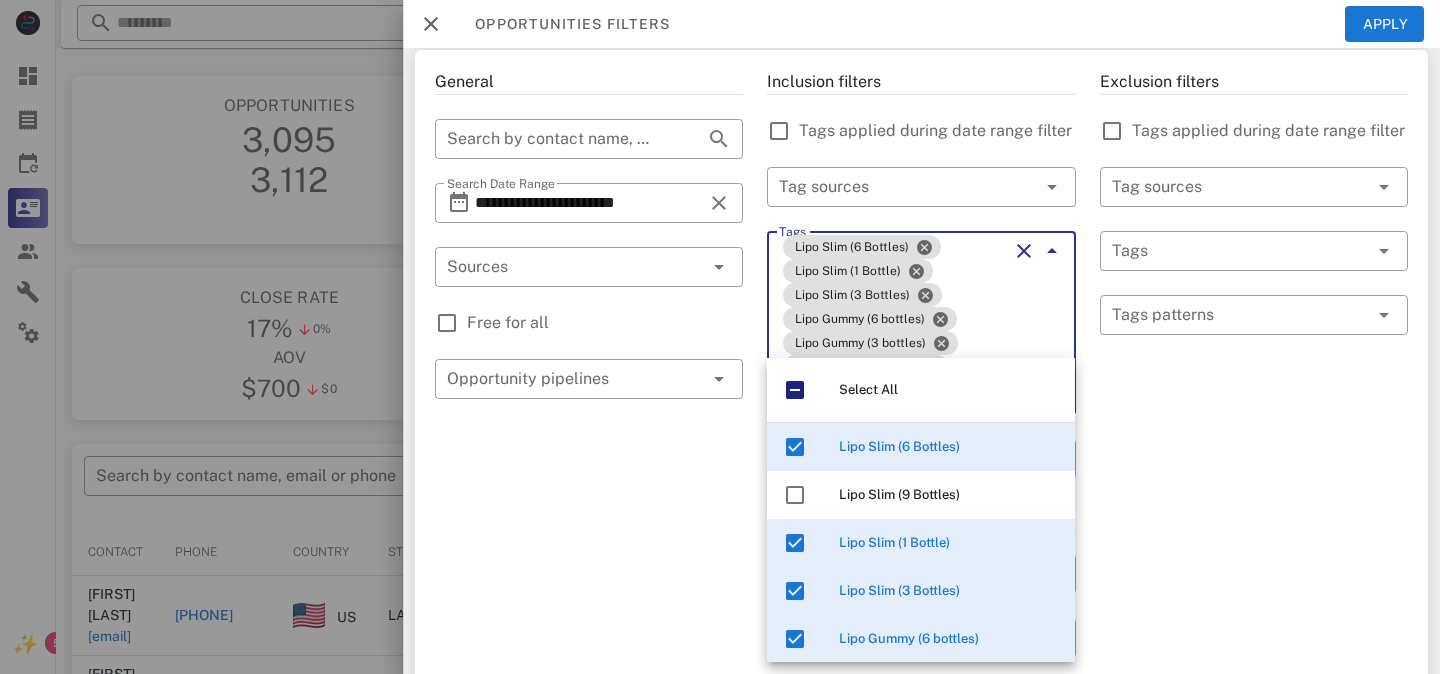 click on "Lipo Slim (6 Bottles) Lipo Slim (1 Bottle) Lipo Slim (3 Bottles) Lipo Gummy (6 bottles) Lipo Gummy (3 bottles) Lipo Gummy (1 bottle) ****" at bounding box center [893, 323] 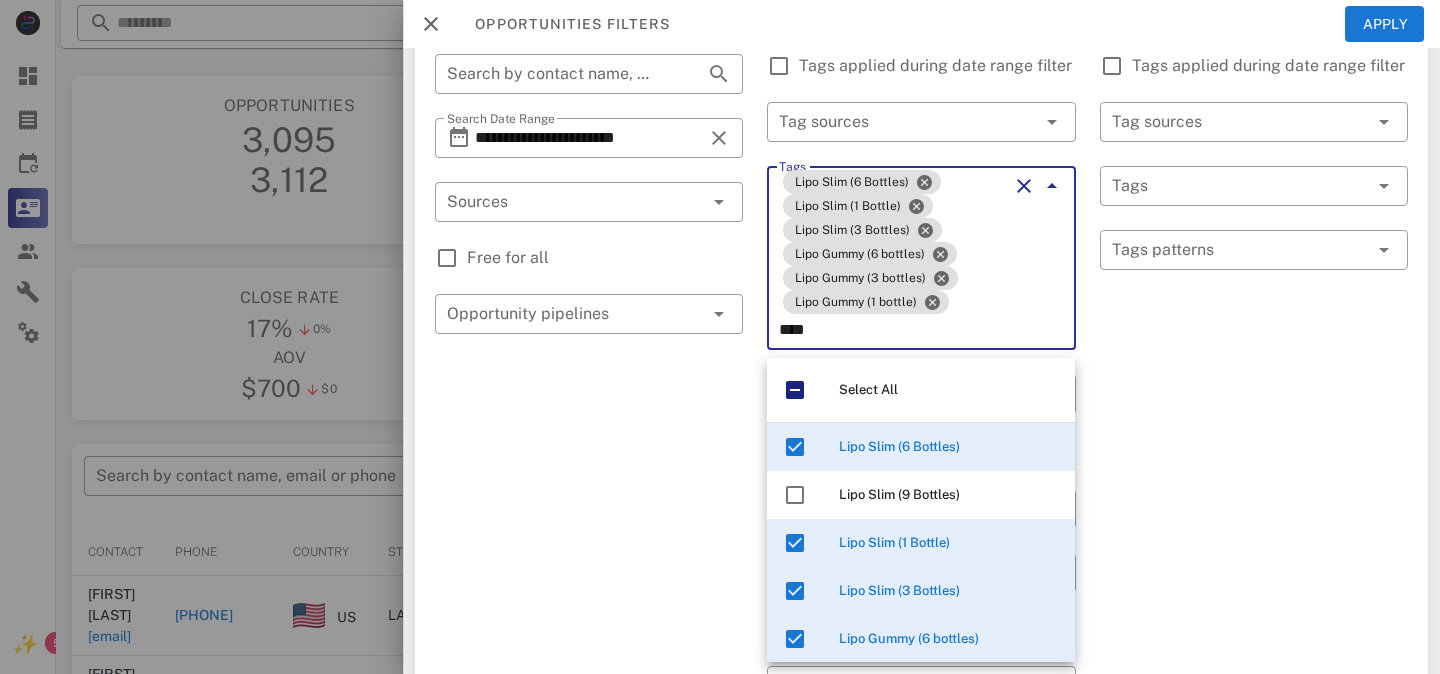scroll, scrollTop: 170, scrollLeft: 0, axis: vertical 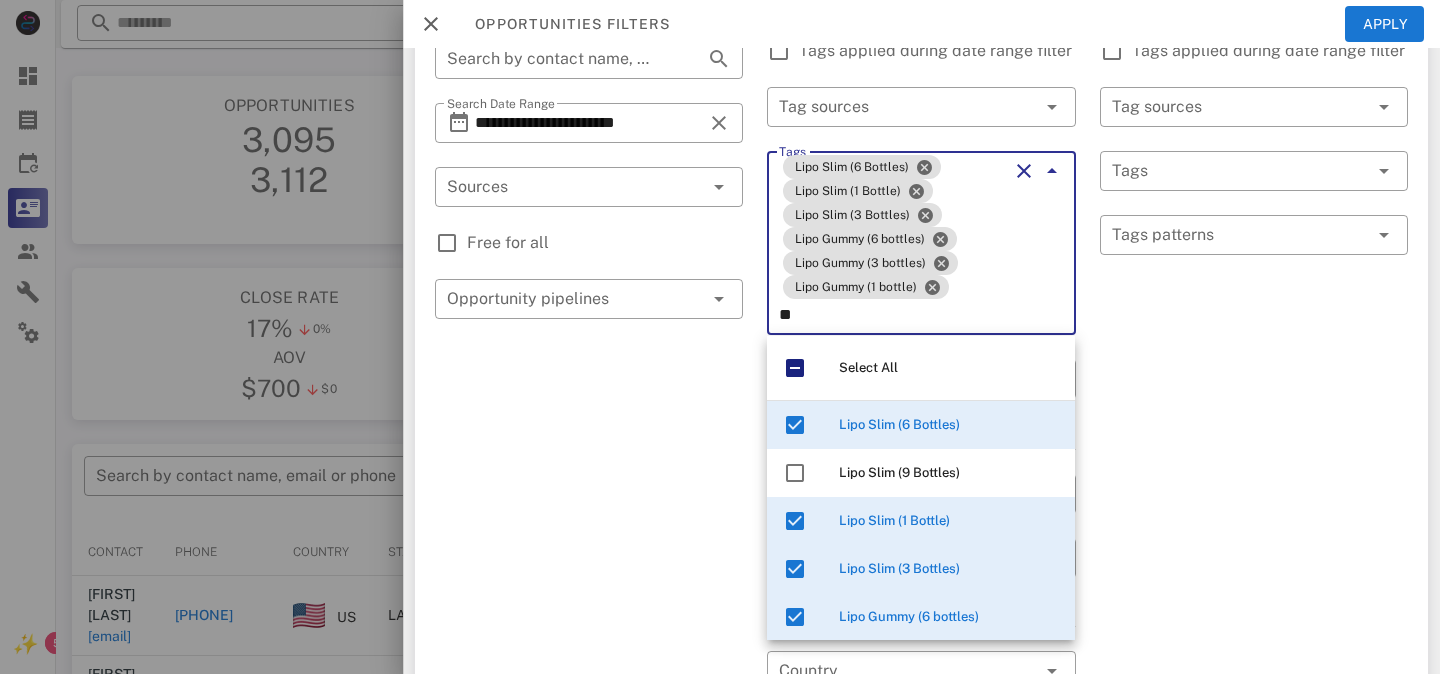 type on "*" 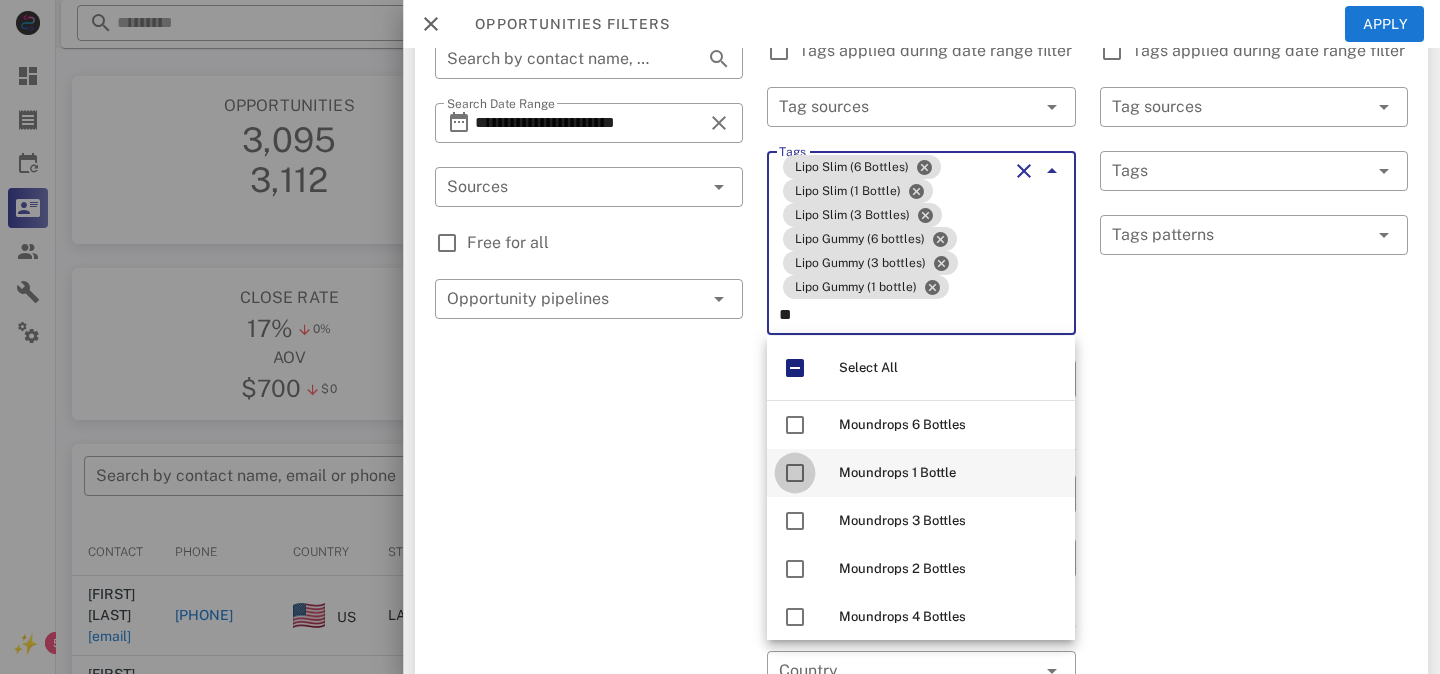 click at bounding box center (795, 473) 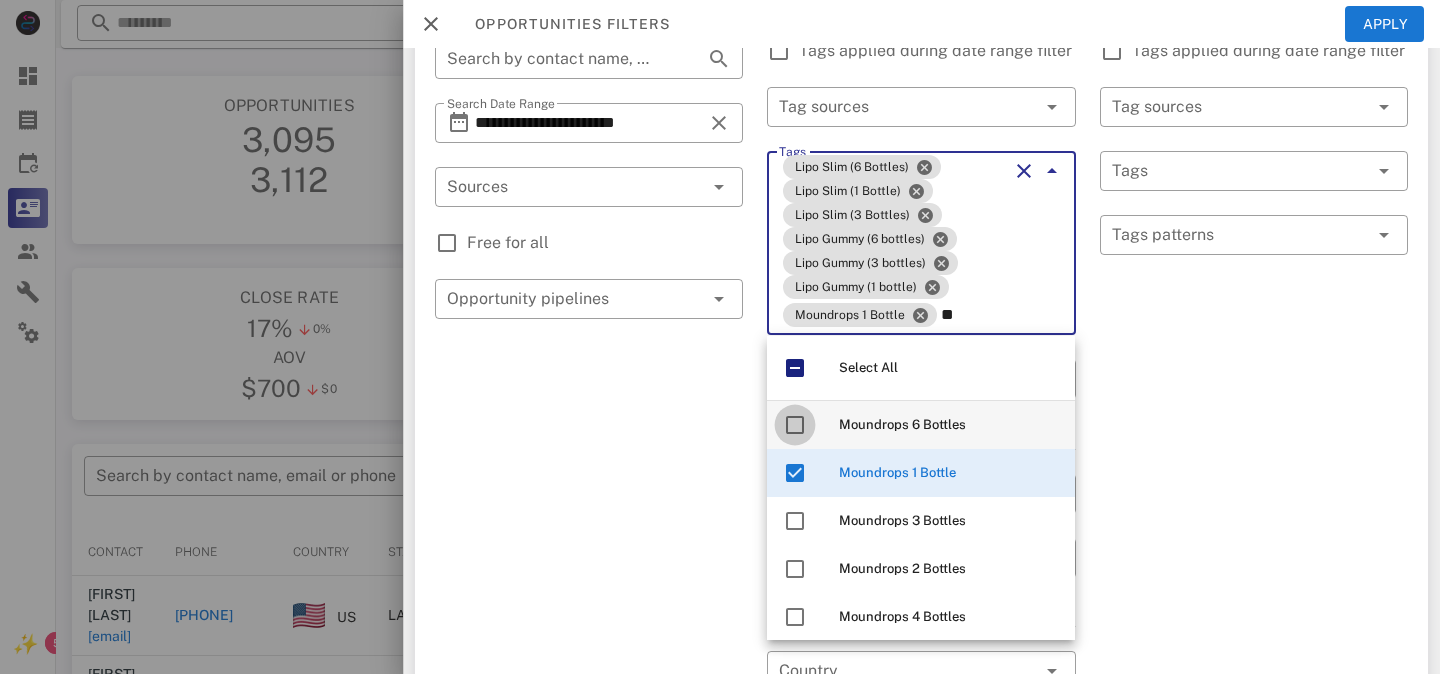 click at bounding box center (795, 425) 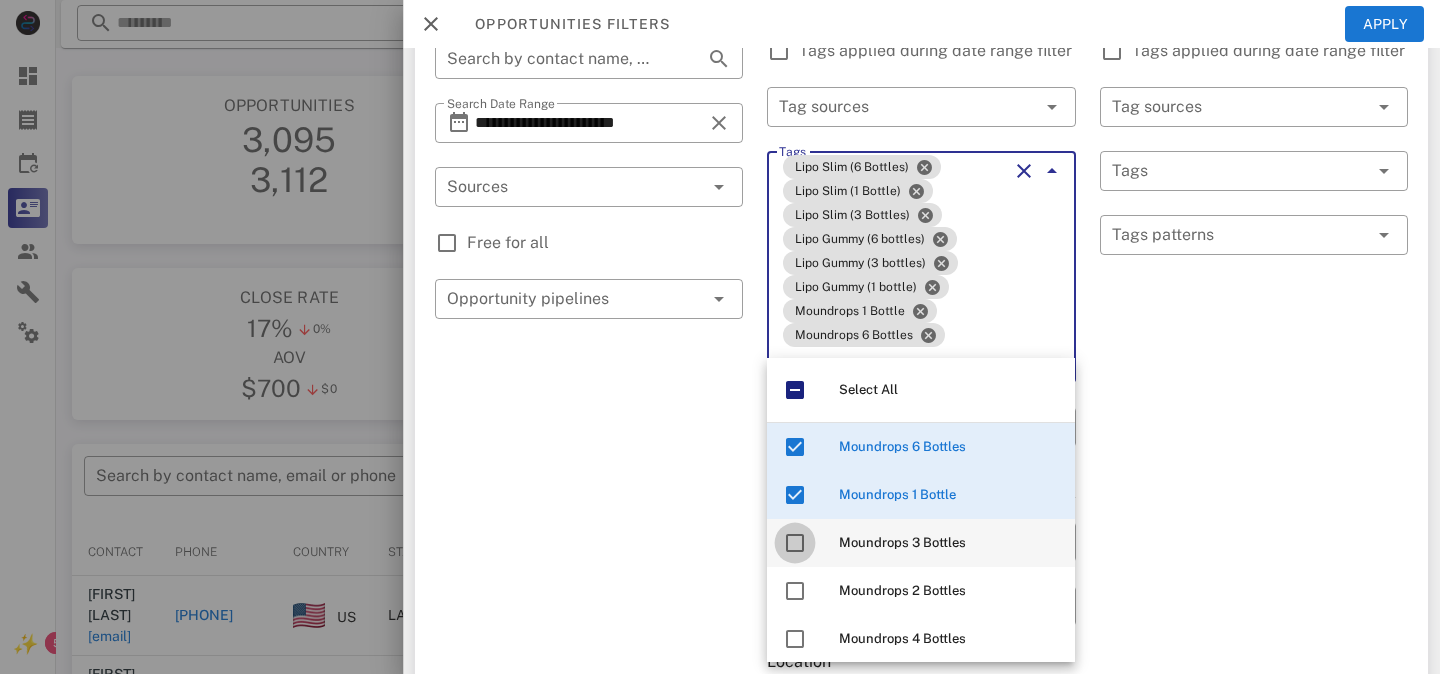 click at bounding box center (795, 543) 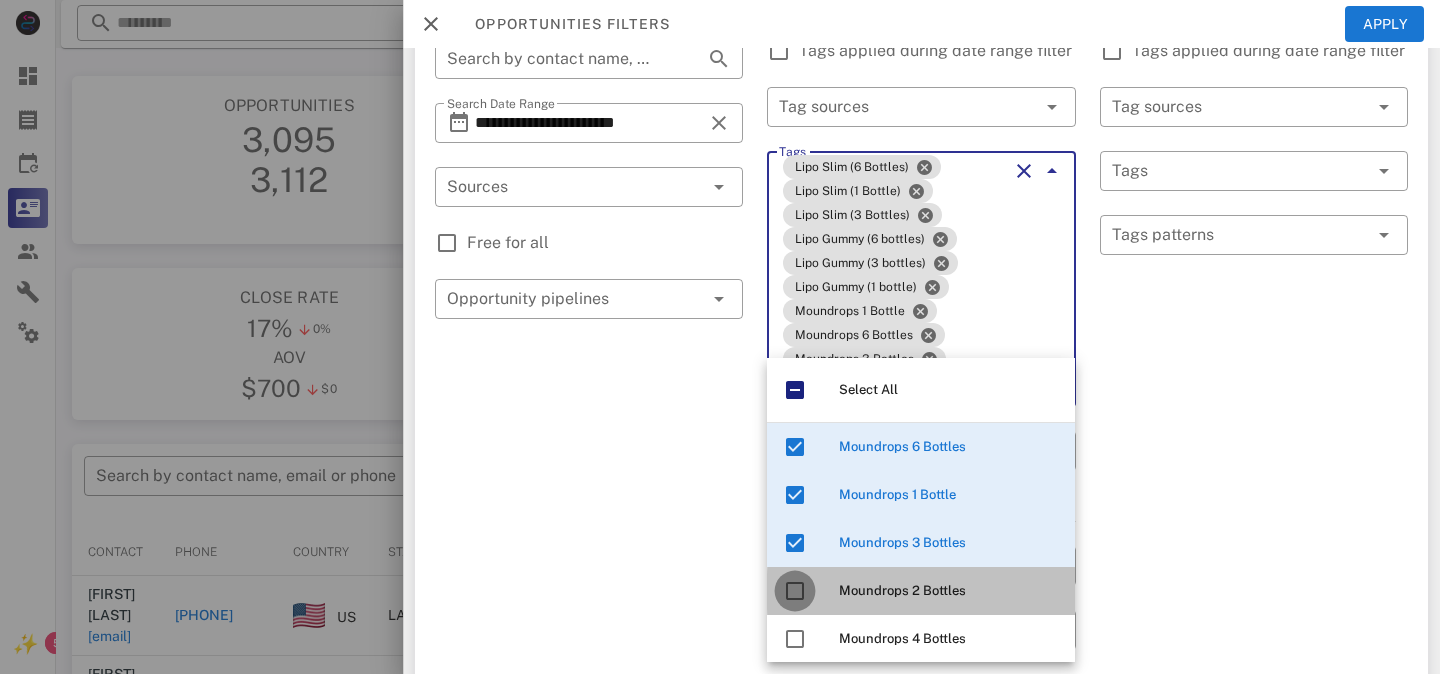 click at bounding box center [795, 591] 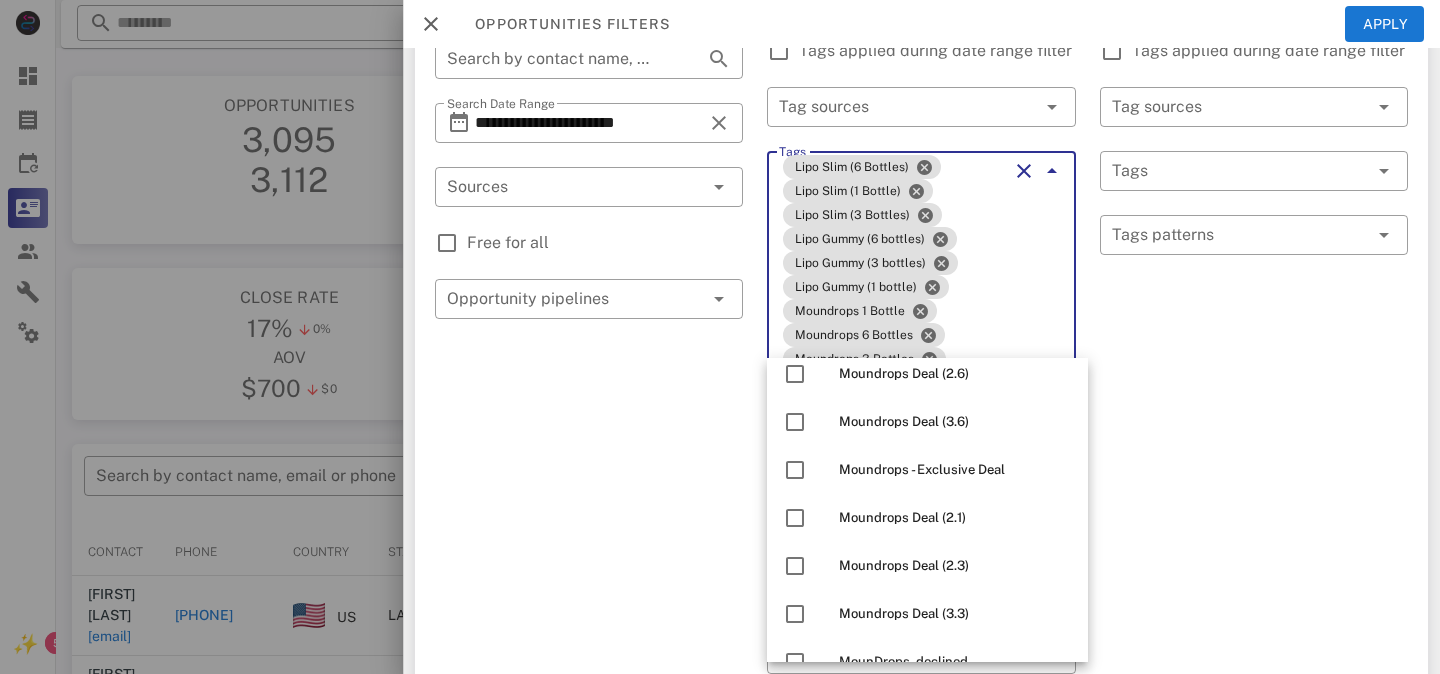 scroll, scrollTop: 567, scrollLeft: 0, axis: vertical 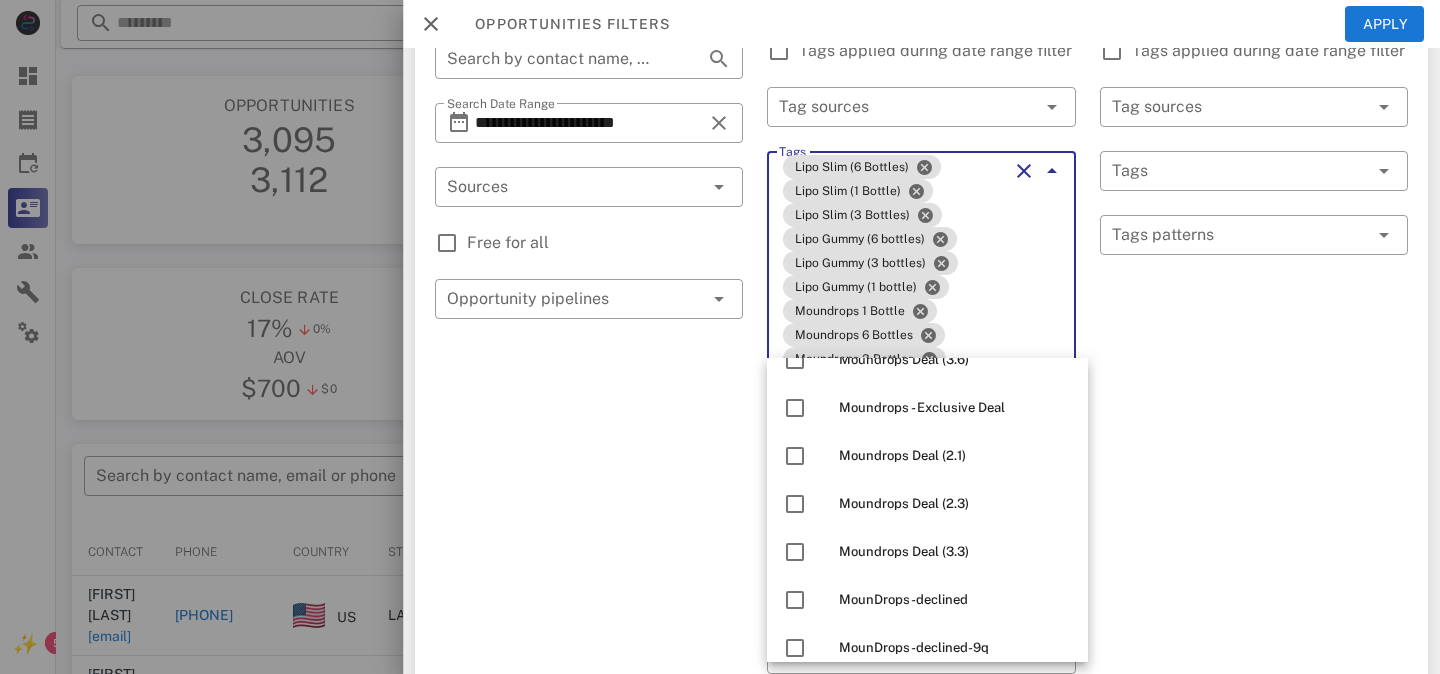 click on "Lipo Slim (6 Bottles) Lipo Slim (1 Bottle) Lipo Slim (3 Bottles) Lipo Gummy (6 bottles) Lipo Gummy (3 bottles) Lipo Gummy (1 bottle) Moundrops 1 Bottle Moundrops 6 Bottles Moundrops 3 Bottles Moundrops 2 Bottles **" at bounding box center [893, 291] 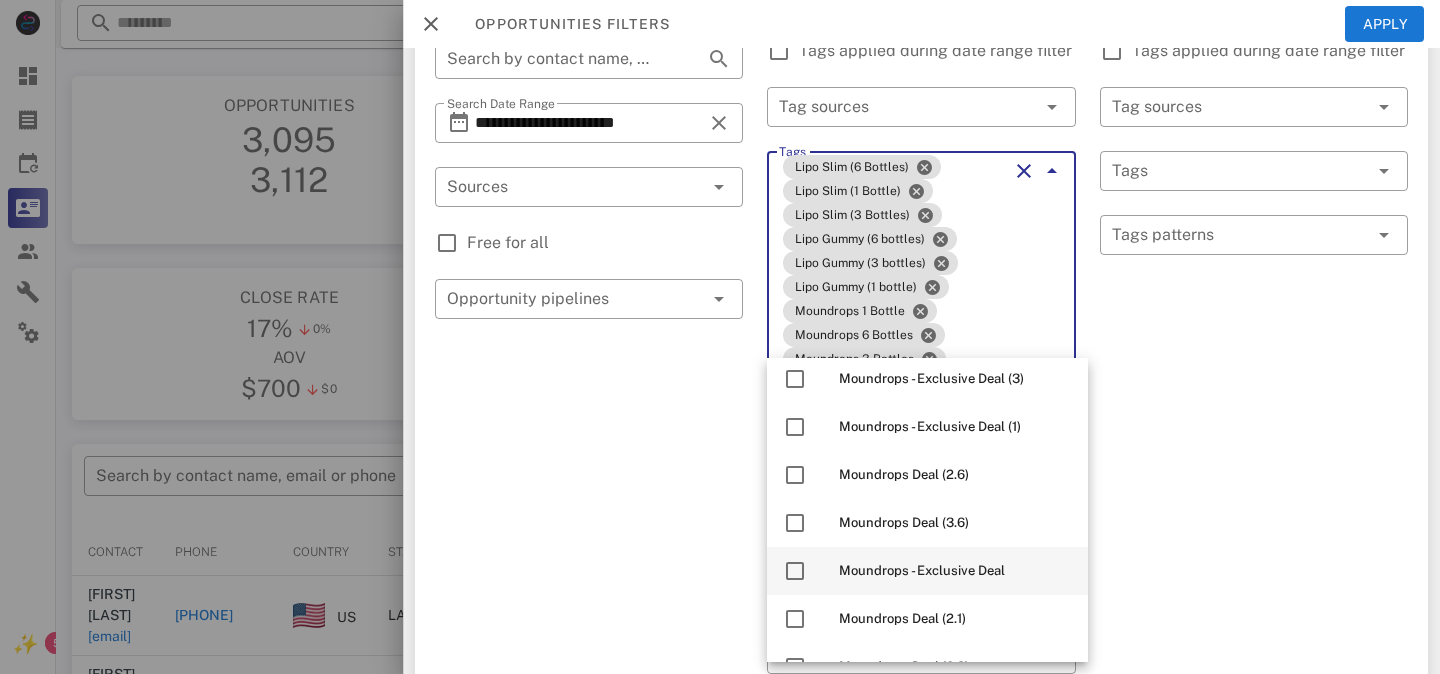 scroll, scrollTop: 0, scrollLeft: 0, axis: both 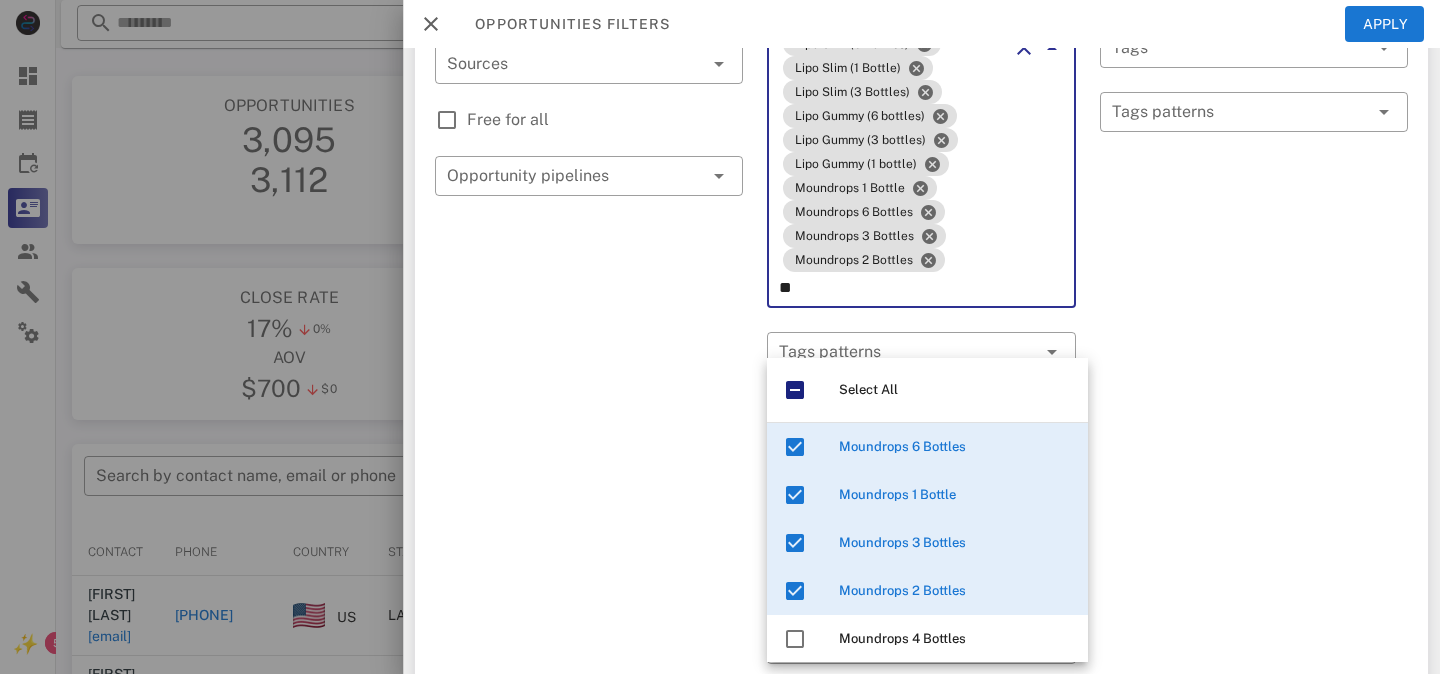type on "*" 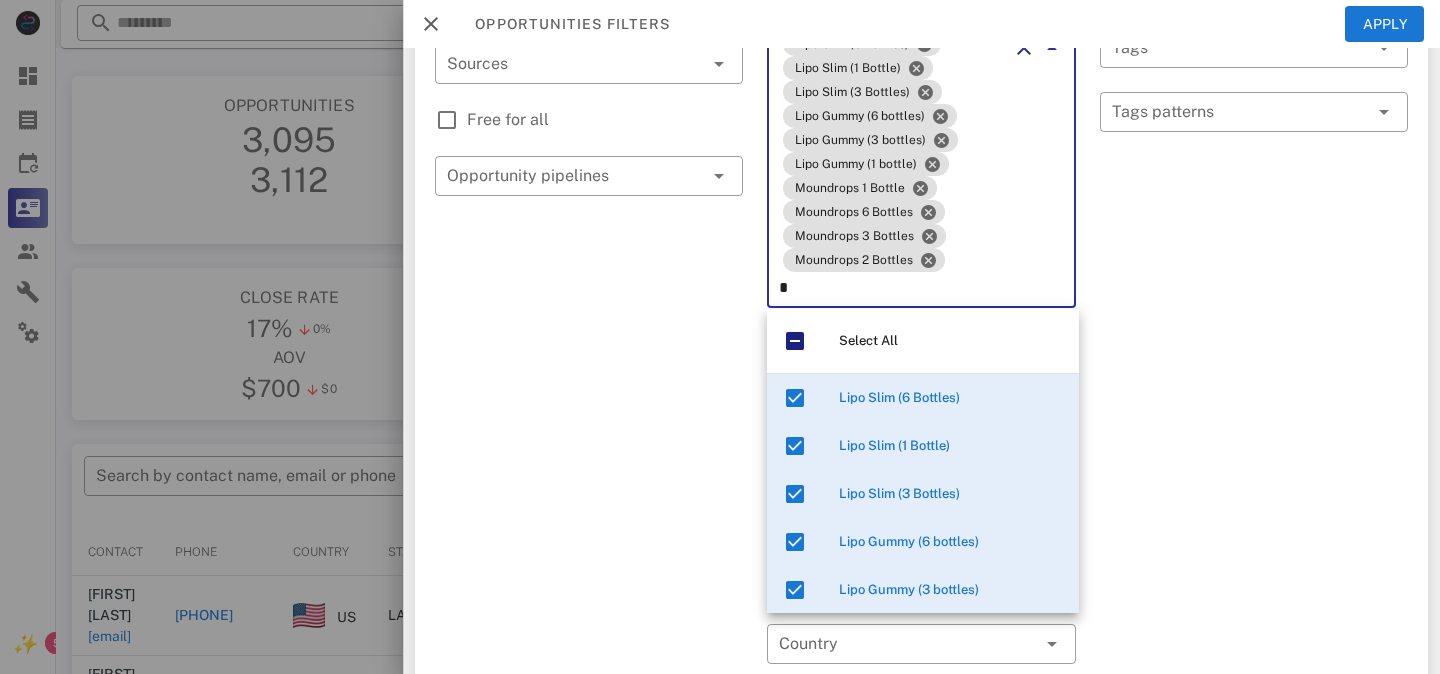 type 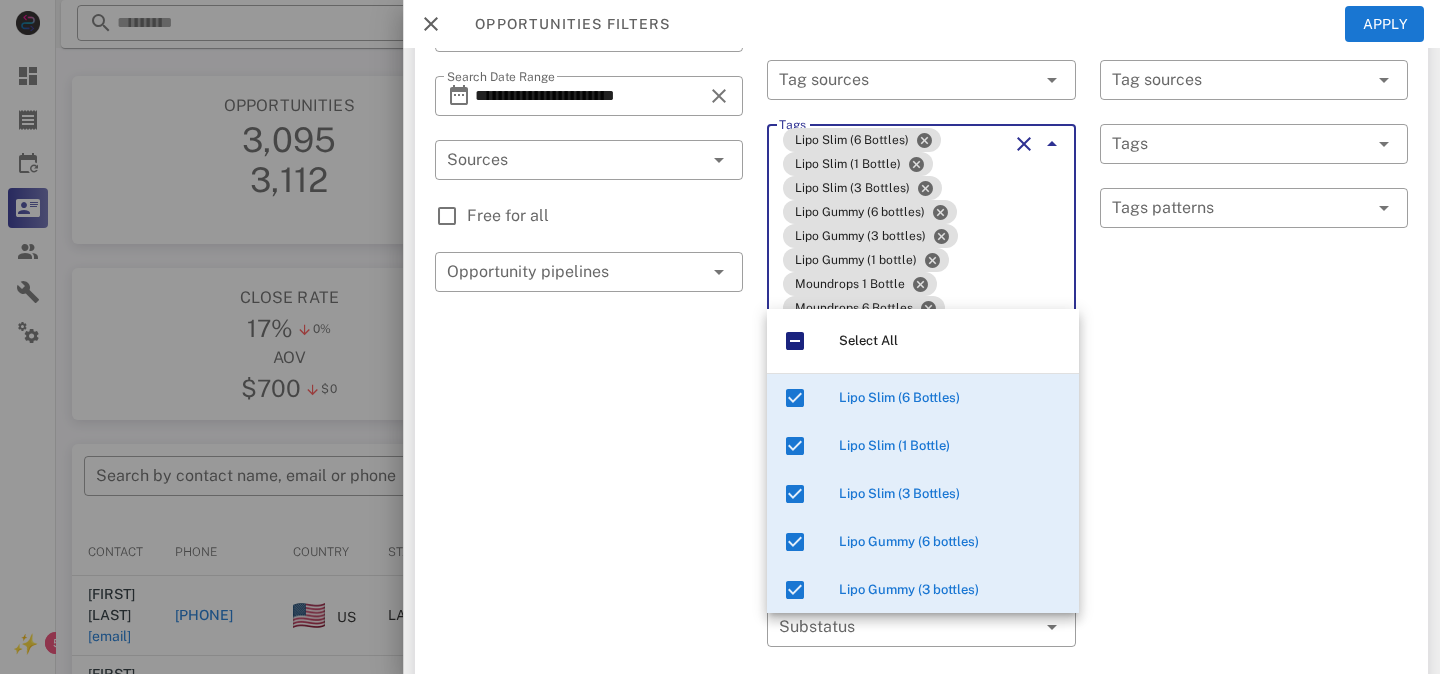 scroll, scrollTop: 163, scrollLeft: 0, axis: vertical 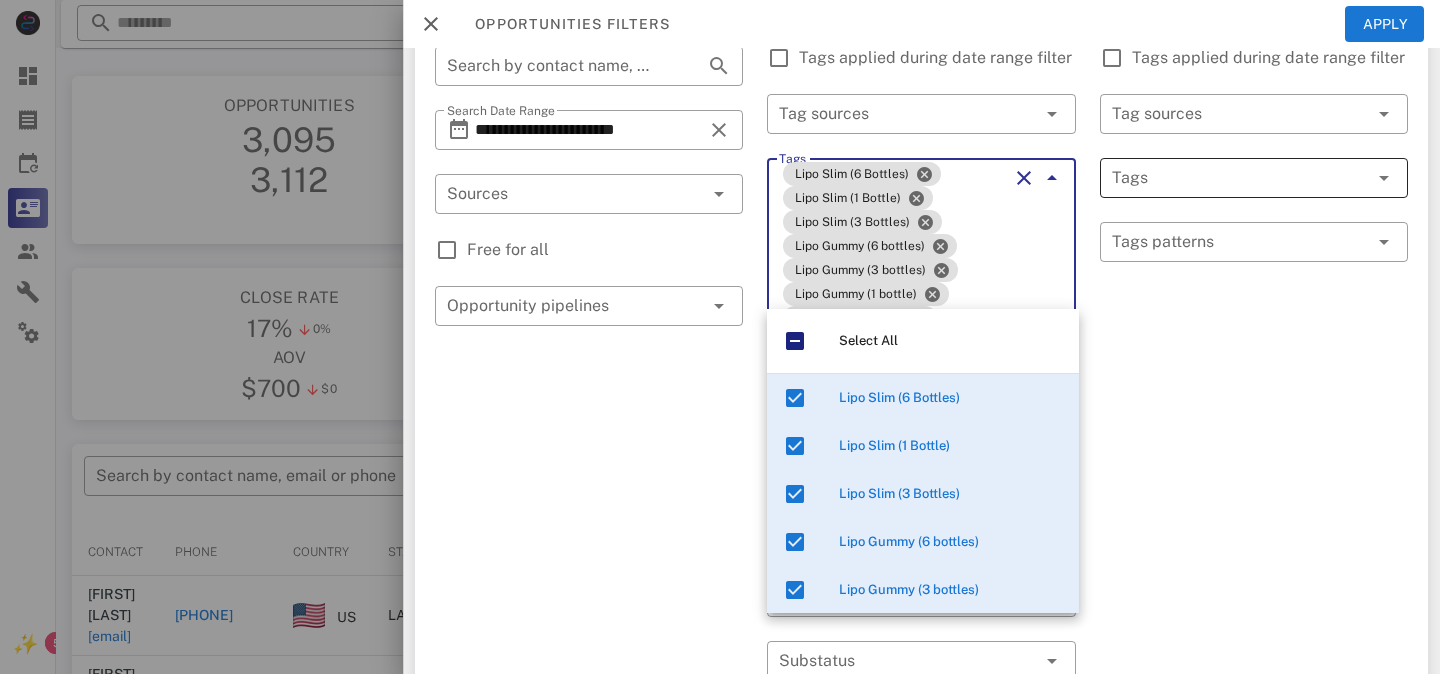 click at bounding box center (1226, 178) 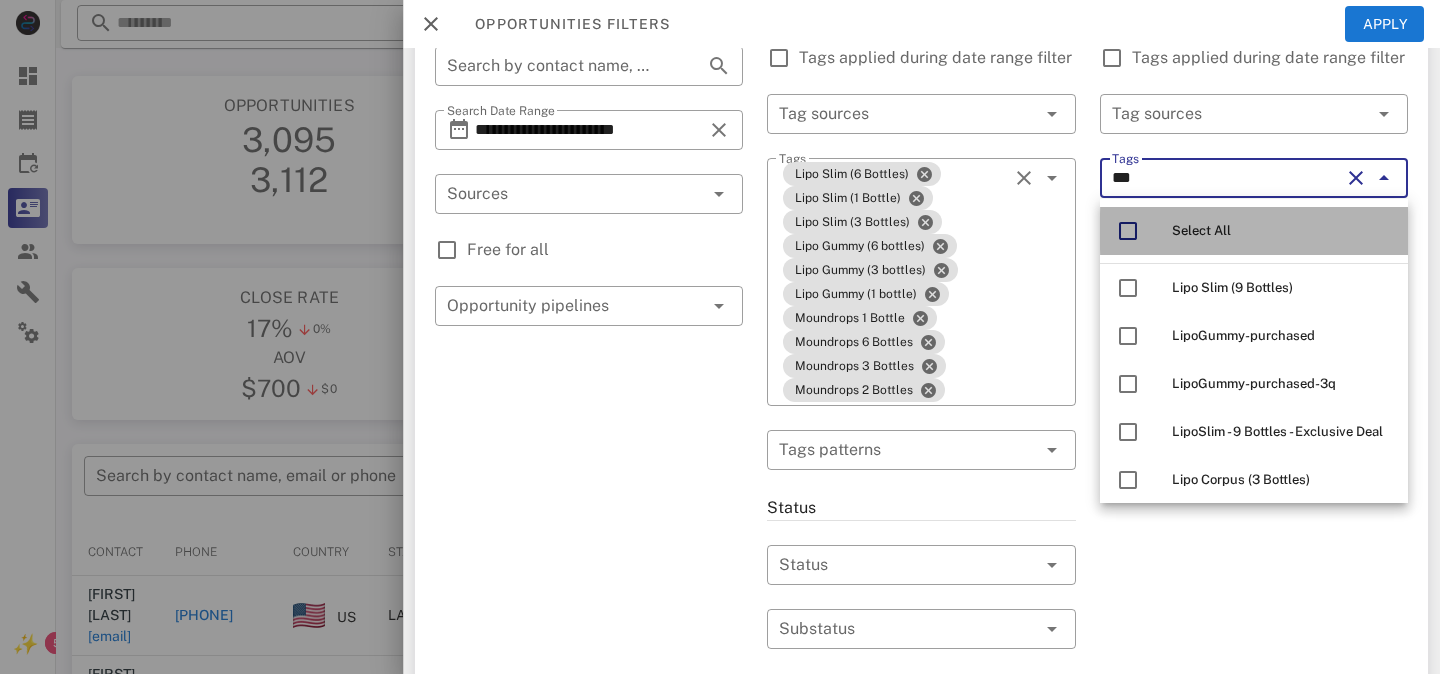 click at bounding box center [1128, 231] 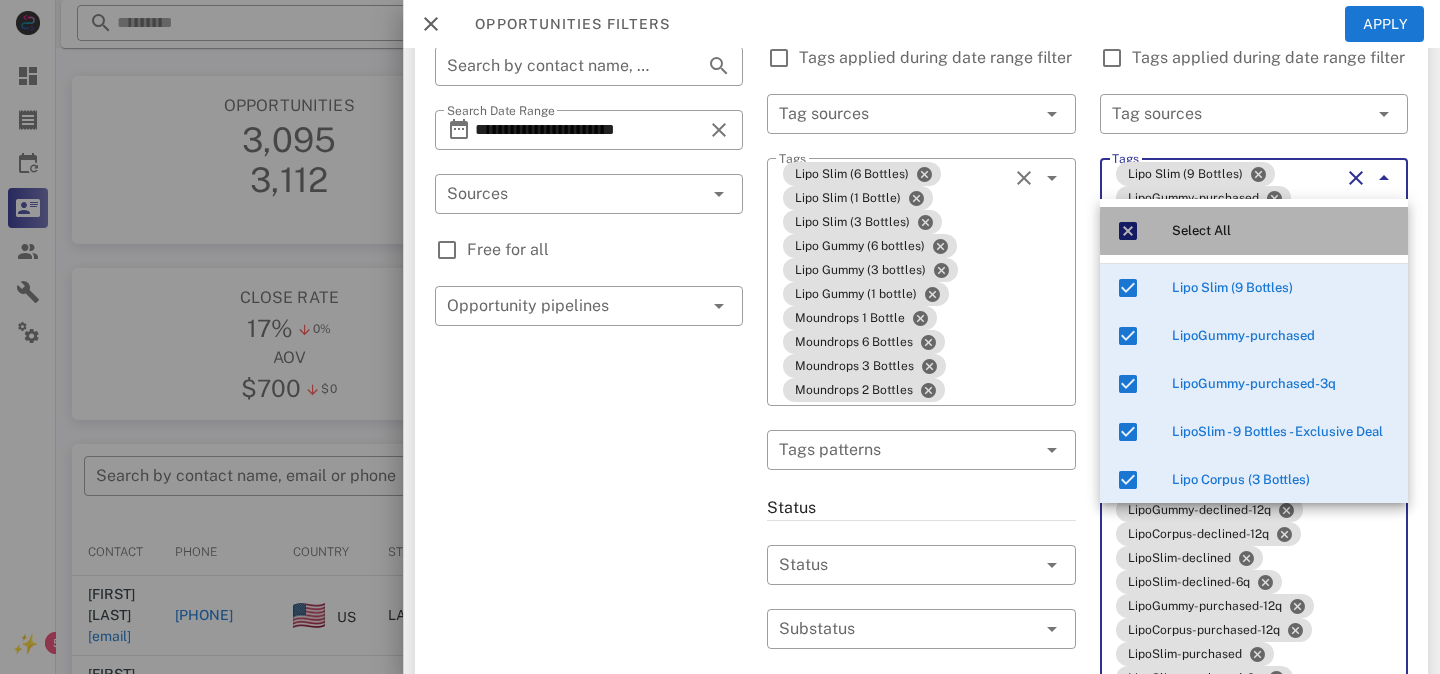 click at bounding box center [1128, 231] 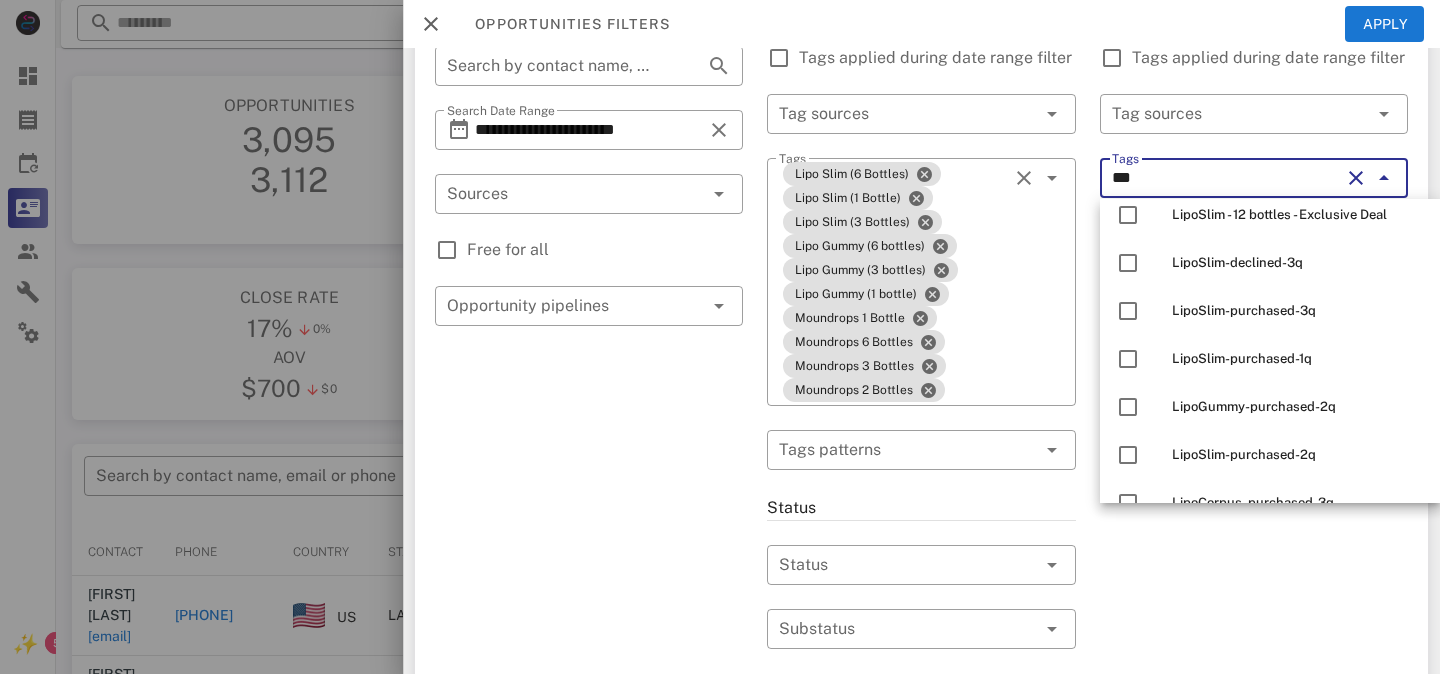 scroll, scrollTop: 1678, scrollLeft: 0, axis: vertical 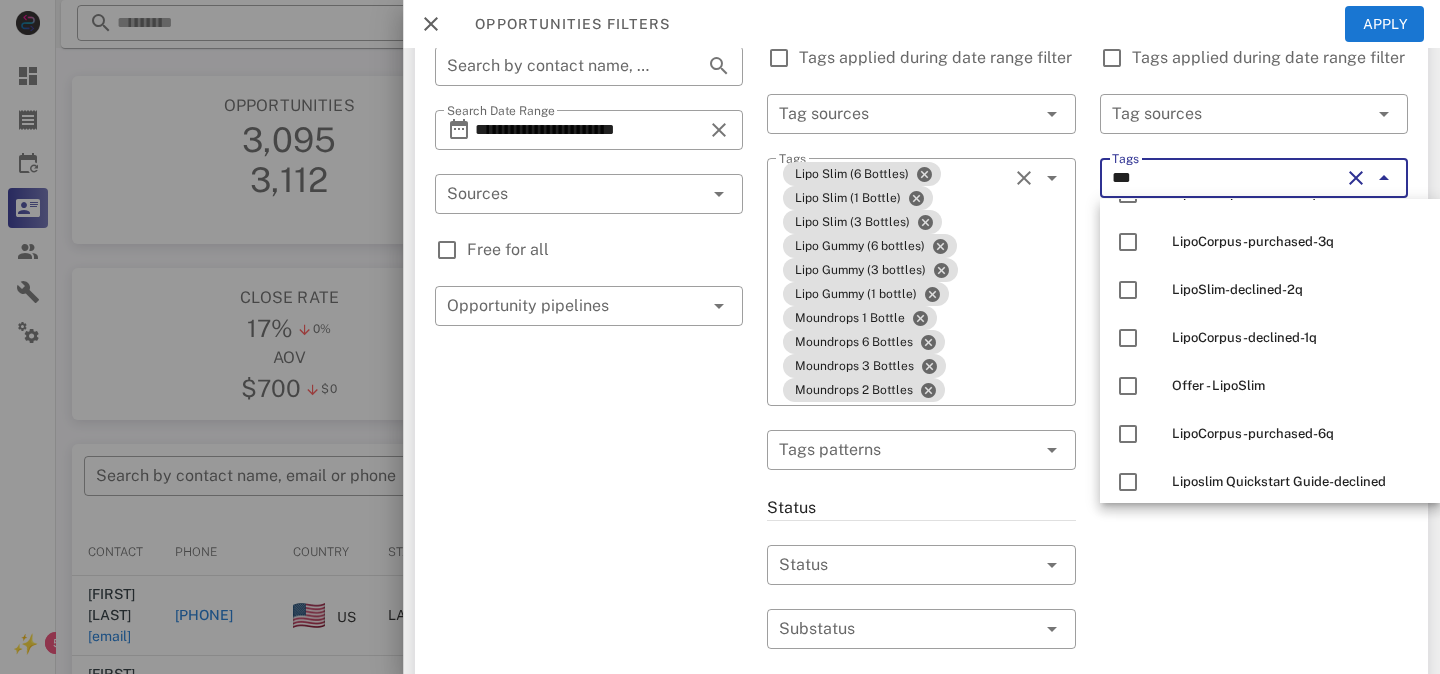 click on "***" at bounding box center (1226, 178) 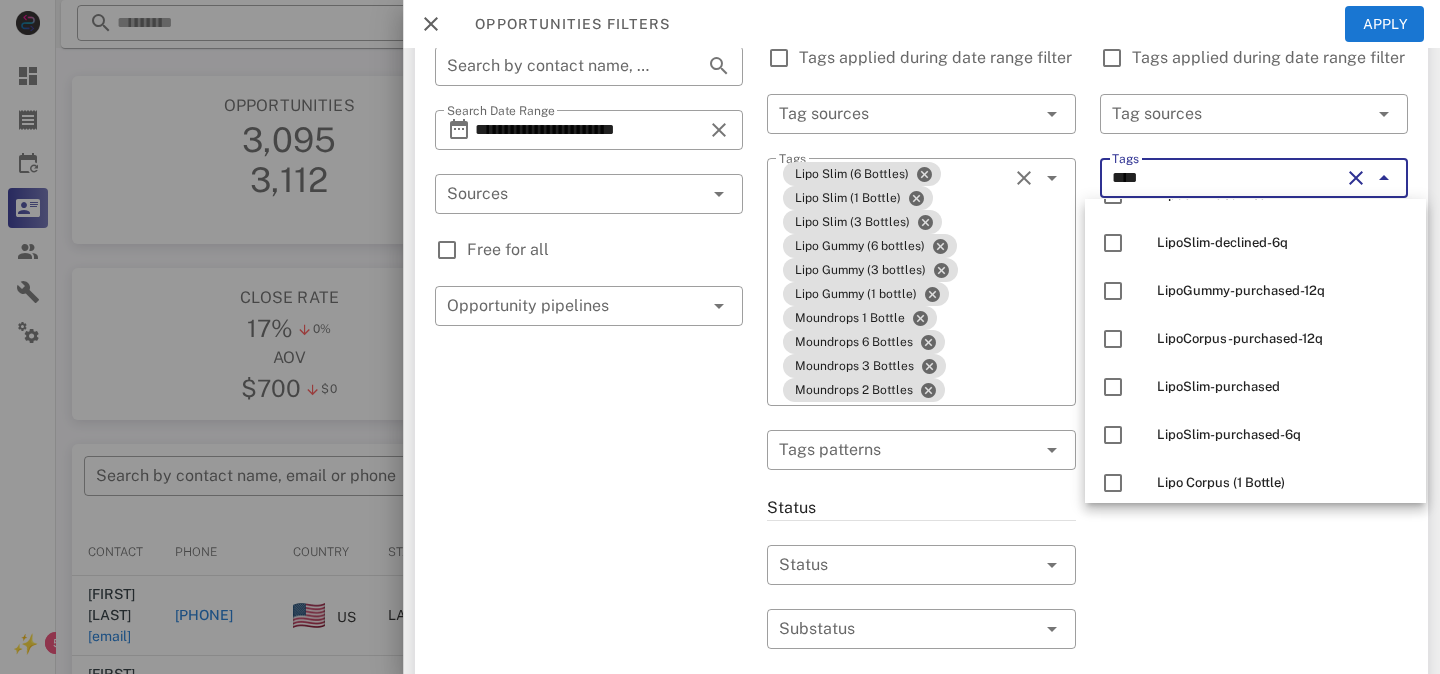 scroll, scrollTop: 0, scrollLeft: 0, axis: both 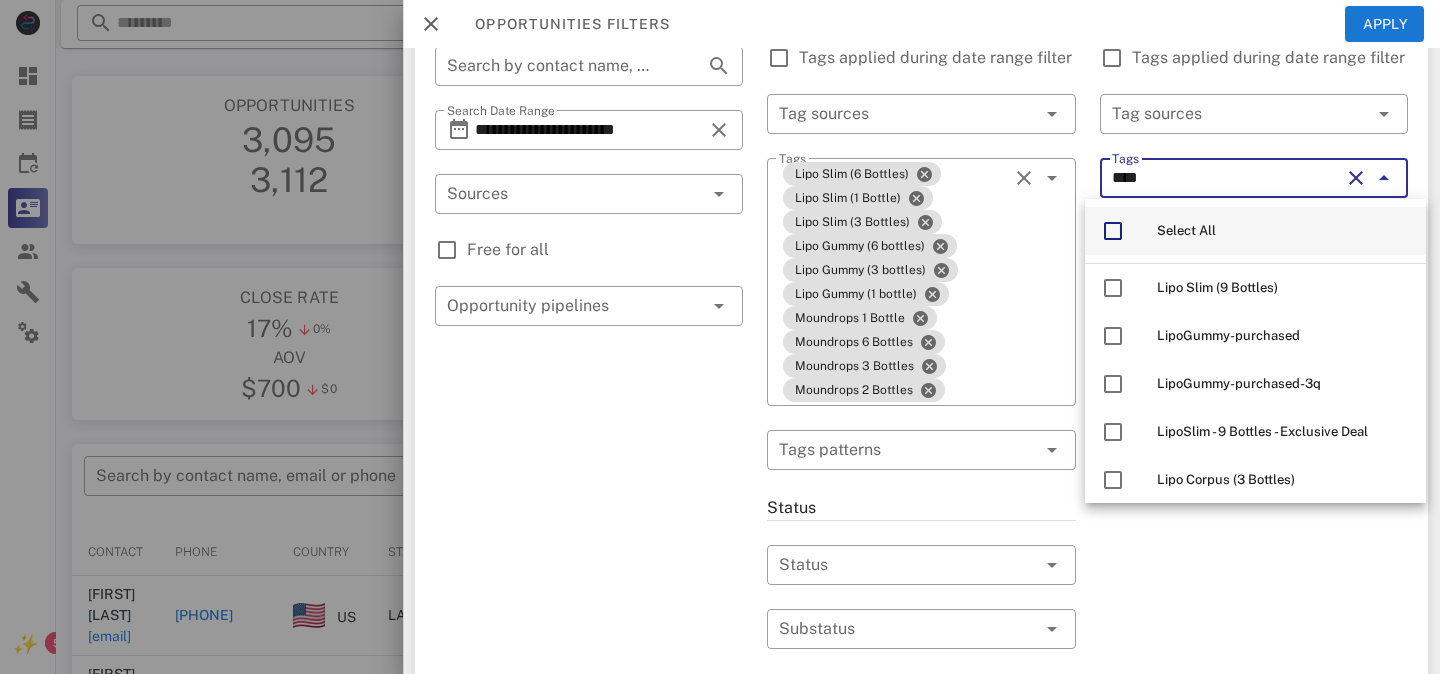 type on "****" 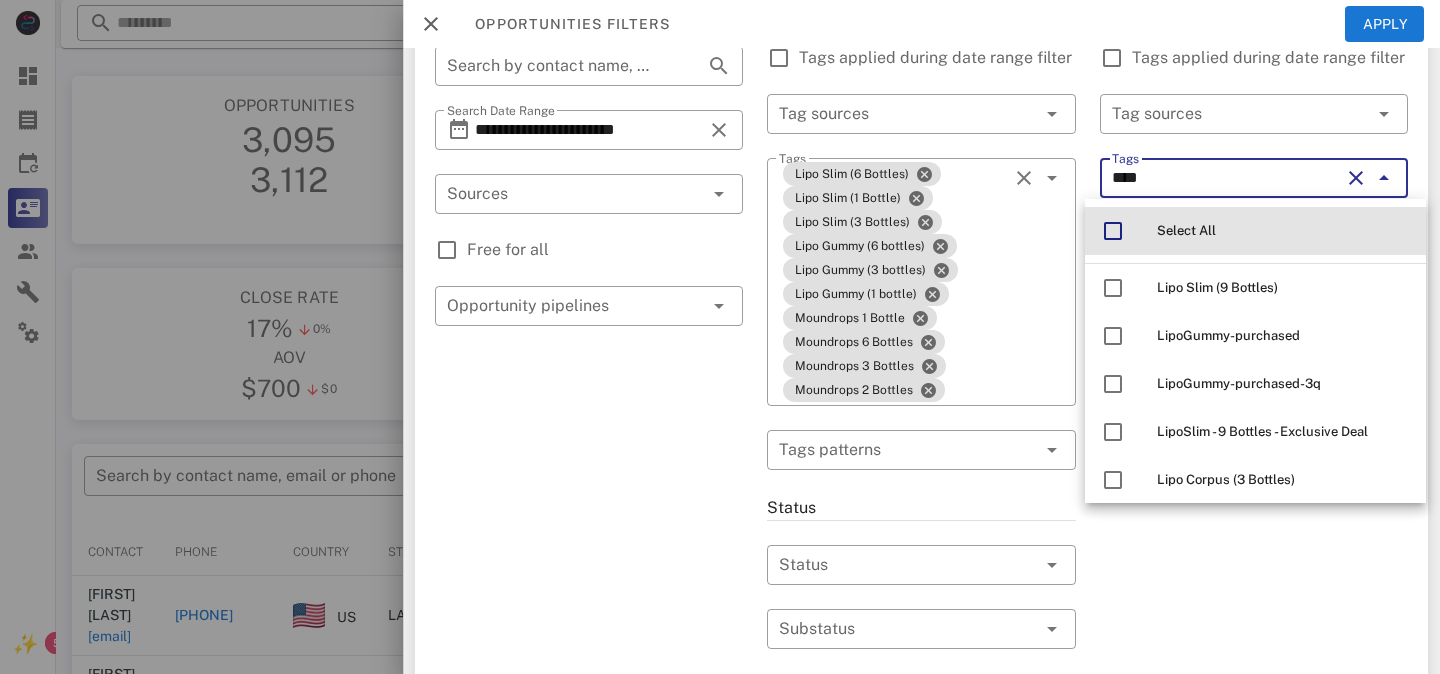 click at bounding box center (1113, 231) 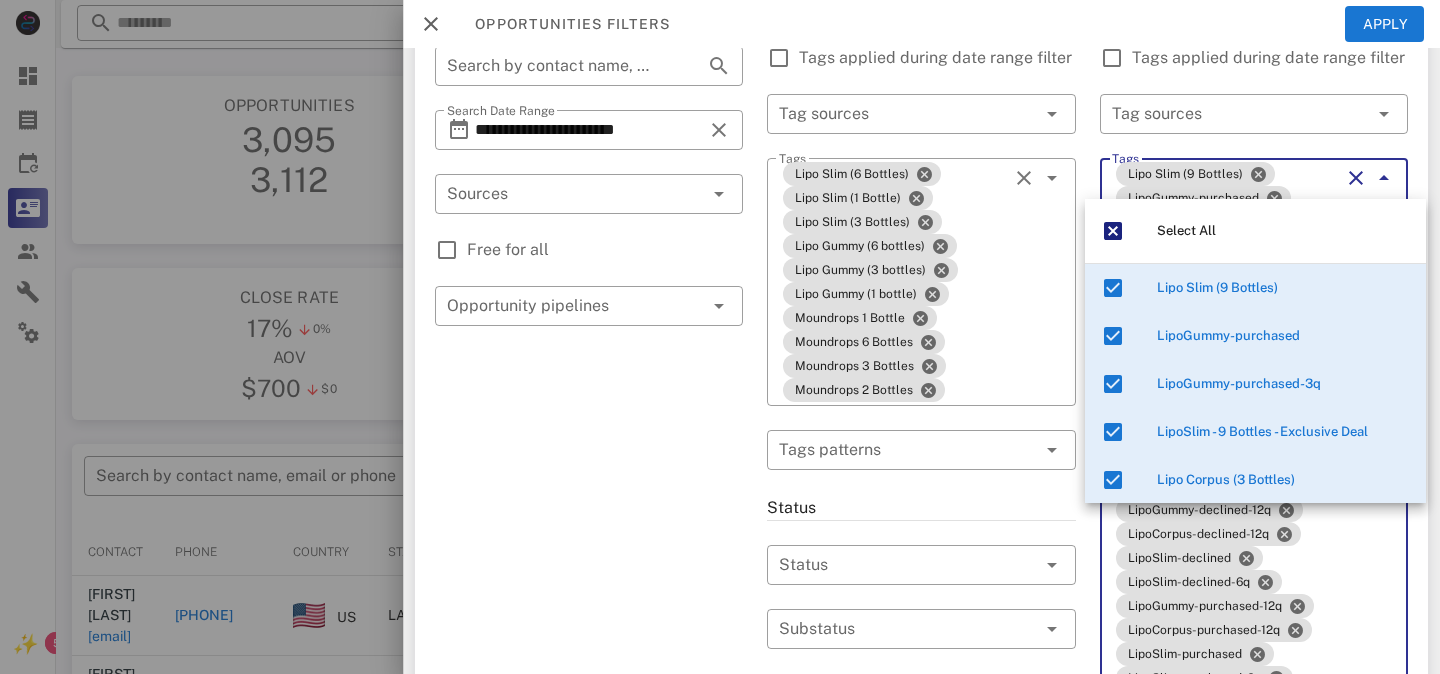 click on "Inclusion filters Tags applied during date range filter ​ Tag sources ​ Tags Lipo Slim (6 Bottles) Lipo Slim (1 Bottle) Lipo Slim (3 Bottles) Lipo Gummy (6 bottles) Lipo Gummy (3 bottles) Lipo Gummy (1 bottle) Moundrops 1 Bottle Moundrops 6 Bottles Moundrops 3 Bottles Moundrops 2 Bottles ​ Tags patterns Status ​ Status ​ Substatus Location ​ Country ​ States ​ Zip code Activation ​ Min Activations ​ Max Activations Order value ​ Min Value ​ Max Value Include leads Include customers Include cooldown" at bounding box center (921, 2806) 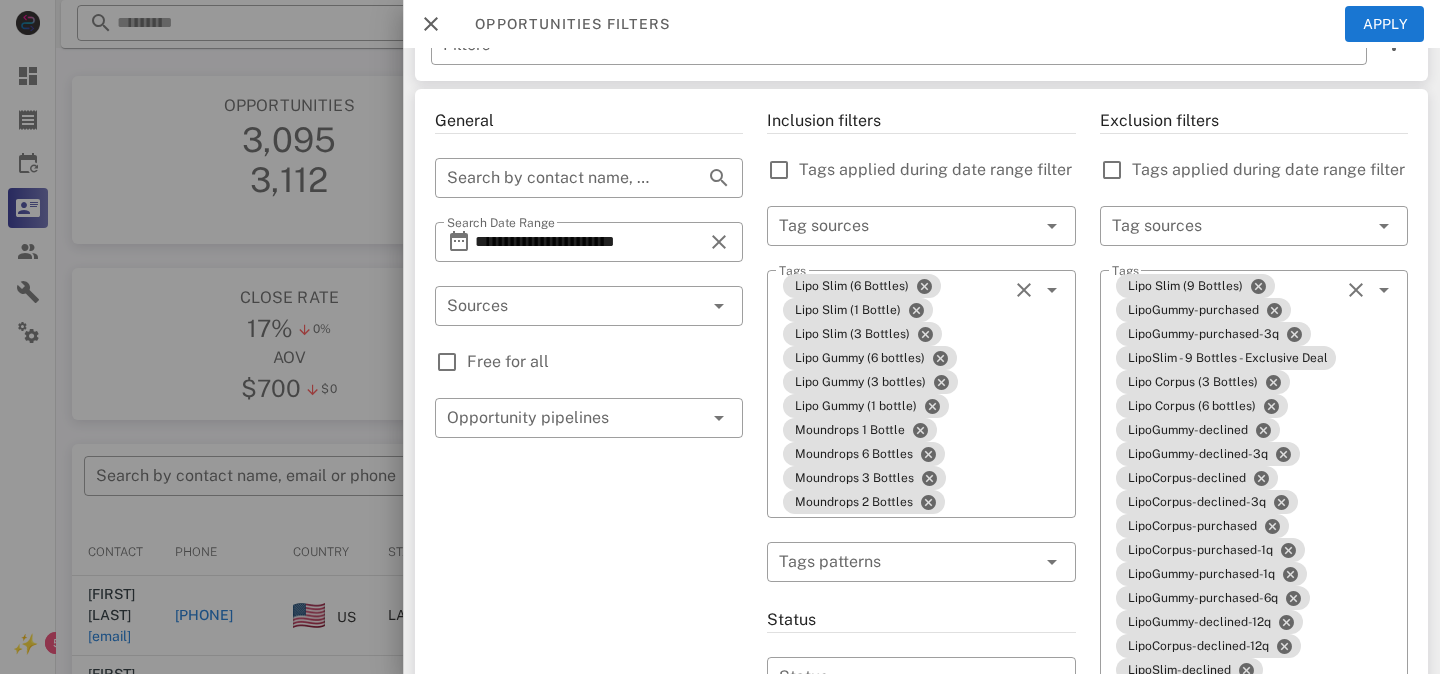 scroll, scrollTop: 23, scrollLeft: 0, axis: vertical 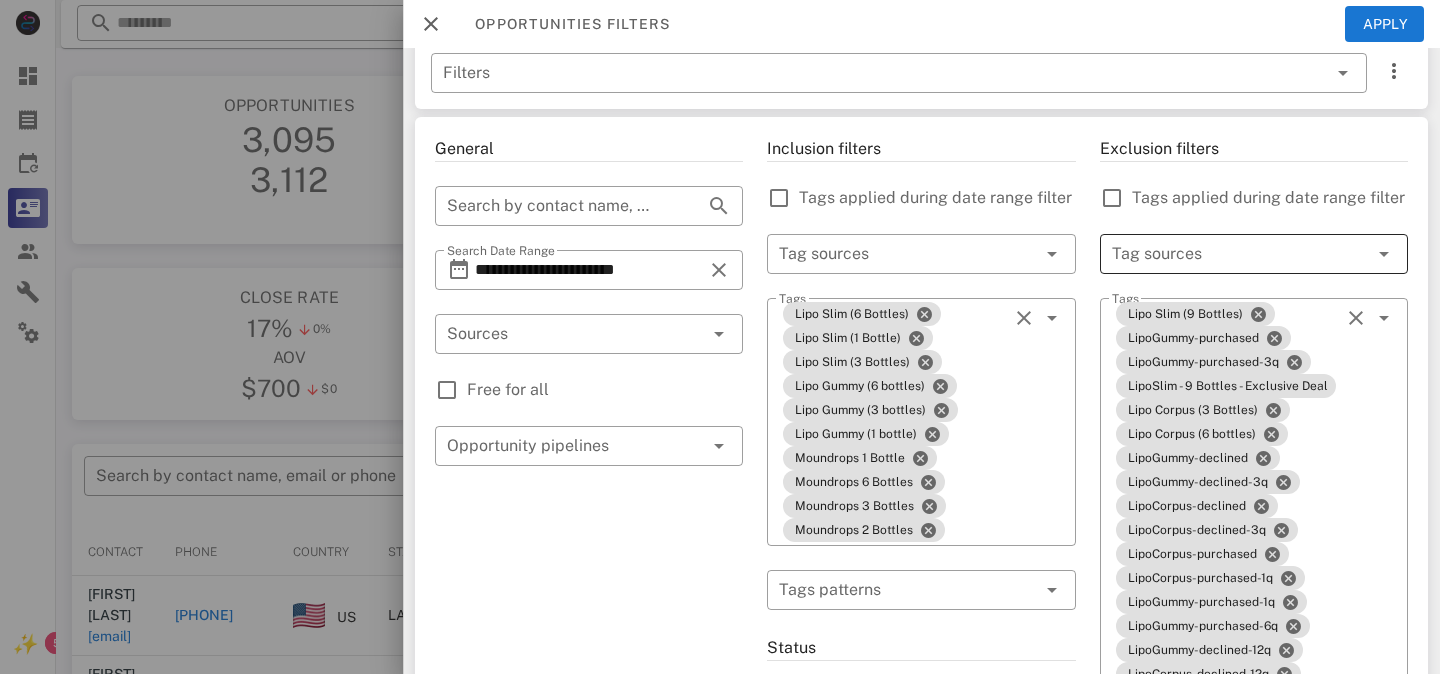 click at bounding box center [1226, 254] 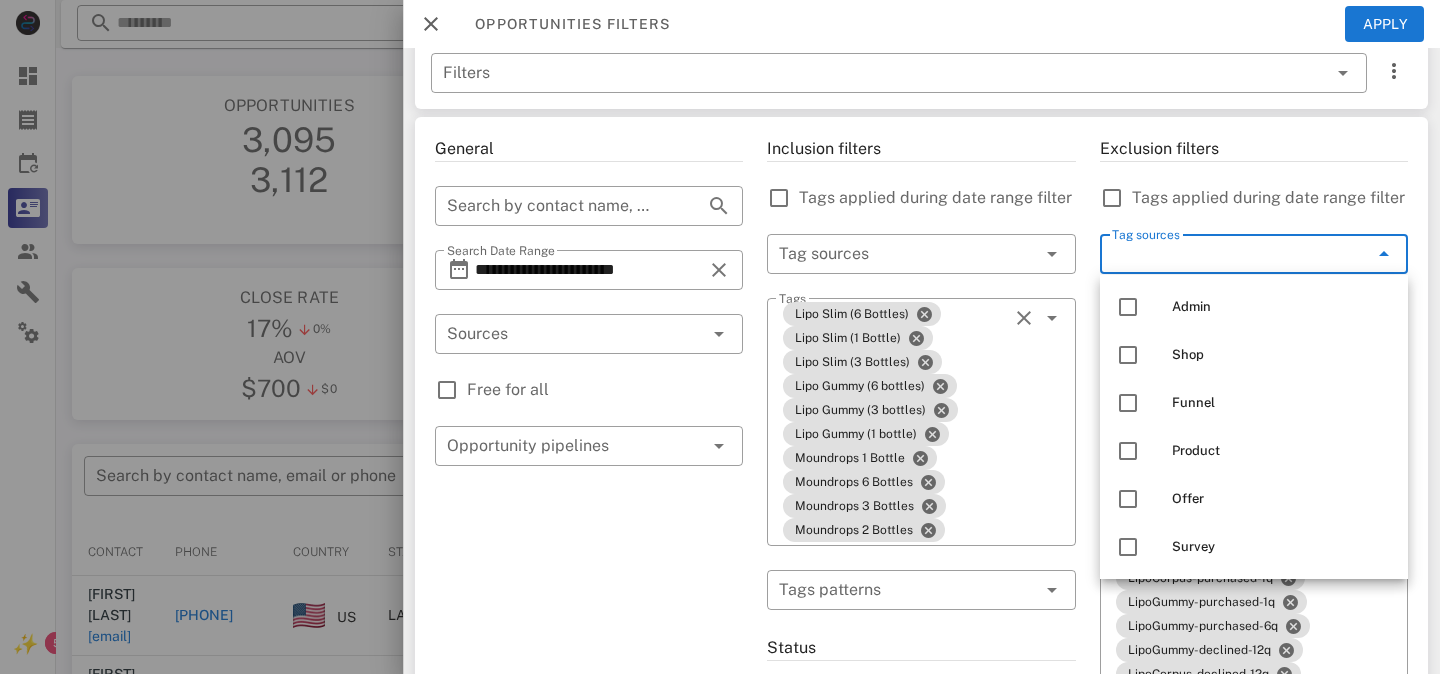 click on "Inclusion filters Tags applied during date range filter ​ Tag sources ​ Tags Lipo Slim (6 Bottles) Lipo Slim (1 Bottle) Lipo Slim (3 Bottles) Lipo Gummy (6 bottles) Lipo Gummy (3 bottles) Lipo Gummy (1 bottle) Moundrops 1 Bottle Moundrops 6 Bottles Moundrops 3 Bottles Moundrops 2 Bottles ​ Tags patterns Status ​ Status ​ Substatus Location ​ Country ​ States ​ Zip code Activation ​ Min Activations ​ Max Activations Order value ​ Min Value ​ Max Value Include leads Include customers Include cooldown" at bounding box center (921, 2930) 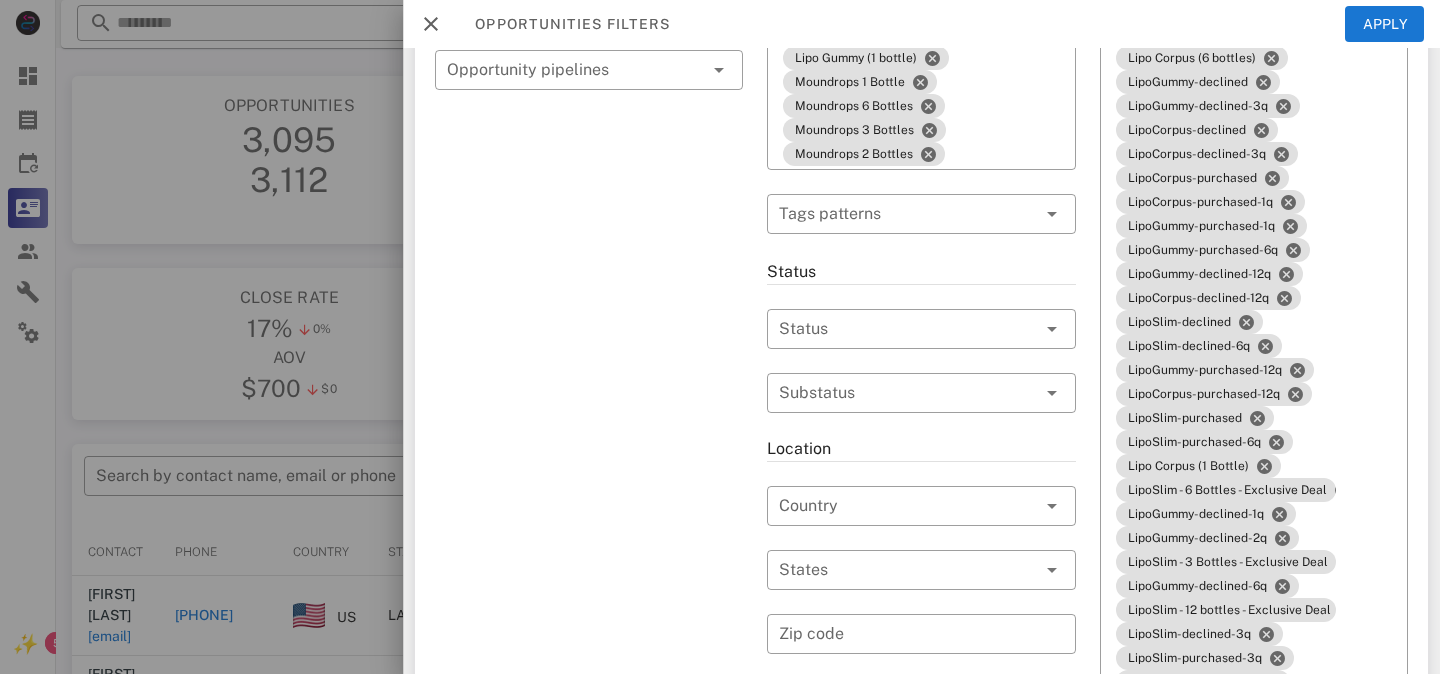 scroll, scrollTop: 397, scrollLeft: 0, axis: vertical 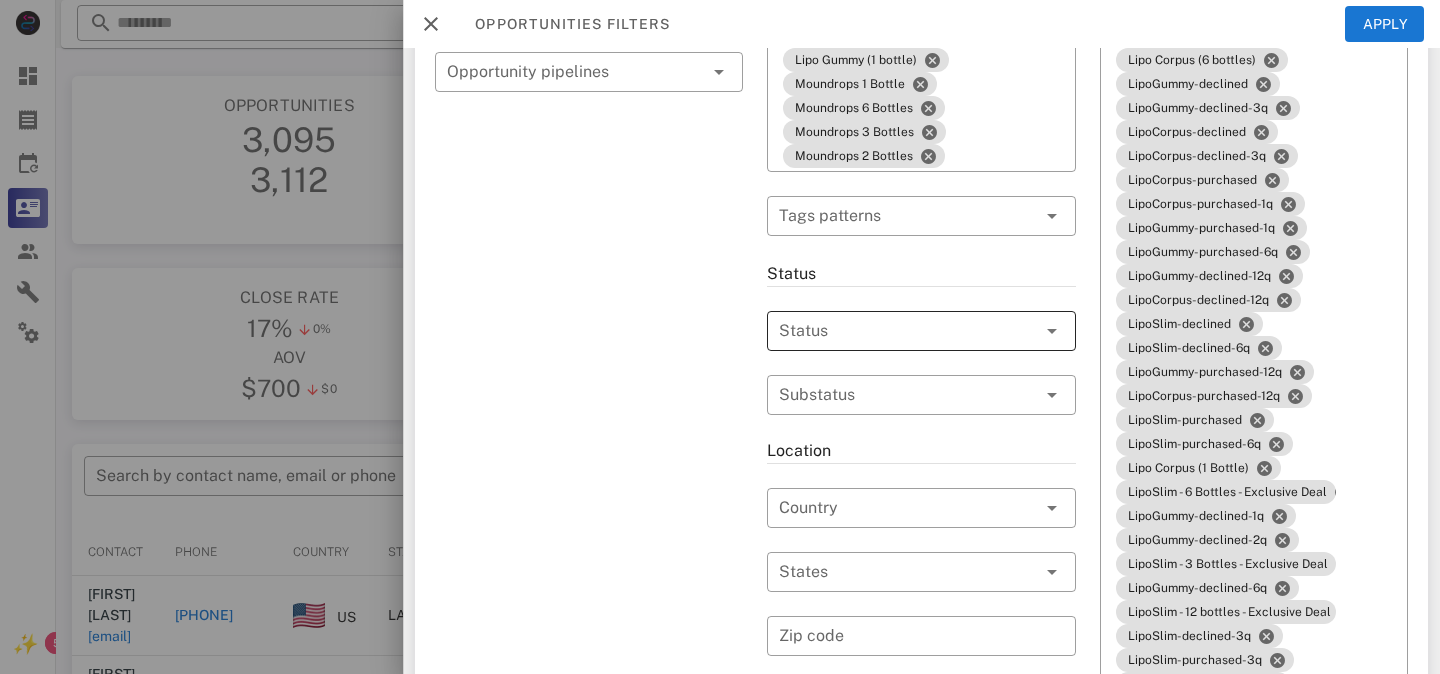 click at bounding box center (893, 331) 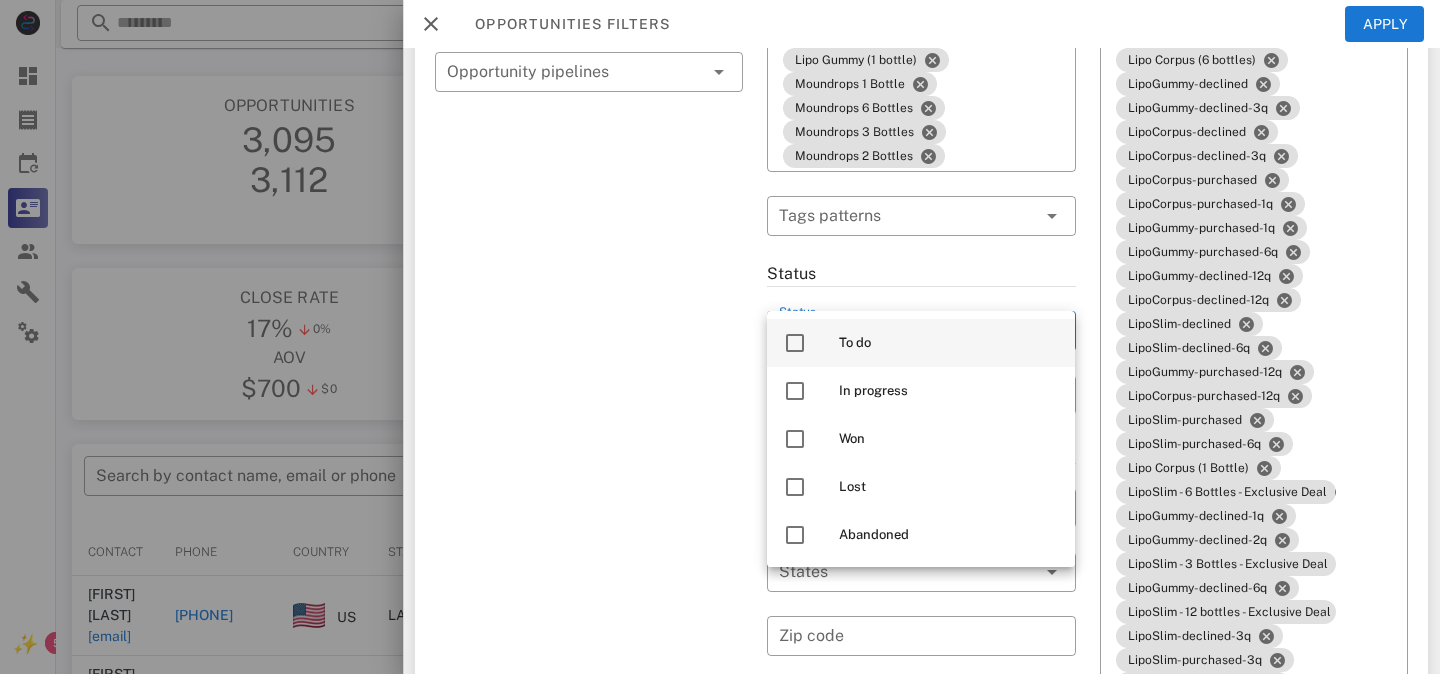 click at bounding box center (795, 343) 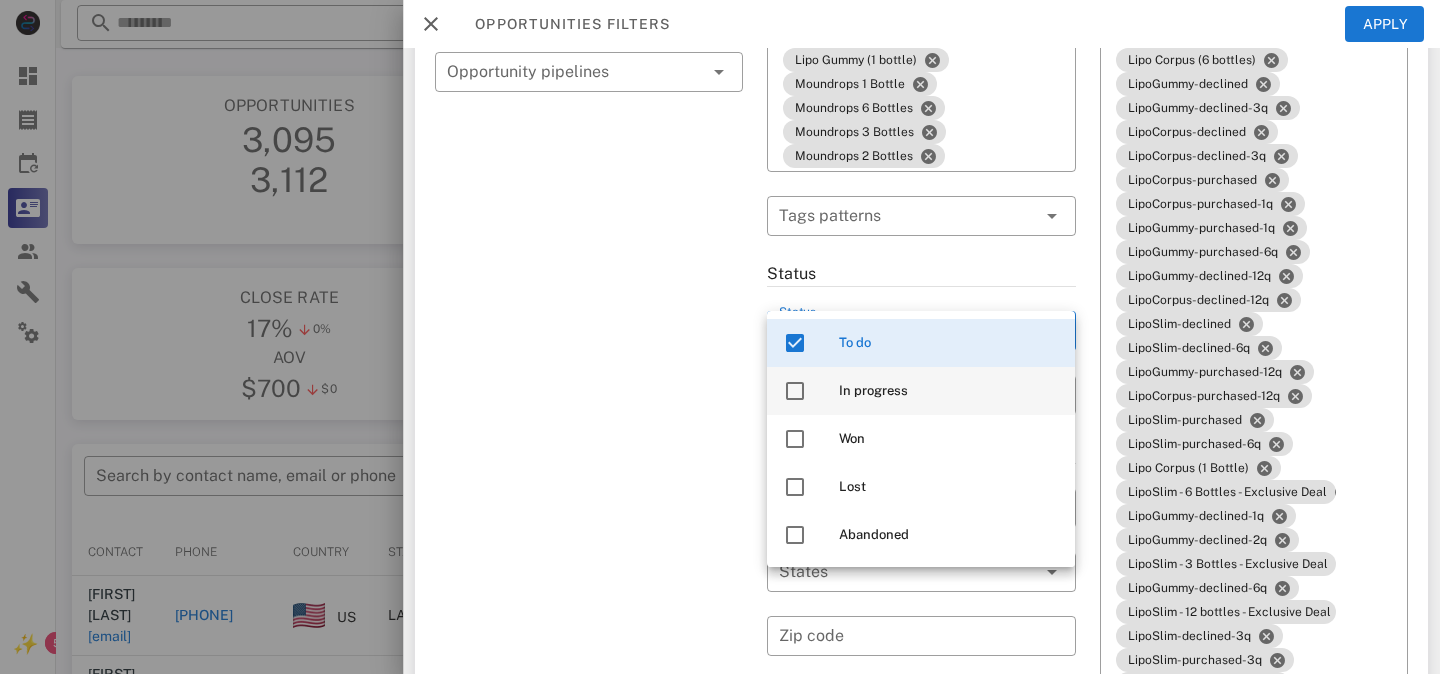 click at bounding box center (795, 391) 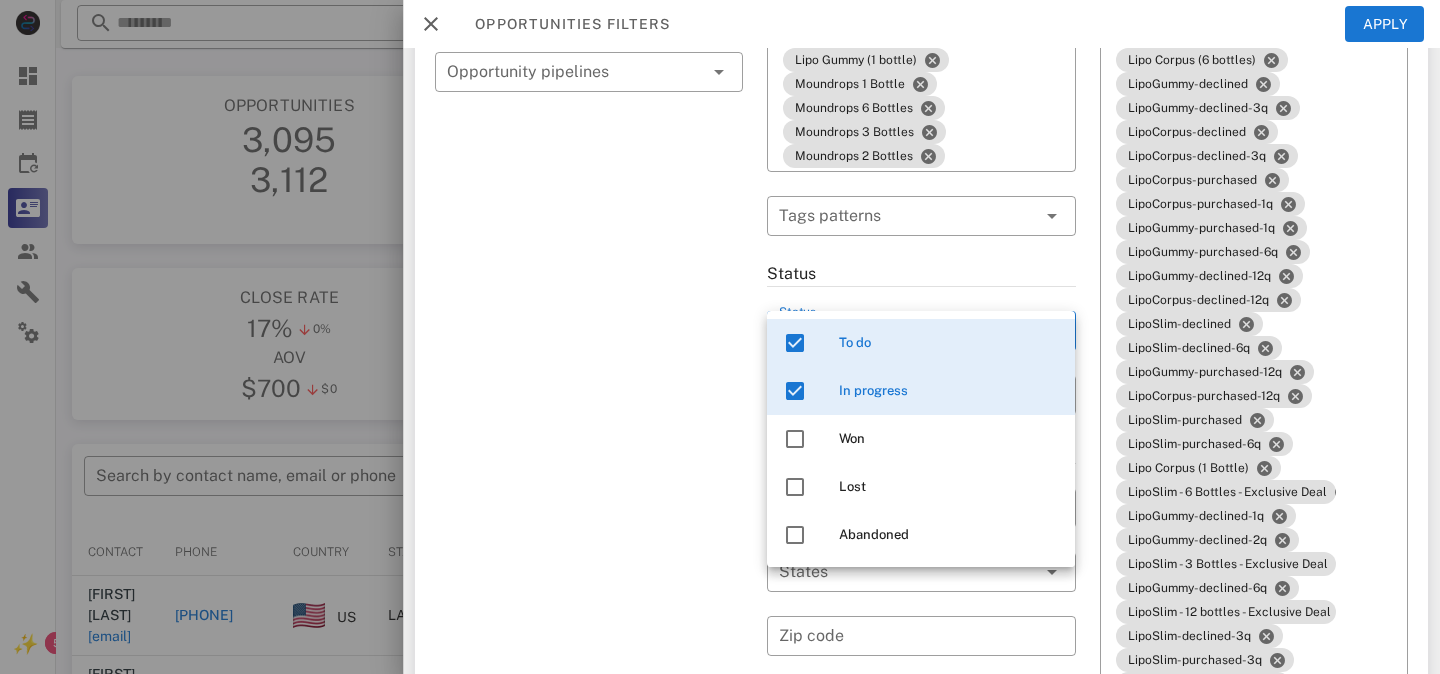 click on "**********" at bounding box center [589, 2556] 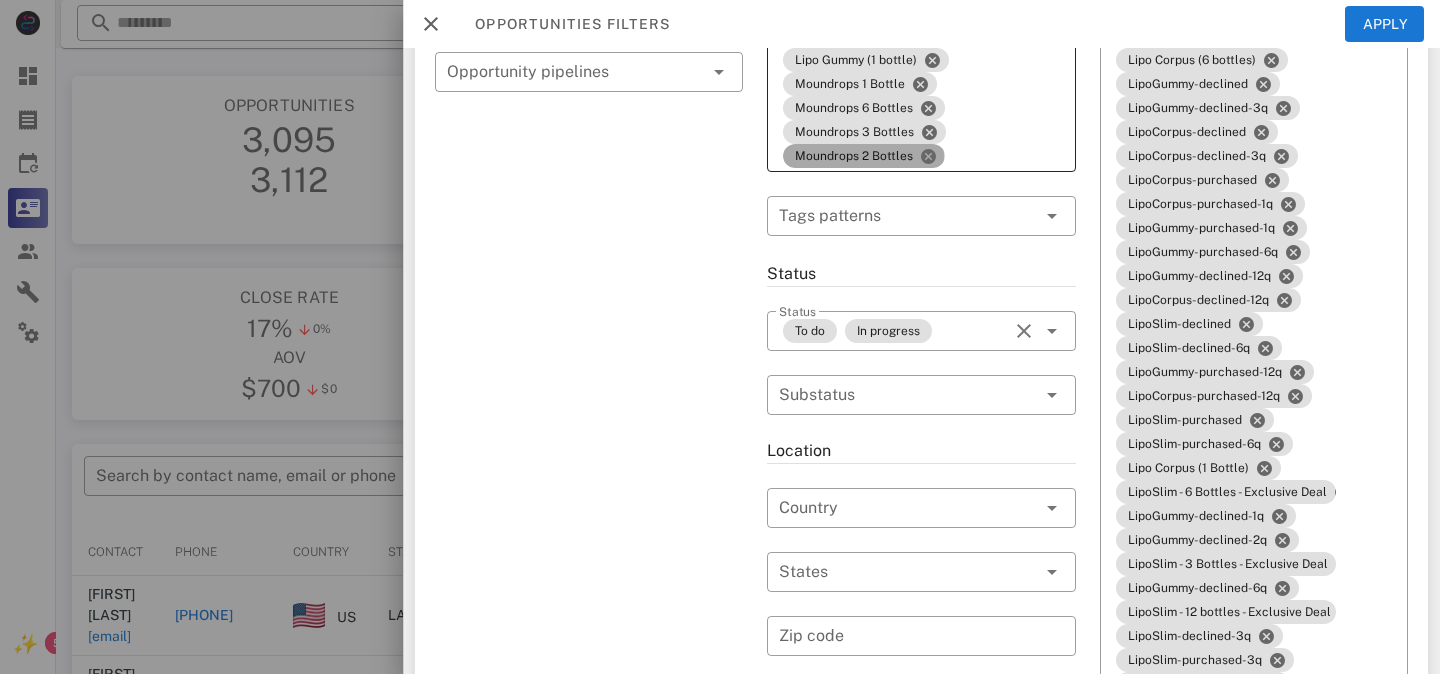 click at bounding box center (928, 156) 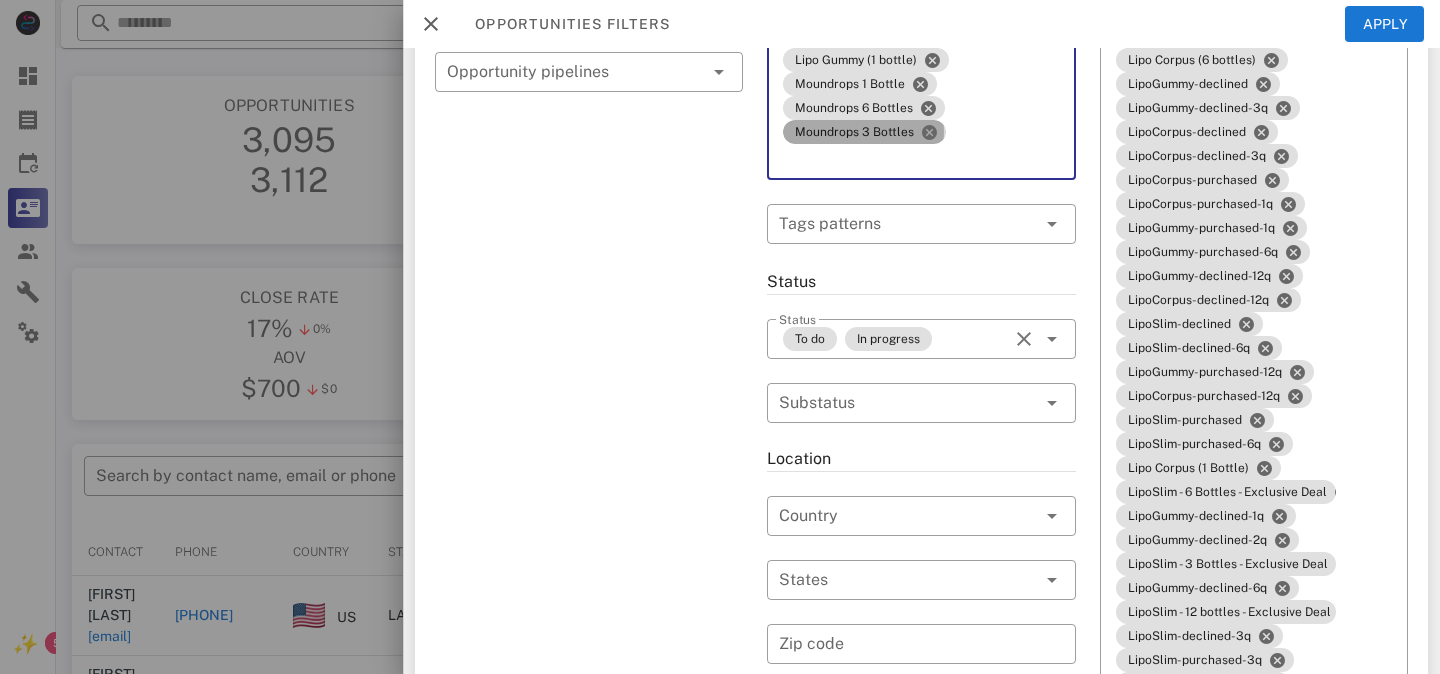 click at bounding box center (929, 132) 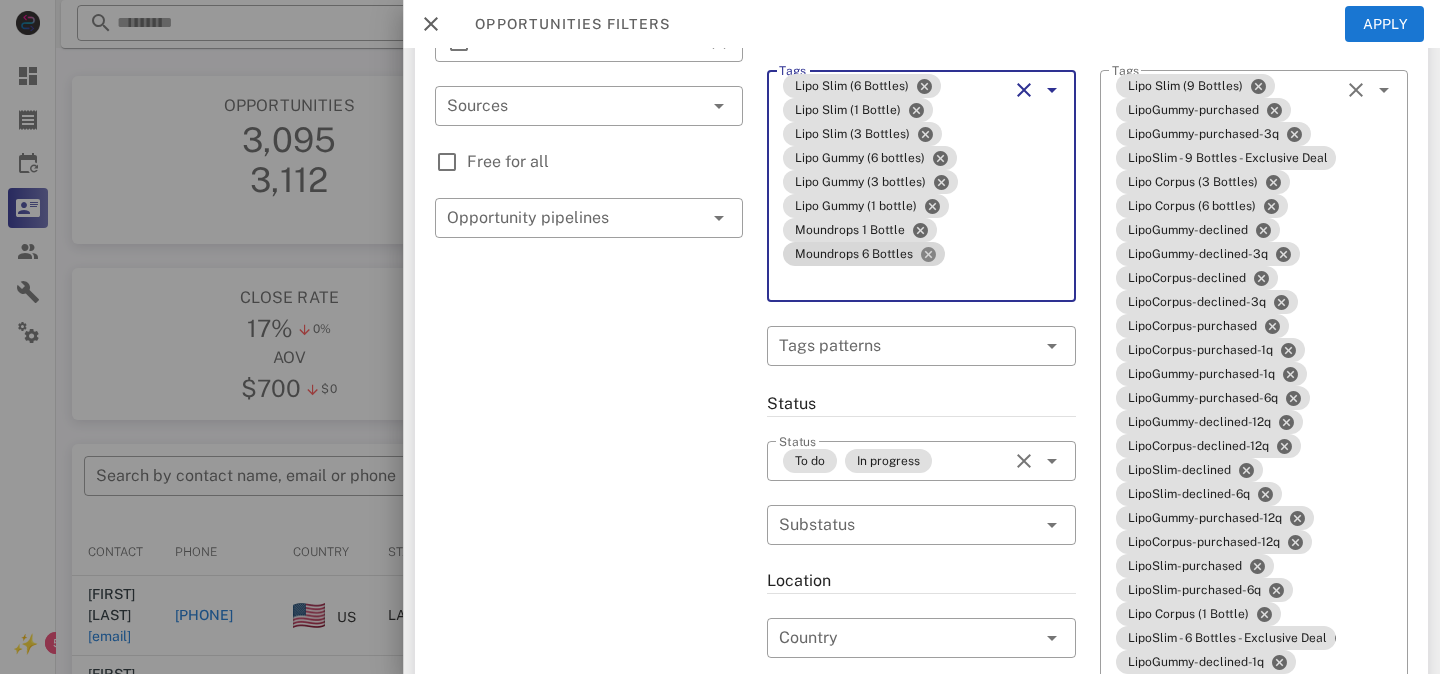 scroll, scrollTop: 239, scrollLeft: 0, axis: vertical 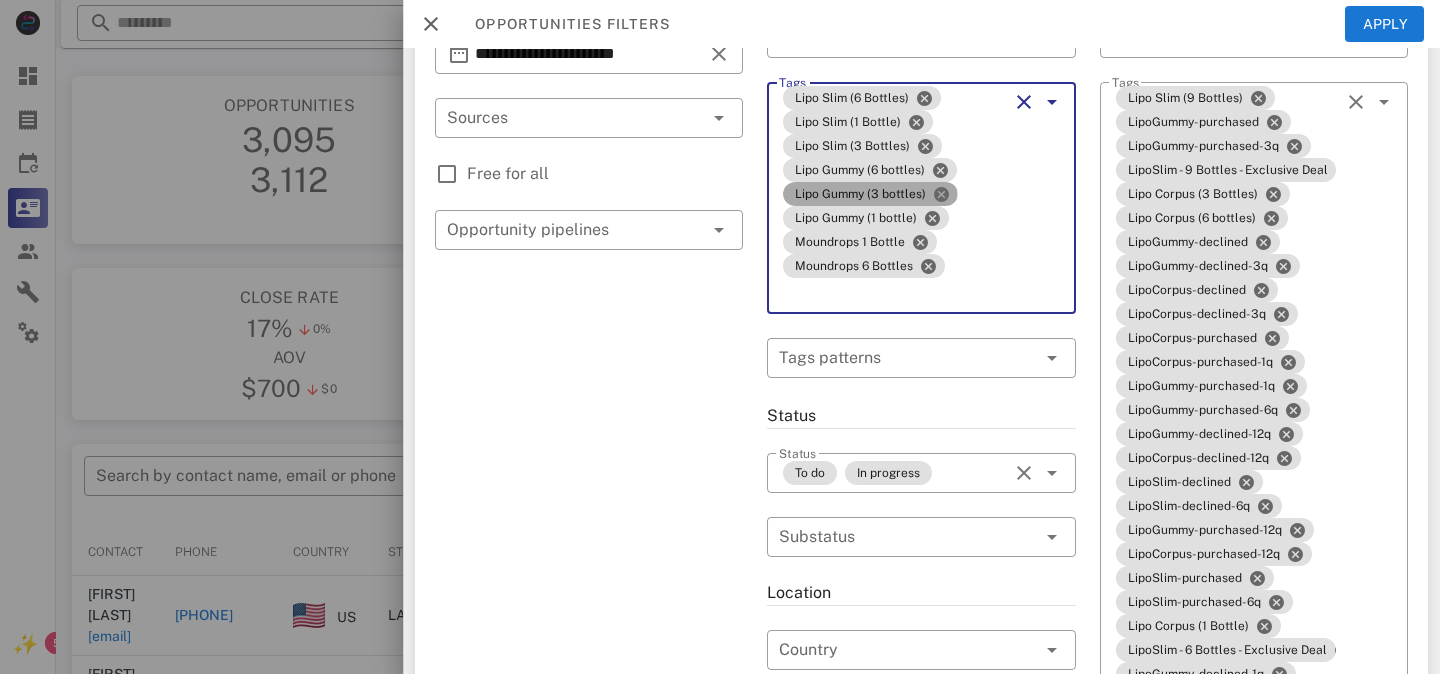 click at bounding box center [941, 194] 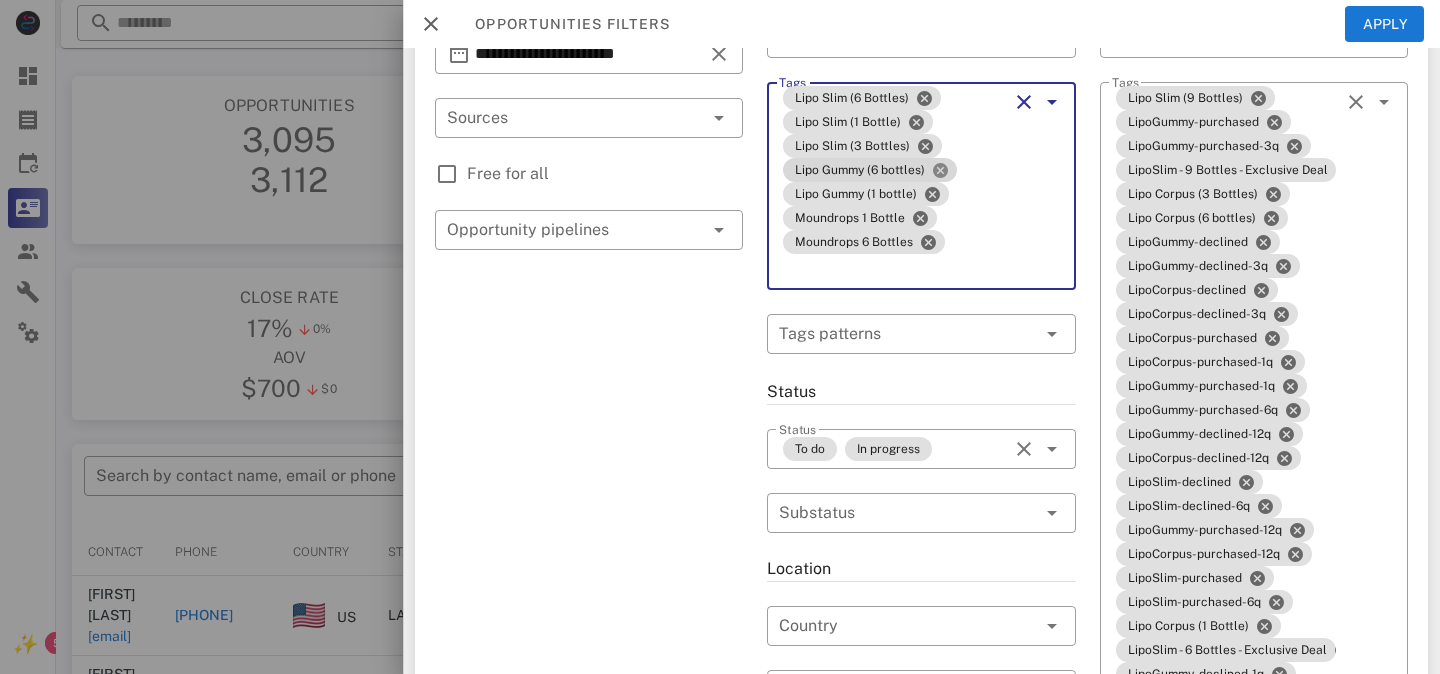 click at bounding box center (940, 170) 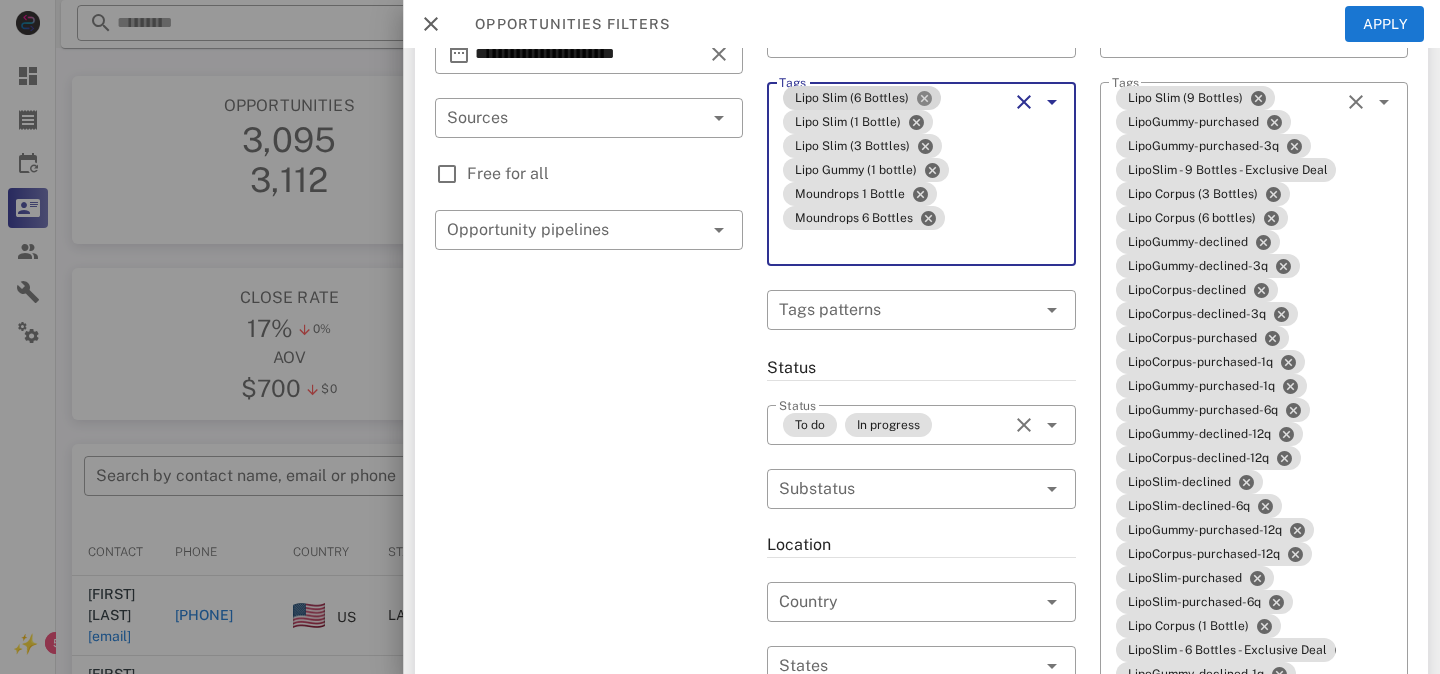 click at bounding box center [924, 98] 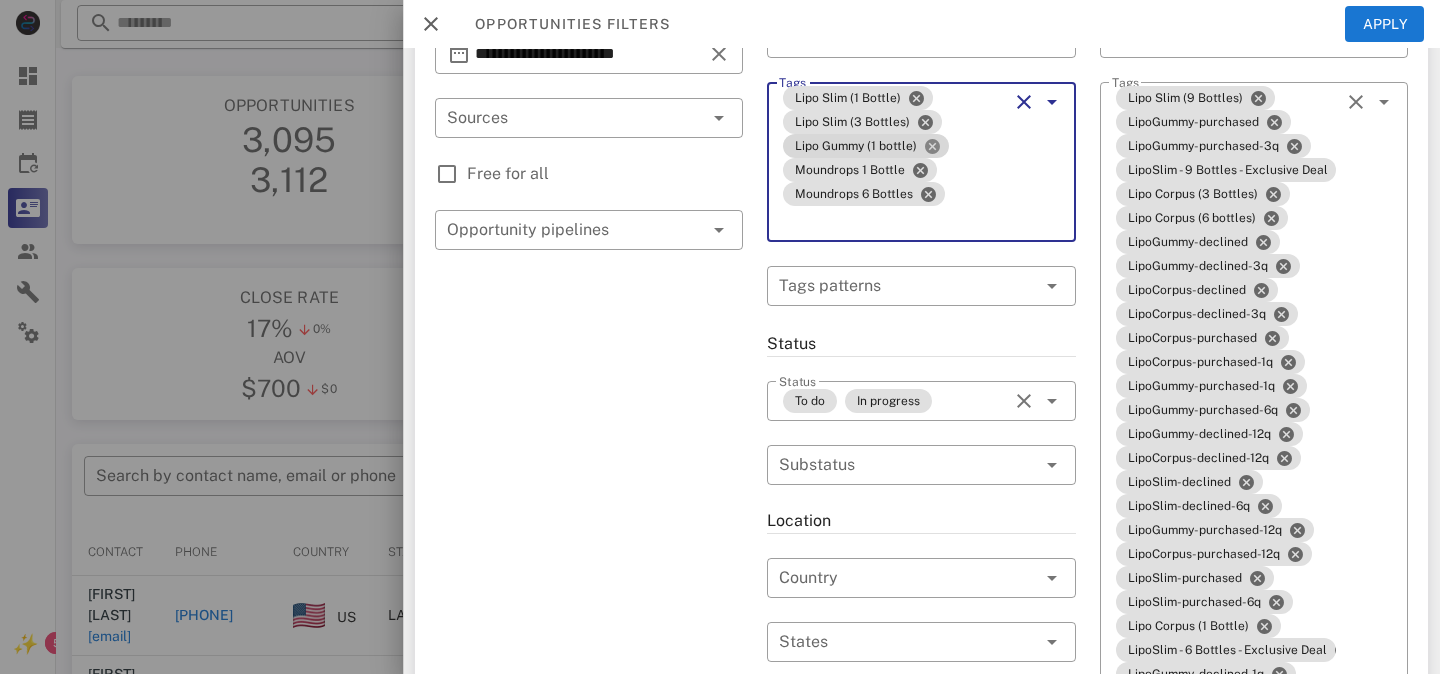 click at bounding box center [932, 146] 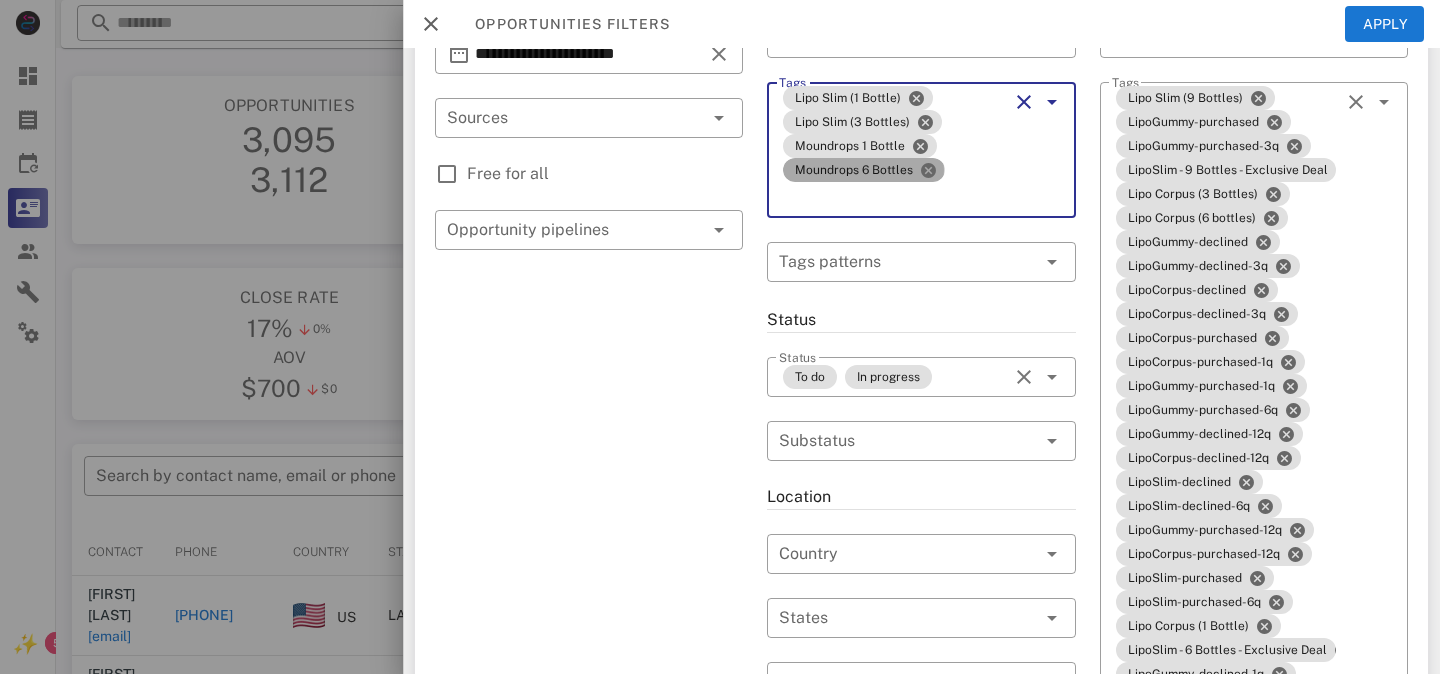 click at bounding box center [928, 170] 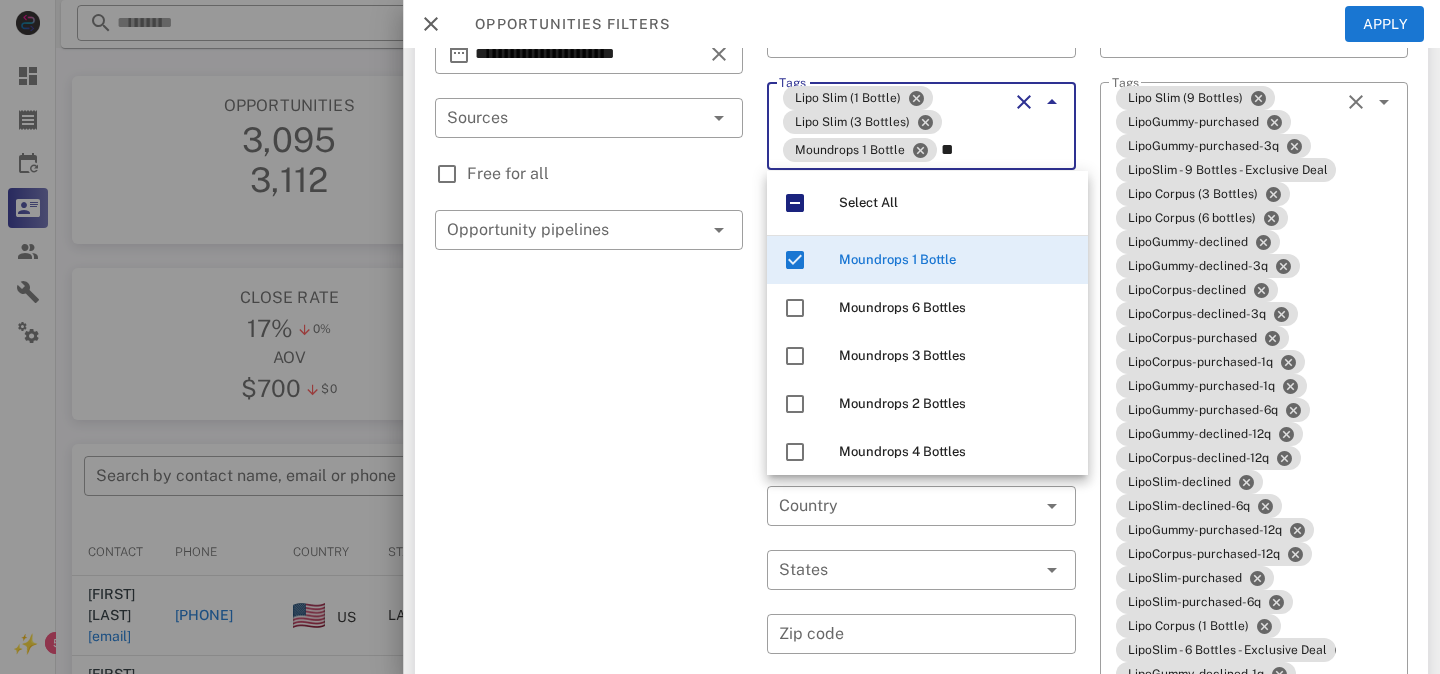 type on "**" 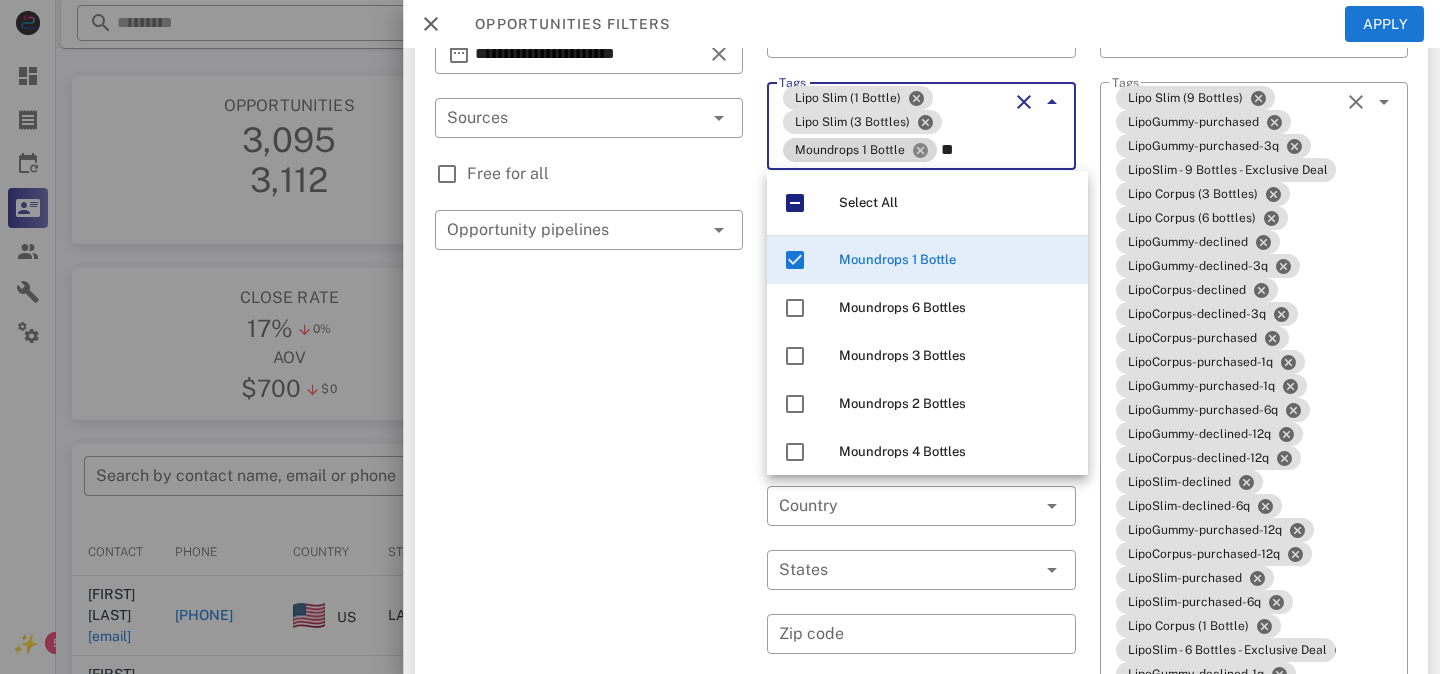 click at bounding box center [920, 150] 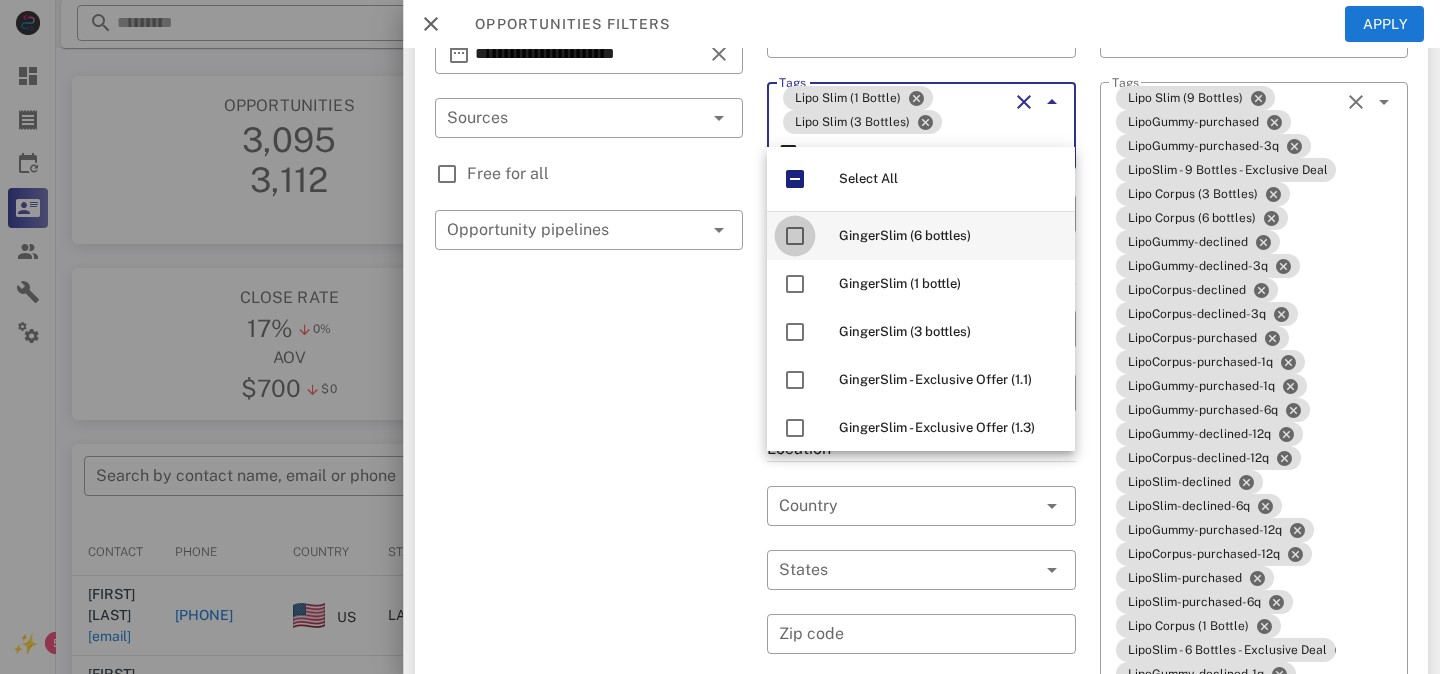 click at bounding box center [795, 284] 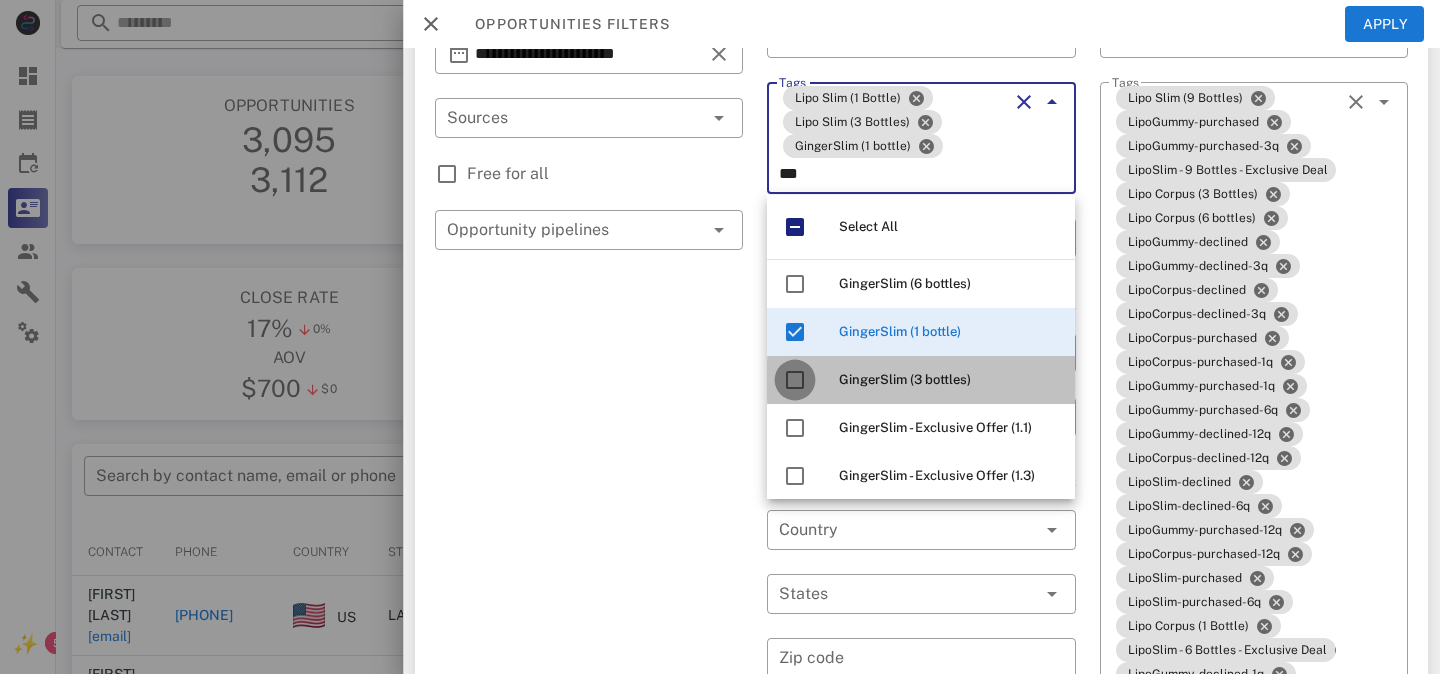 click at bounding box center (795, 380) 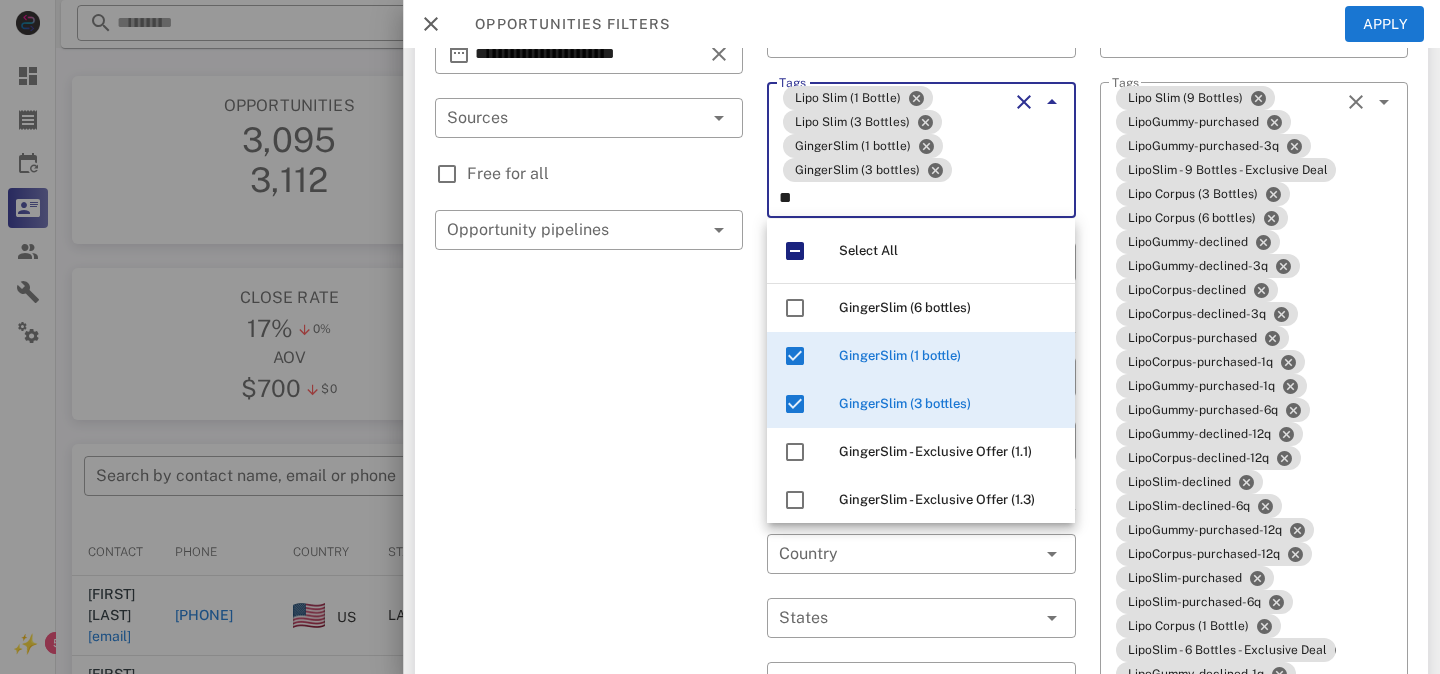 type on "*" 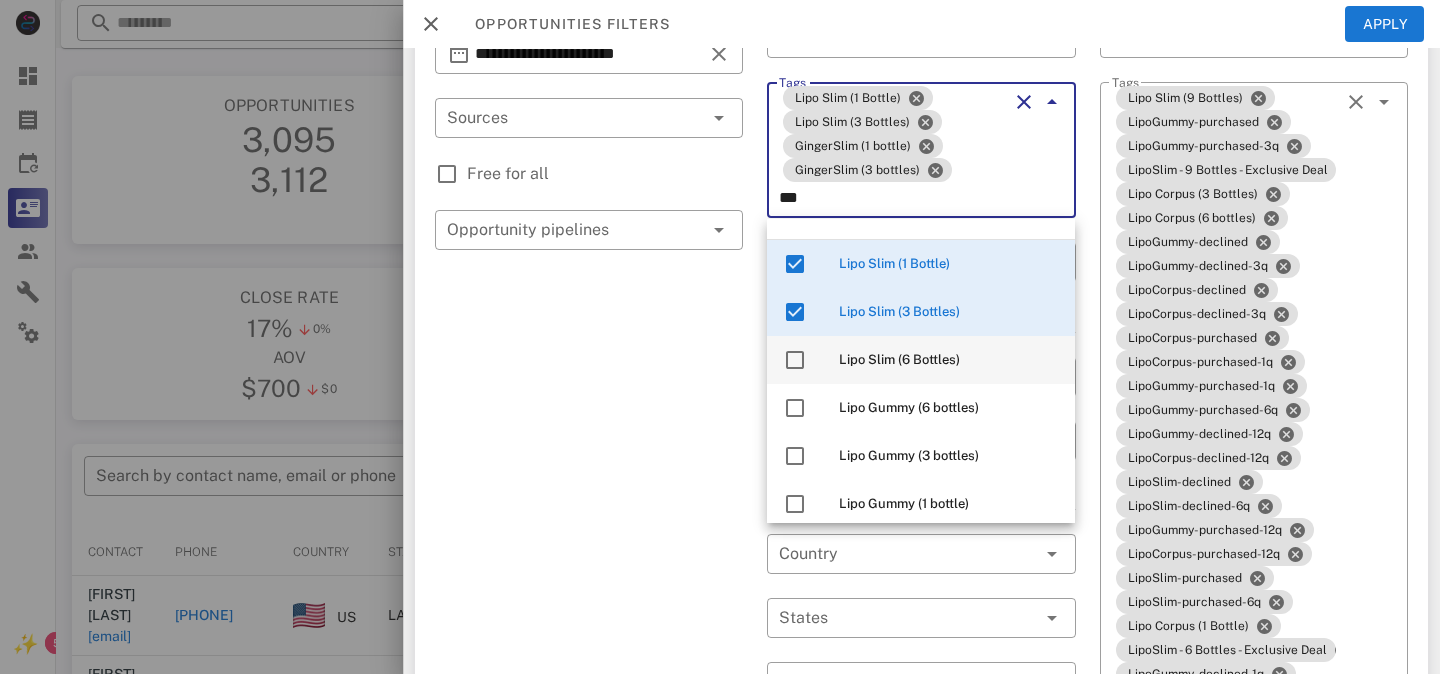 scroll, scrollTop: 57, scrollLeft: 0, axis: vertical 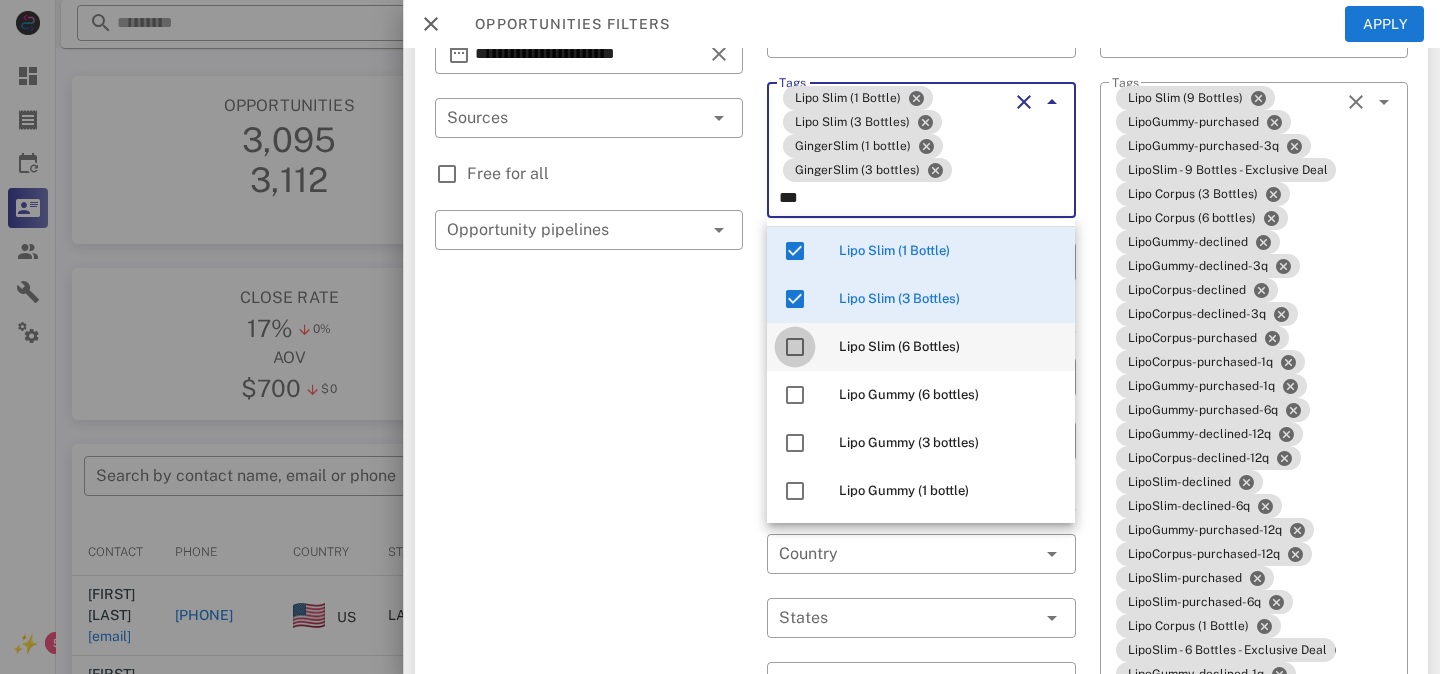click at bounding box center (795, 347) 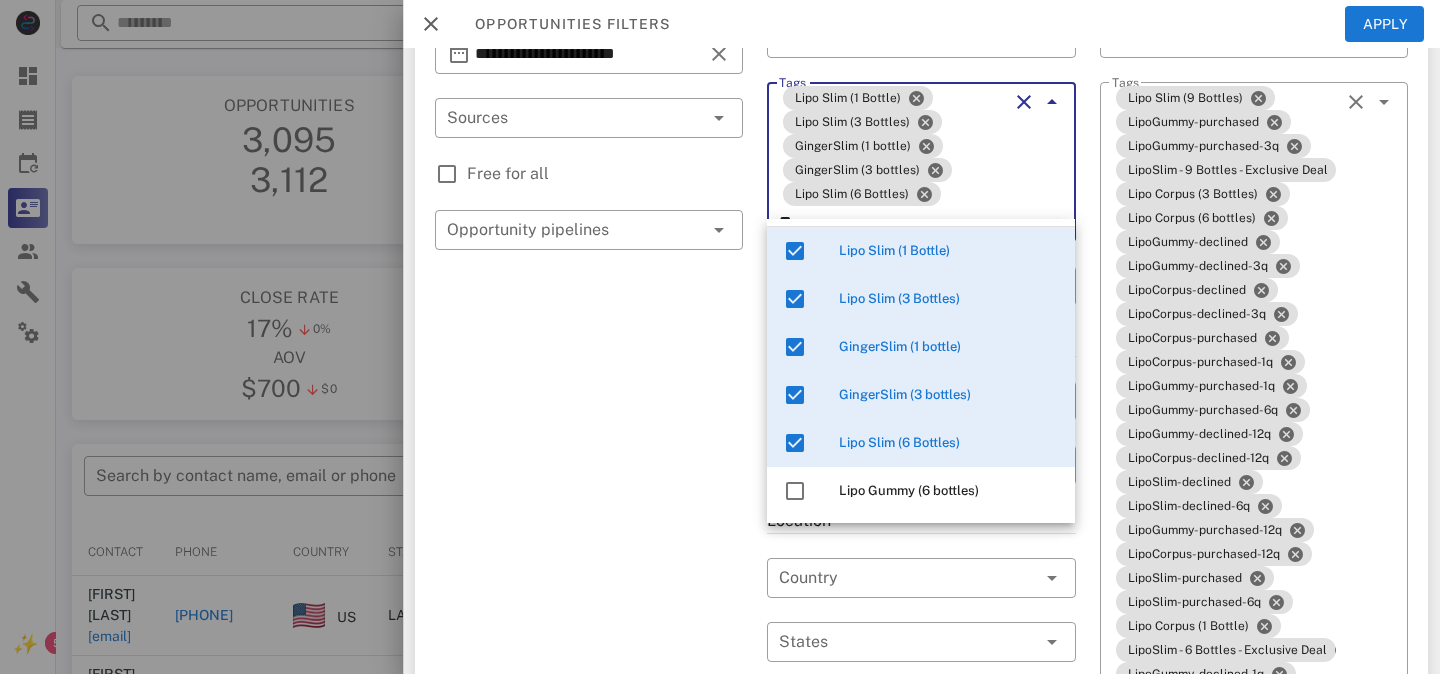 type on "*" 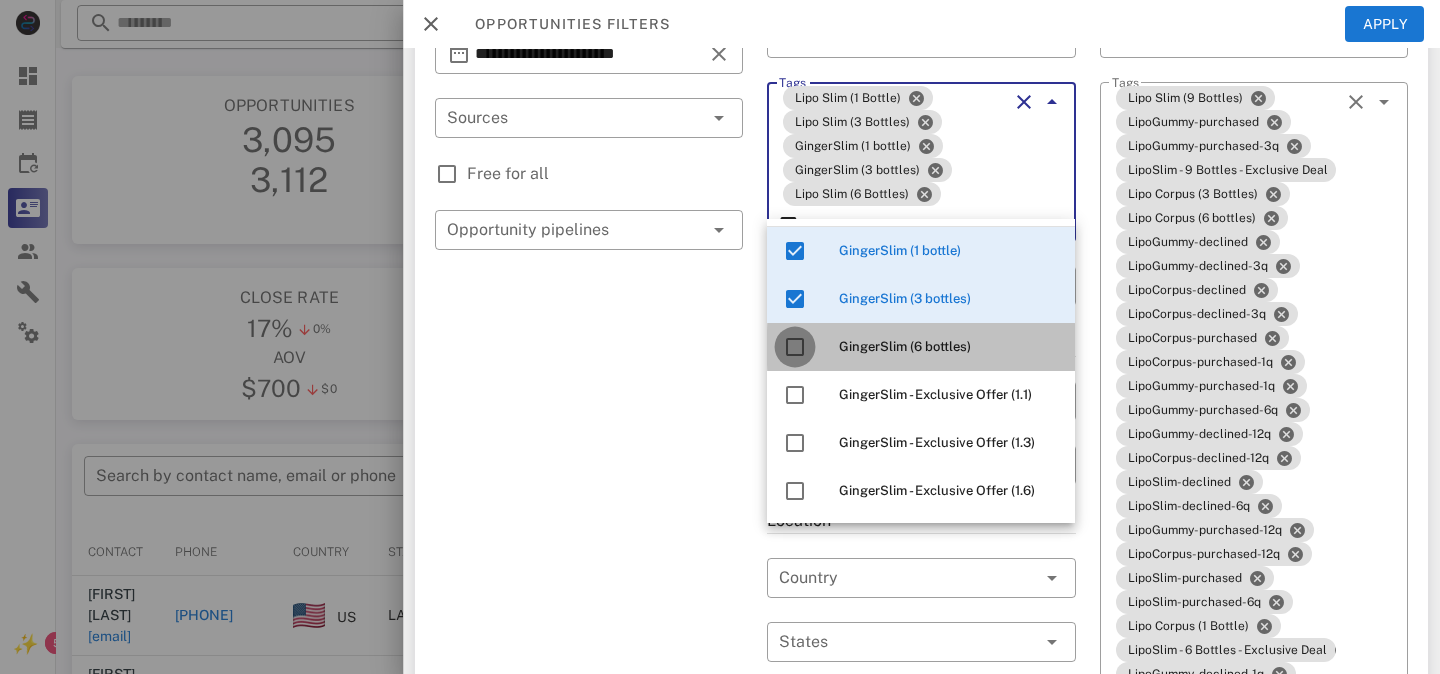 click at bounding box center [795, 347] 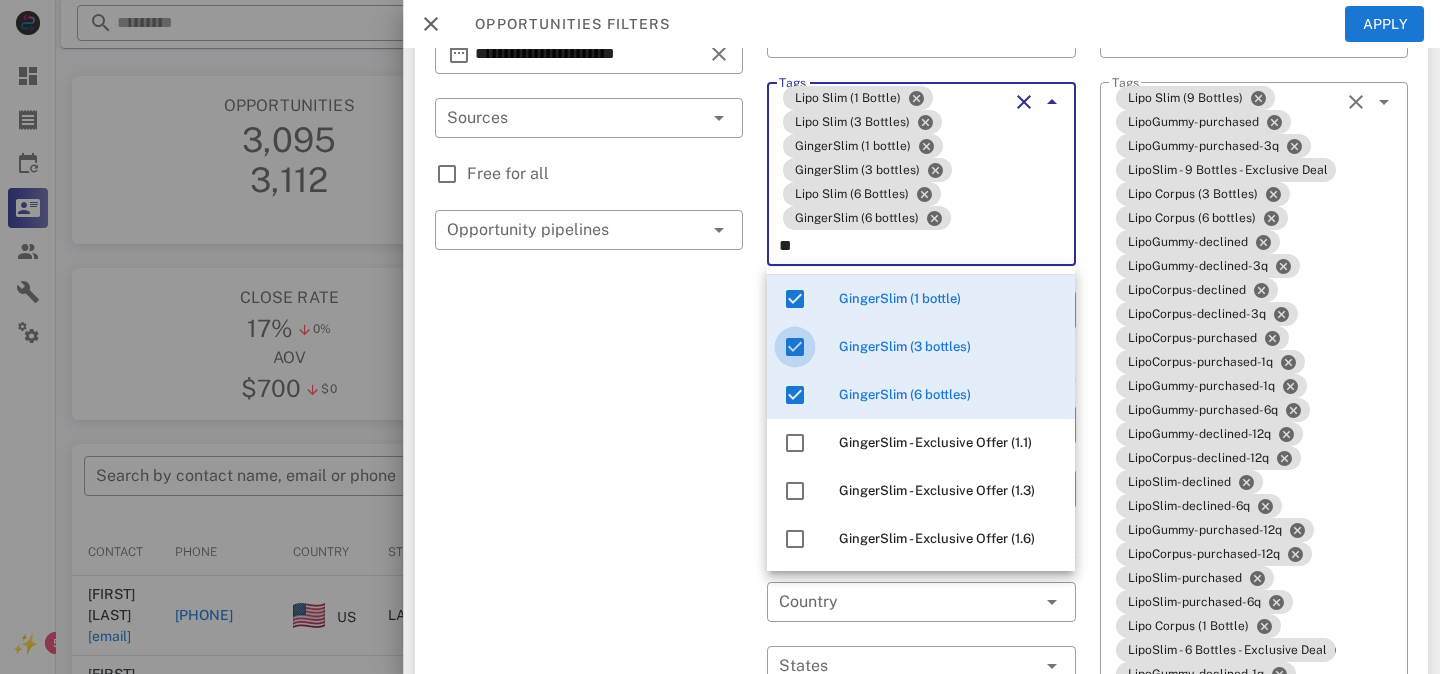 type on "*" 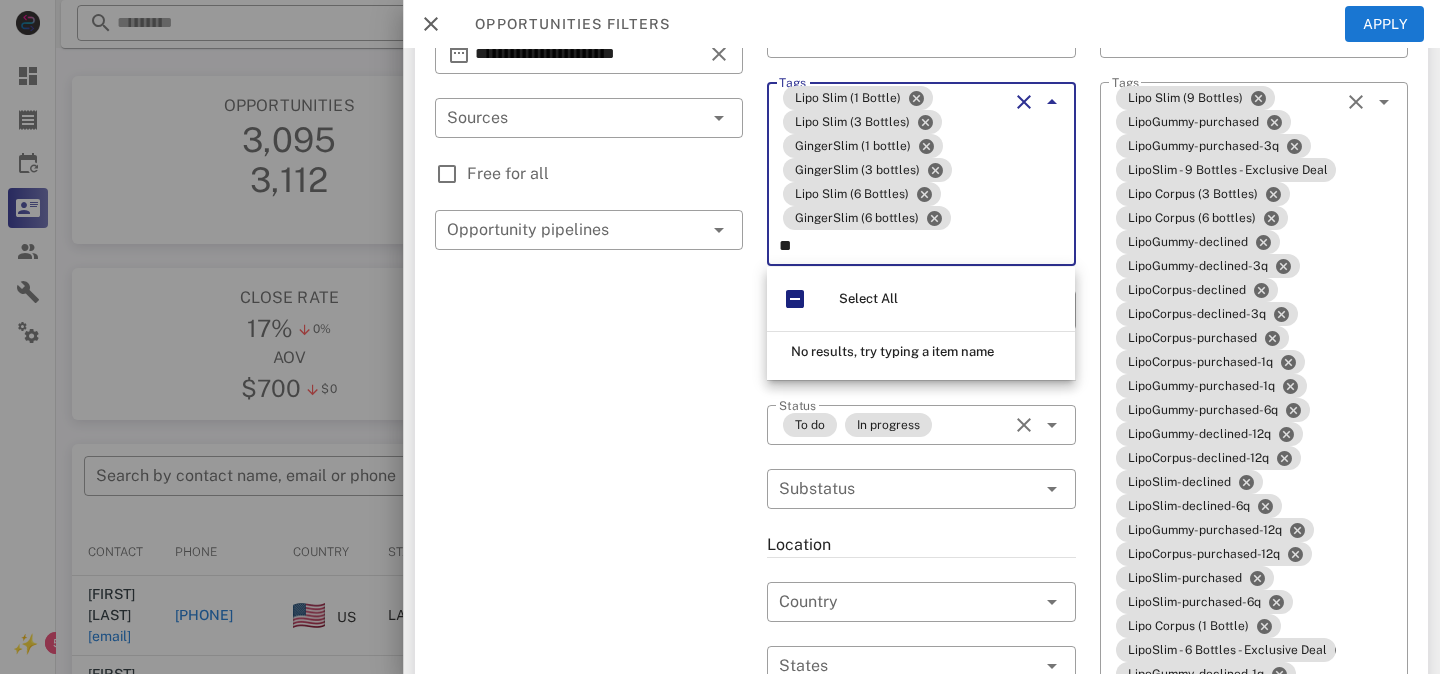 scroll, scrollTop: 0, scrollLeft: 0, axis: both 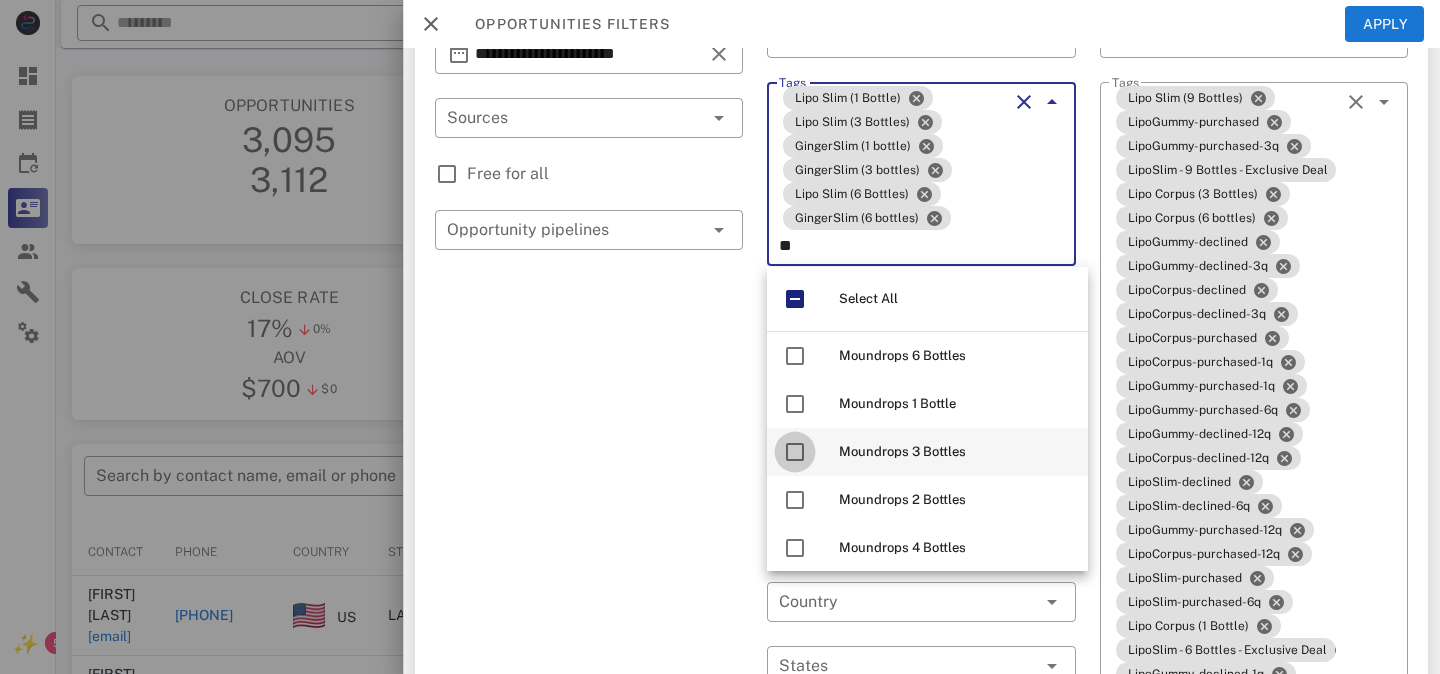 click at bounding box center (795, 404) 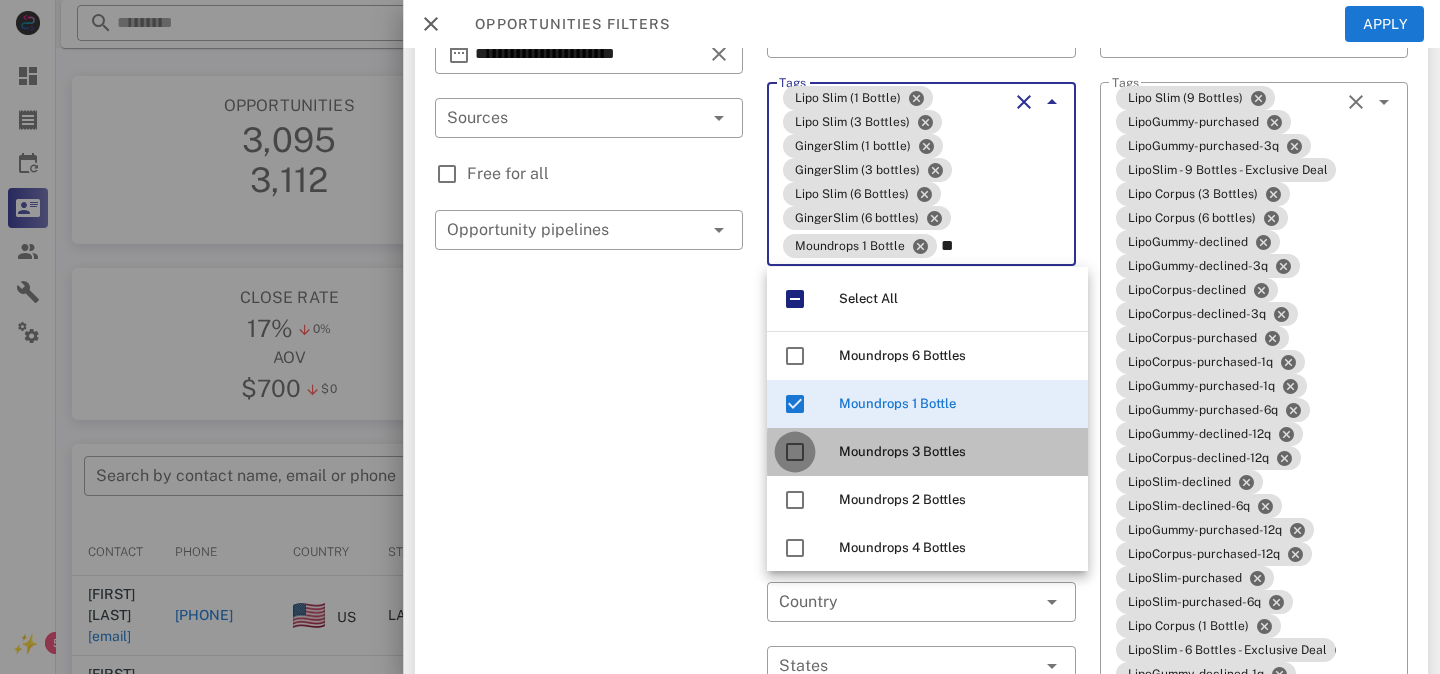 click at bounding box center [795, 452] 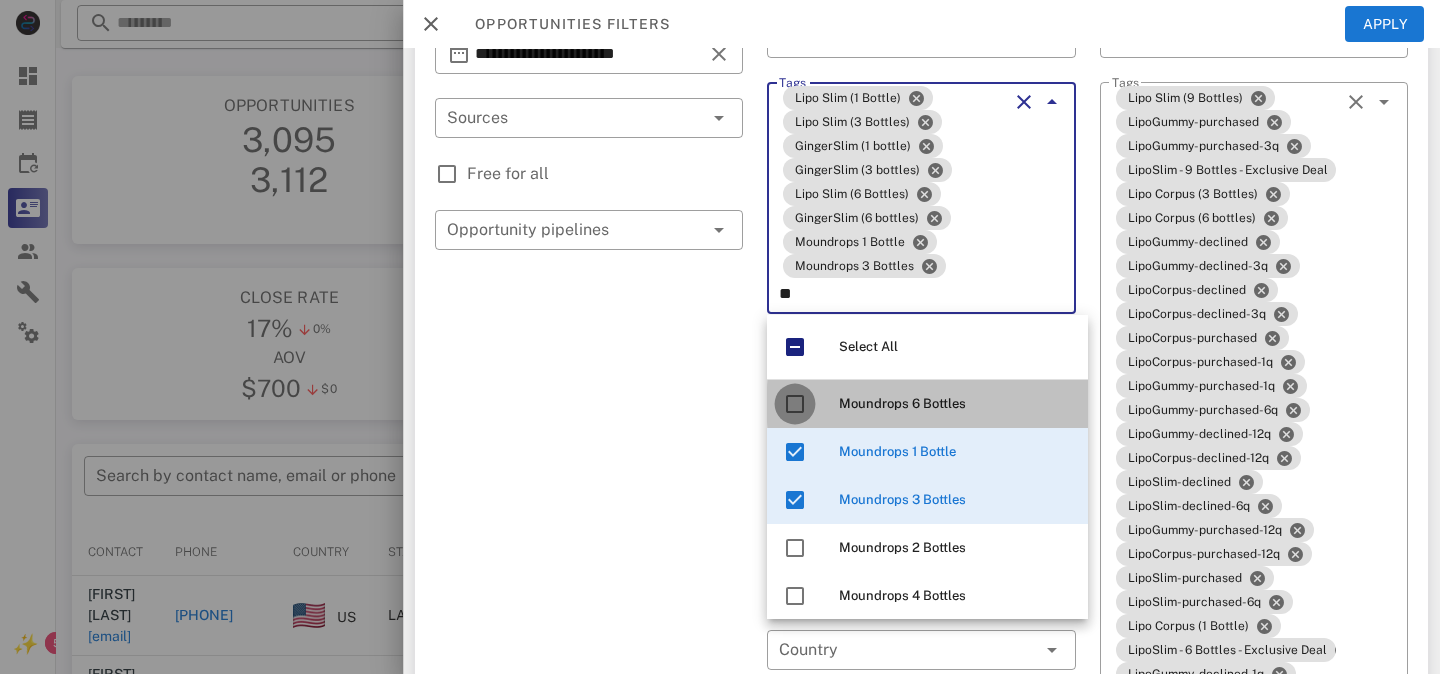 click at bounding box center (795, 404) 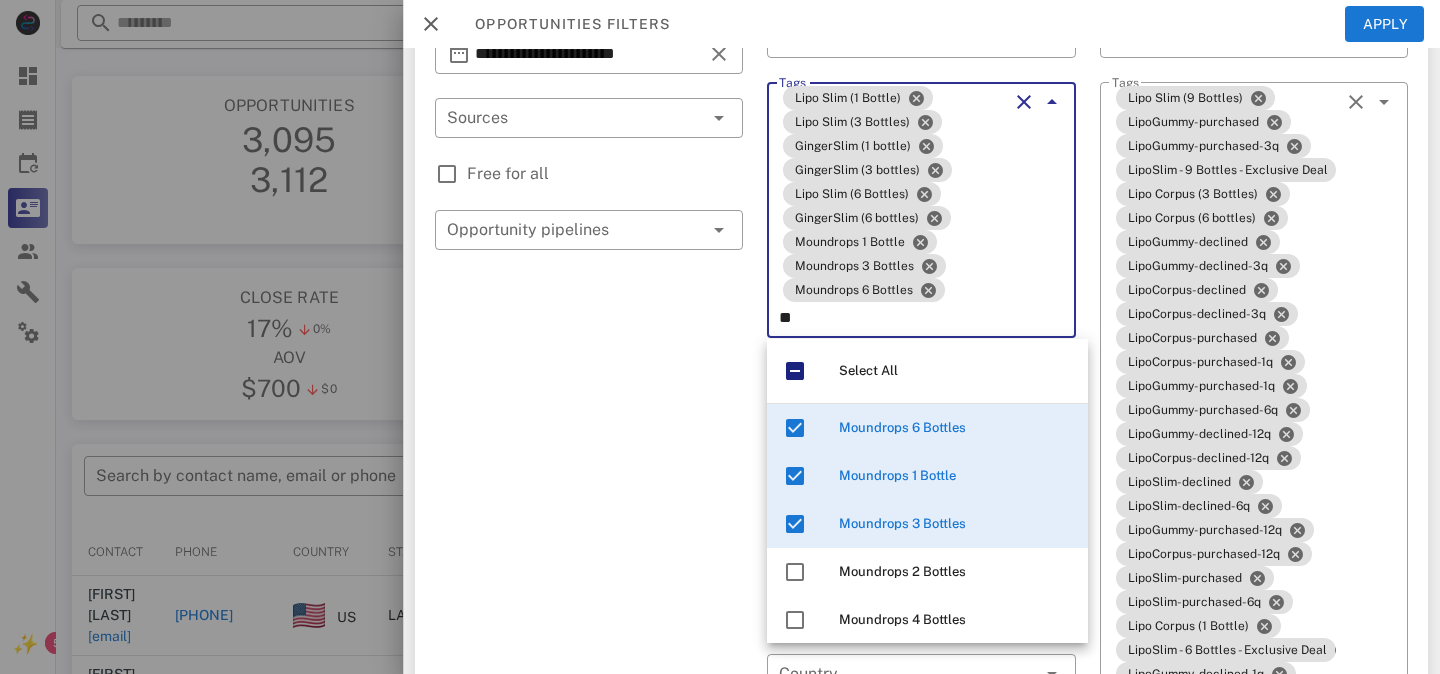 type on "*" 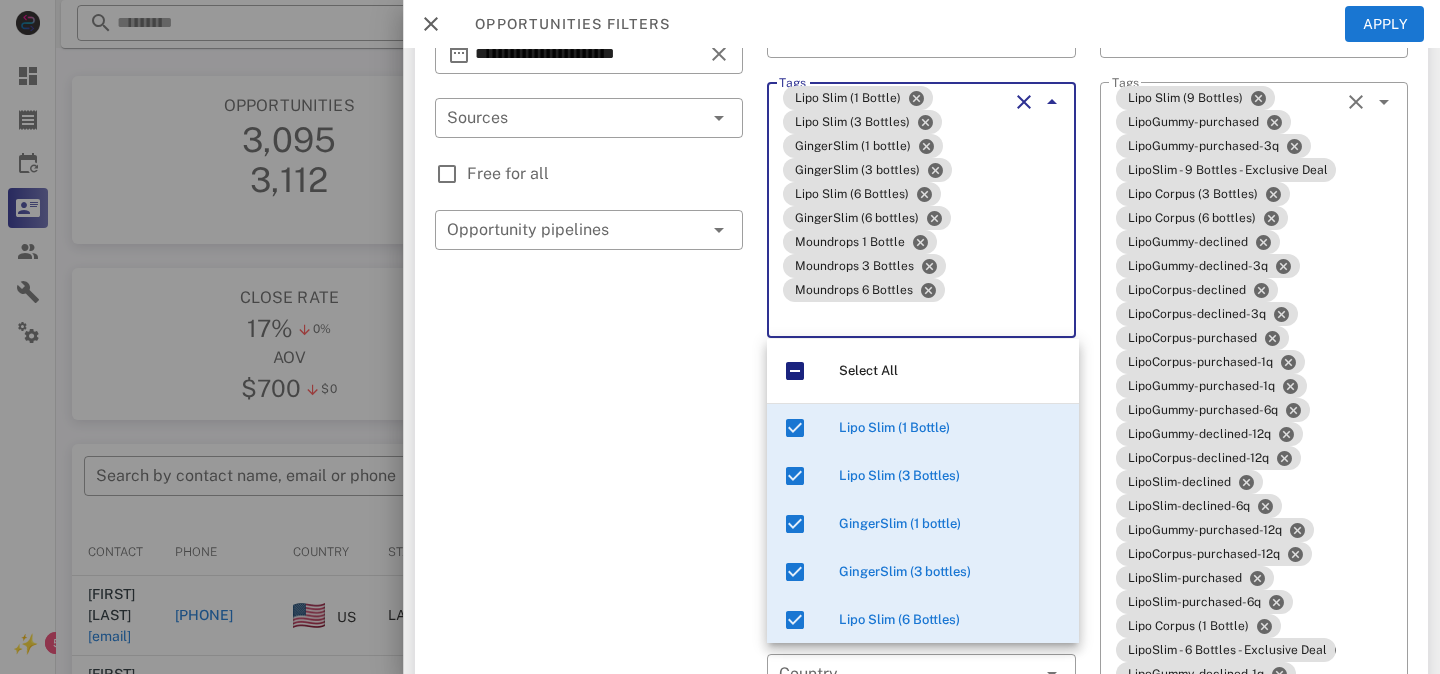 type 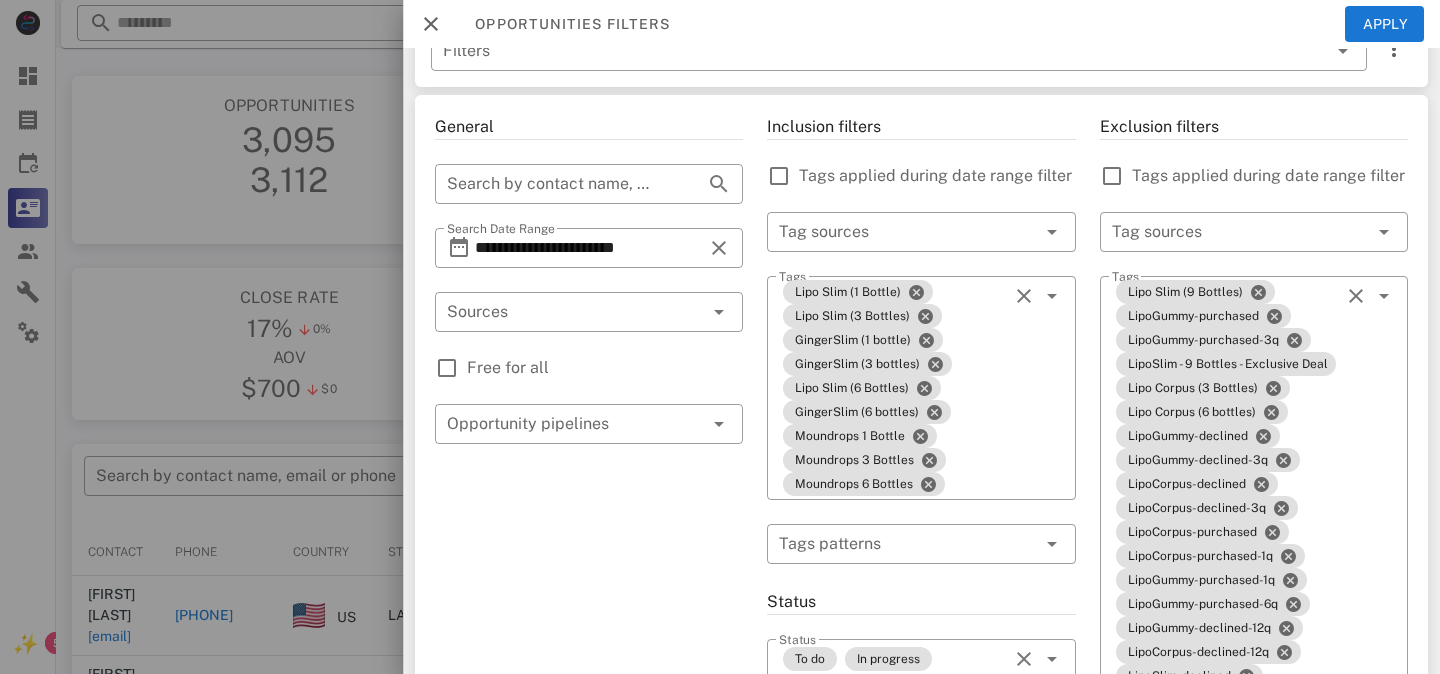 scroll, scrollTop: 6, scrollLeft: 0, axis: vertical 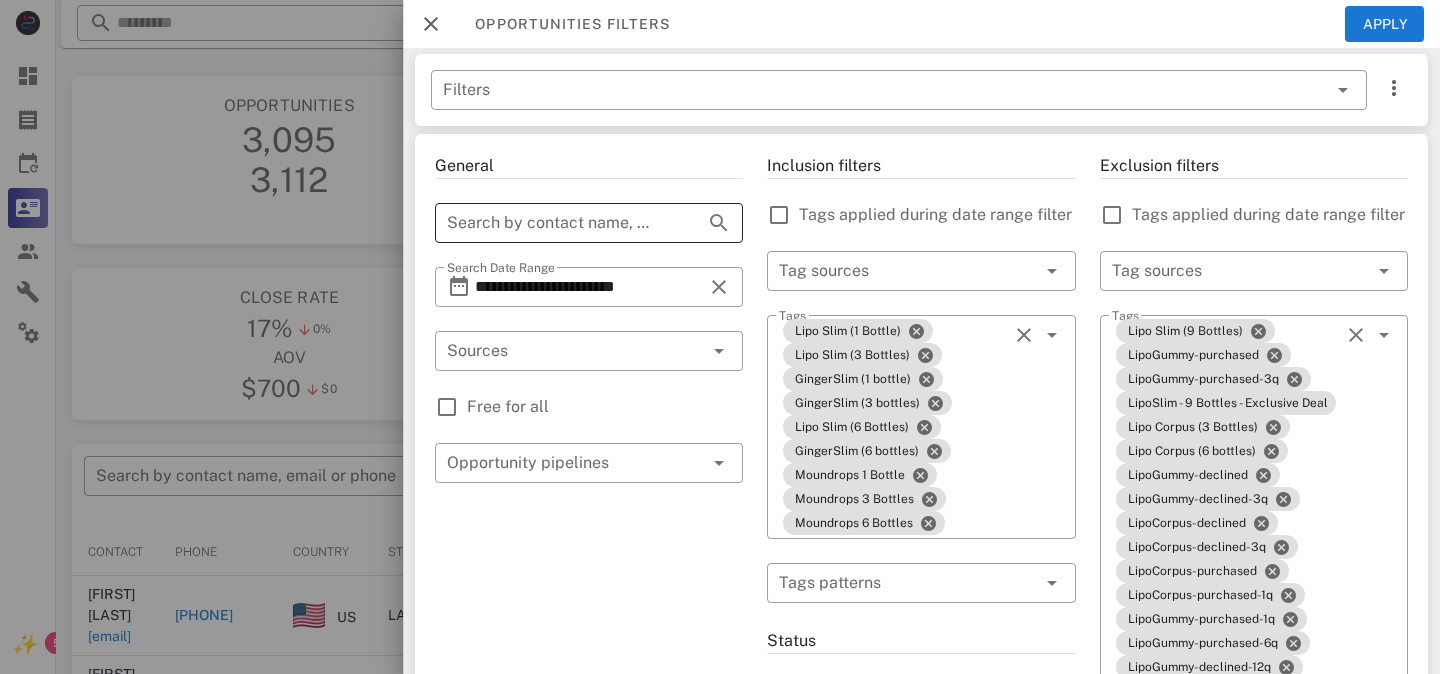 click on "Search by contact name, email or phone" at bounding box center [561, 223] 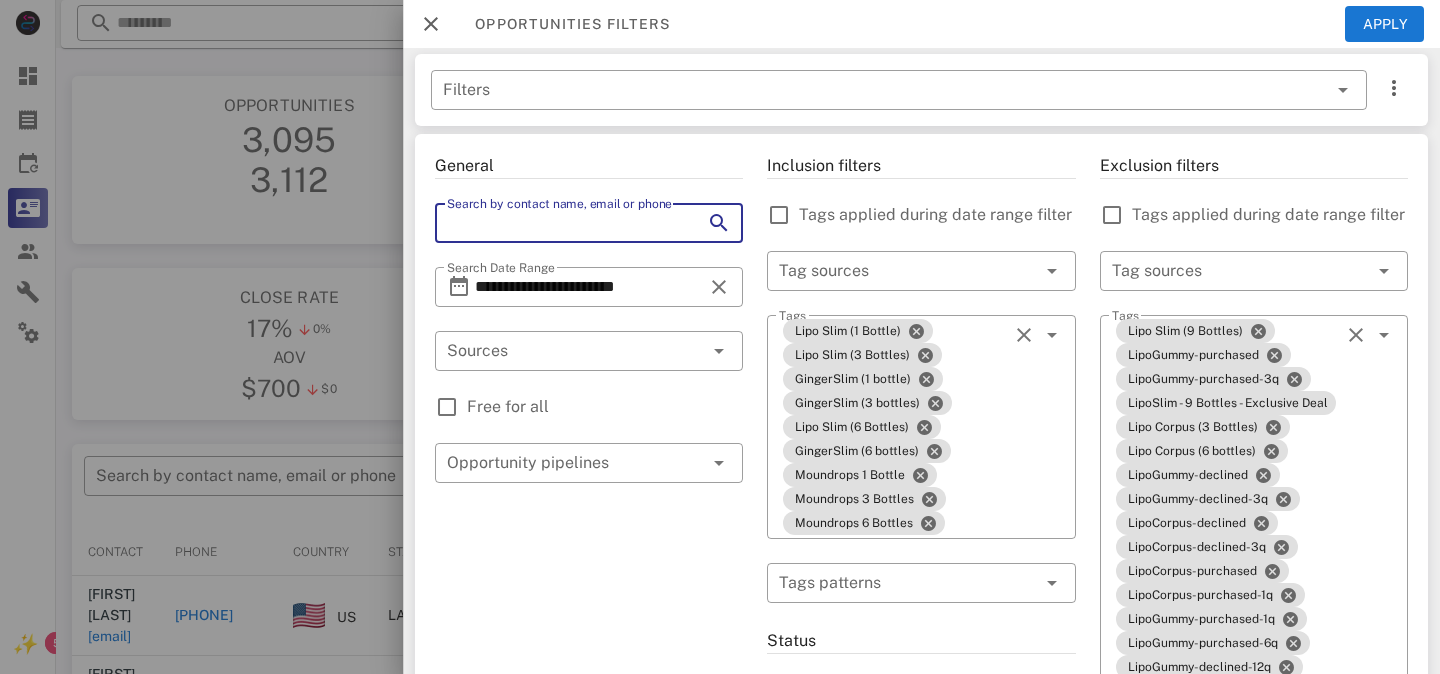 type on "*" 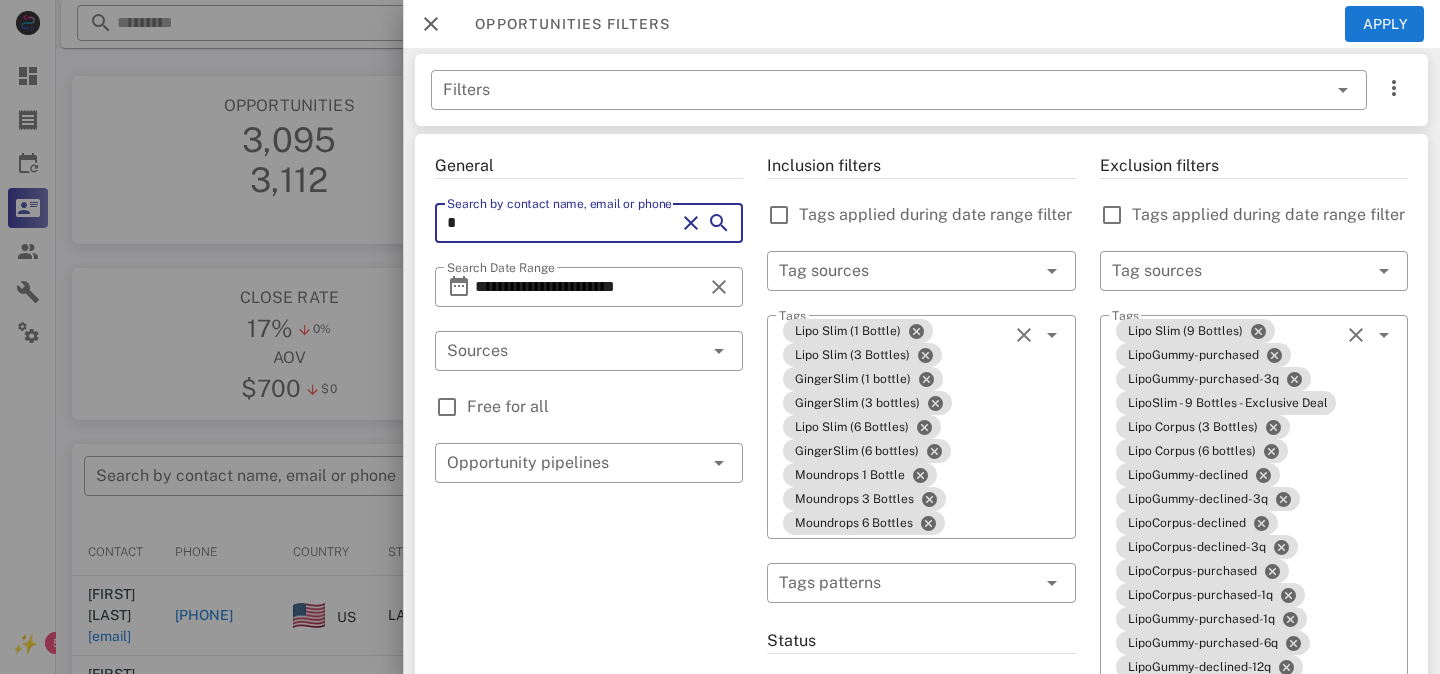 type 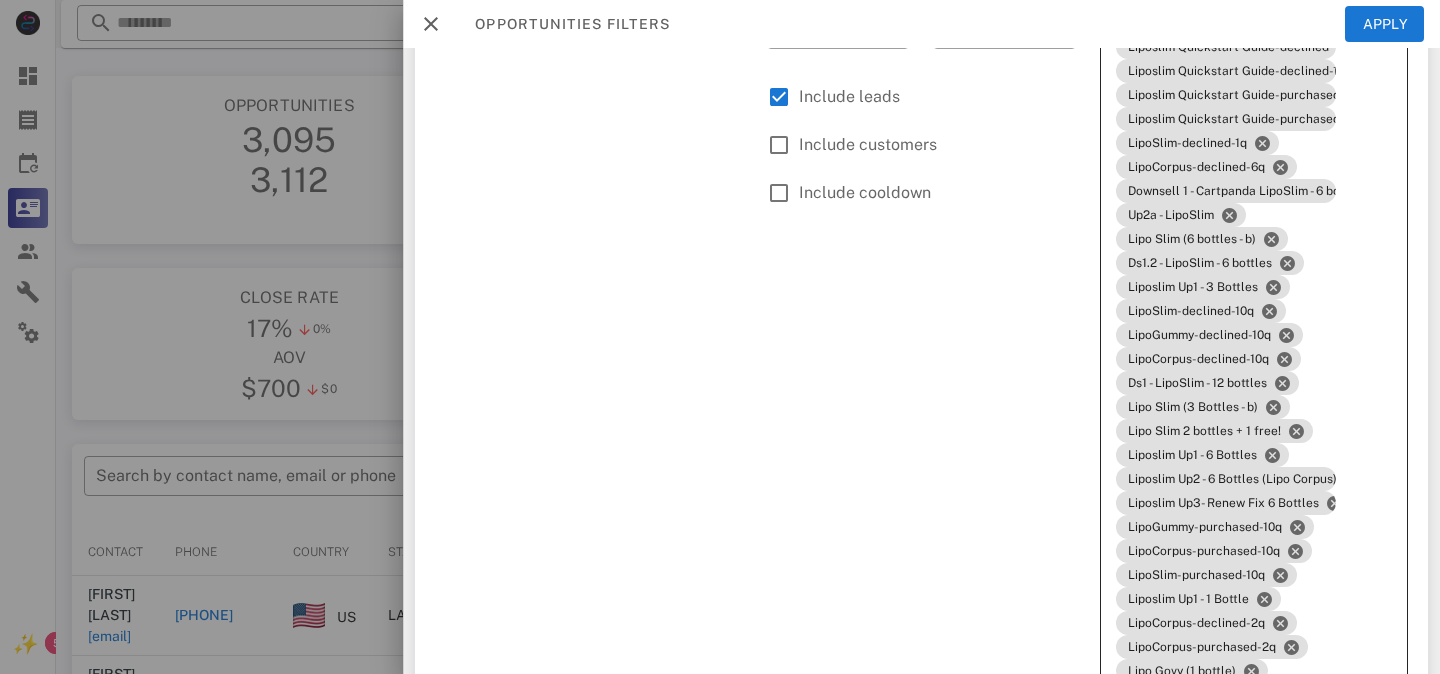 scroll, scrollTop: 1386, scrollLeft: 0, axis: vertical 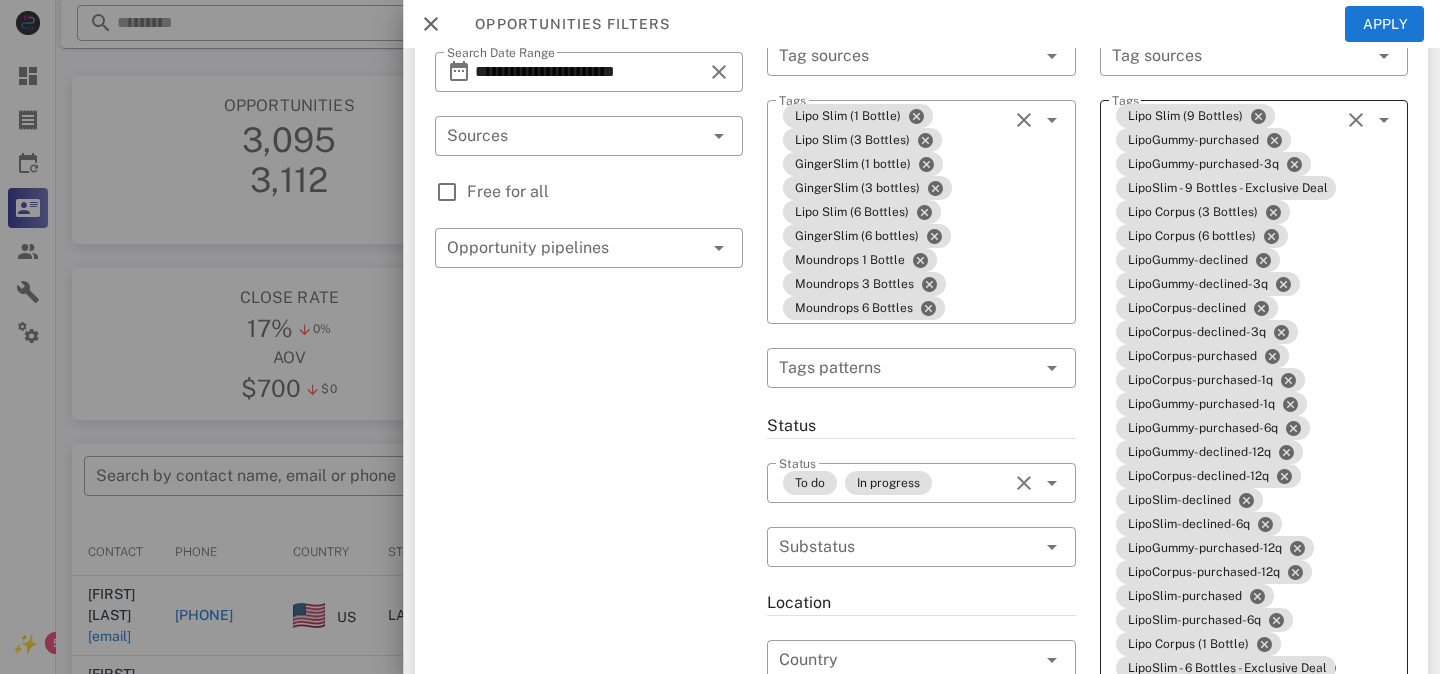 click at bounding box center (1356, 120) 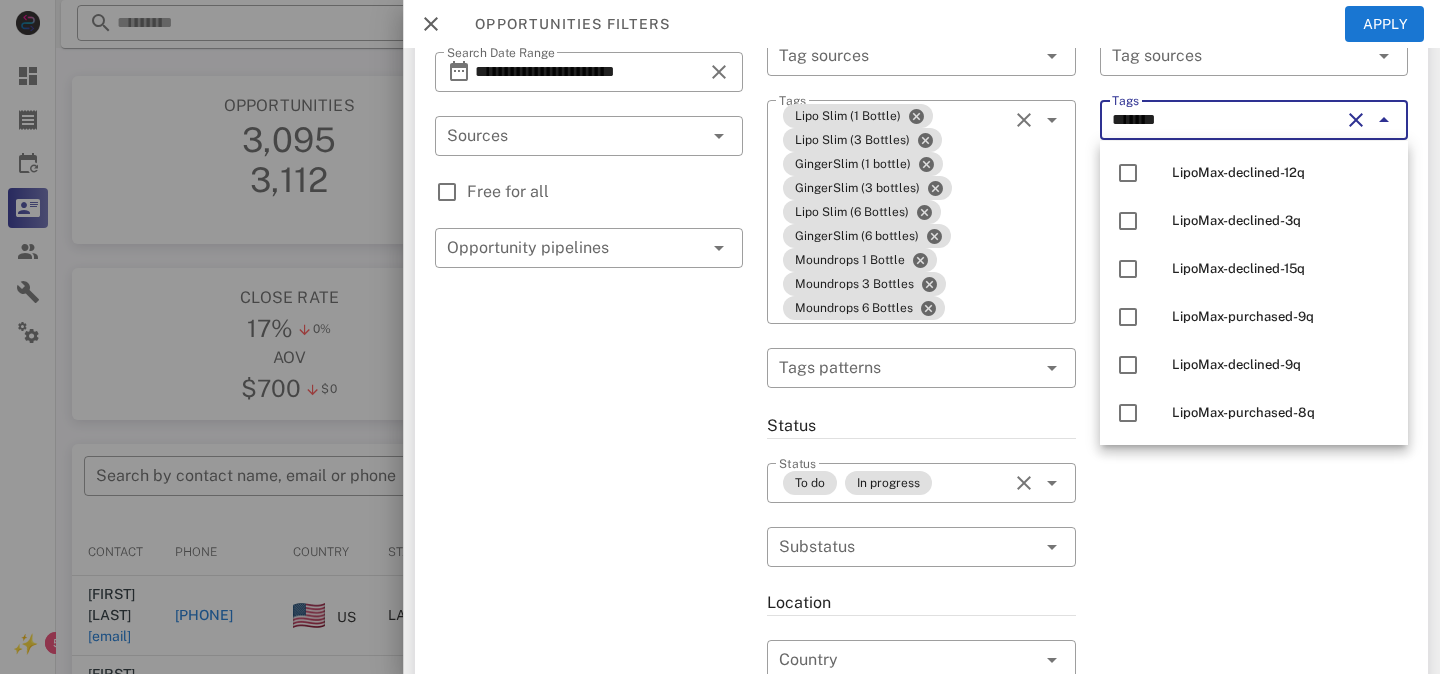 scroll, scrollTop: 0, scrollLeft: 0, axis: both 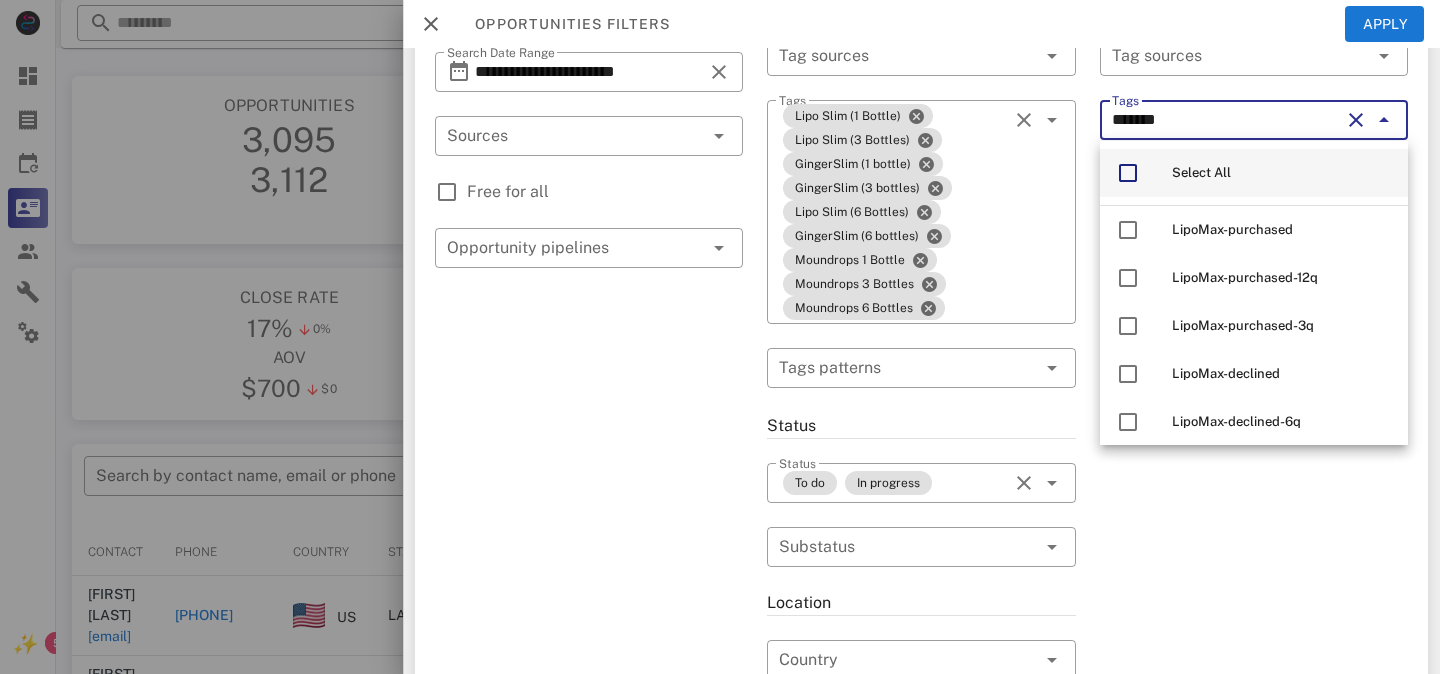 type on "*******" 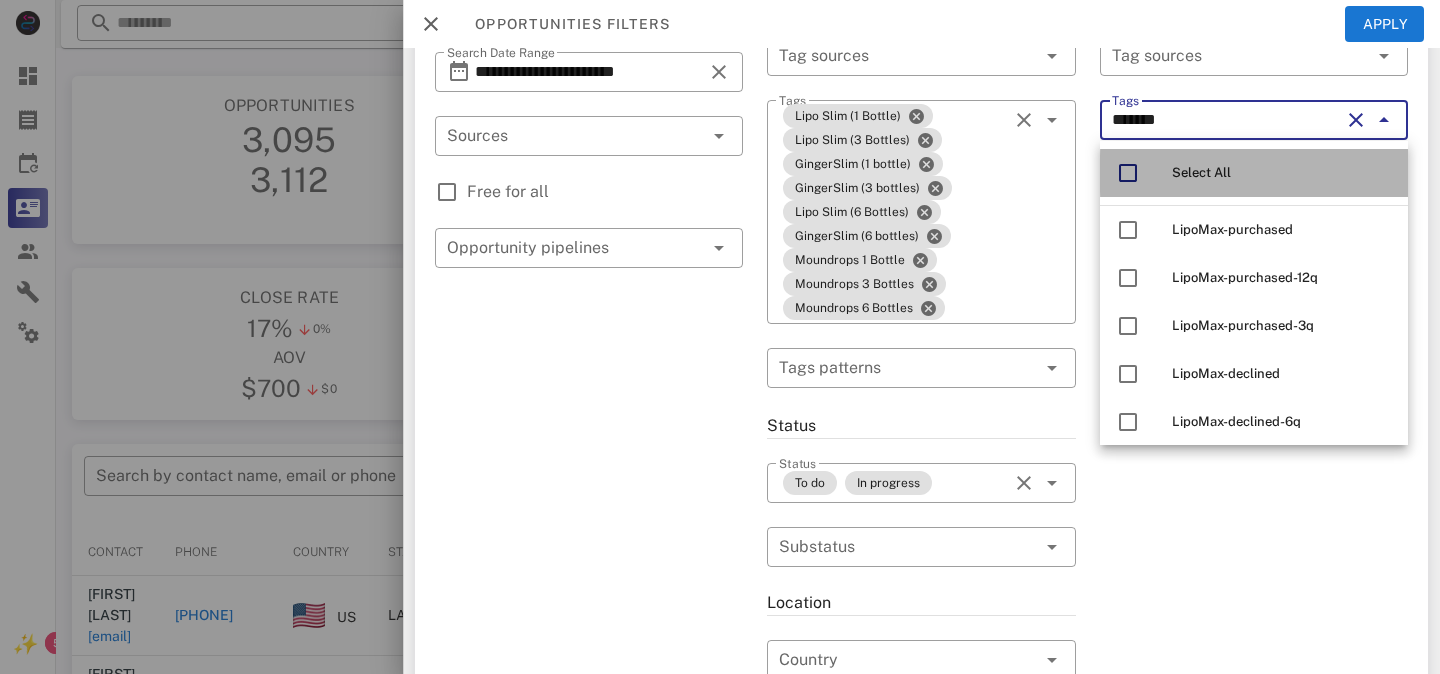 click at bounding box center [1128, 173] 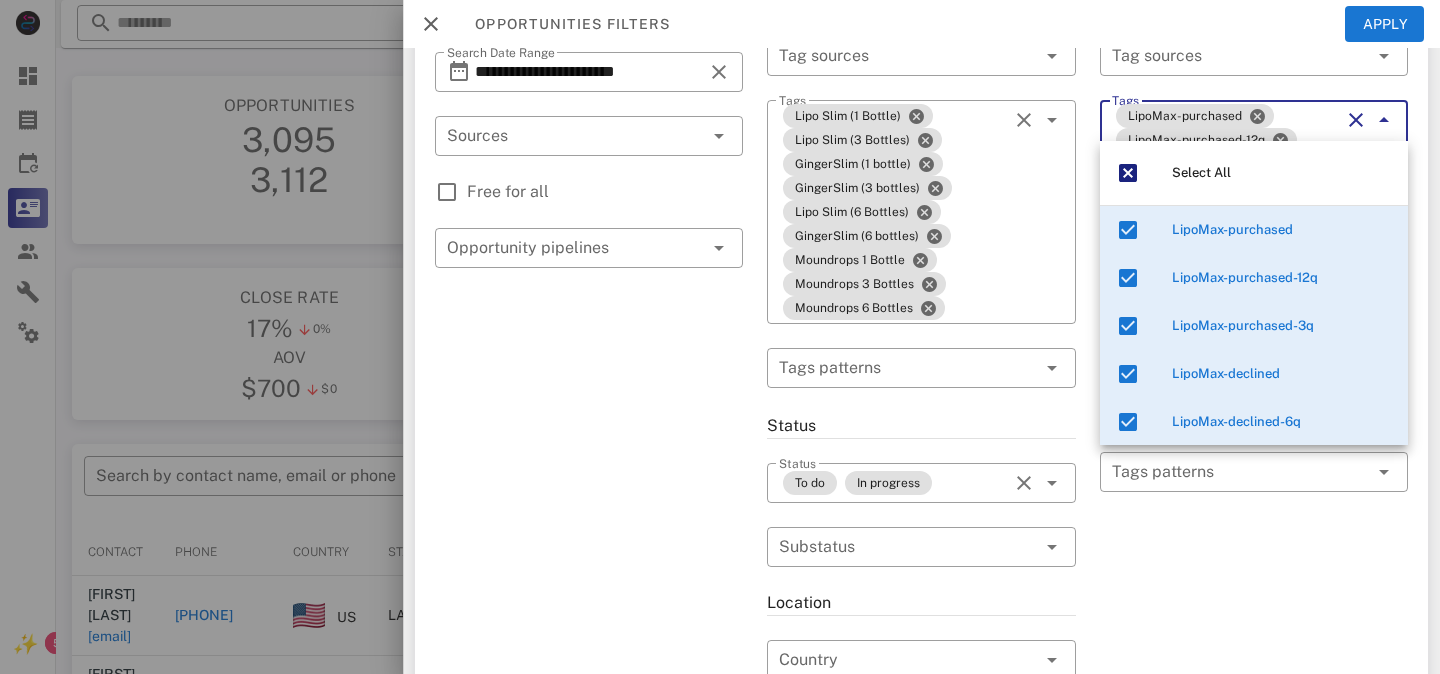 click on "Exclusion filters Tags applied during date range filter ​ Tag sources ​ Tags LipoMax-purchased LipoMax-purchased-12q LipoMax-purchased-3q LipoMax-declined LipoMax-declined-6q LipoMax-purchased-6q LipoMax-declined-12q LipoMax-declined-3q LipoMax-declined-15q LipoMax-purchased-9q LipoMax-declined-9q LipoMax-purchased-8q ******* ​ Tags patterns" at bounding box center (1254, 580) 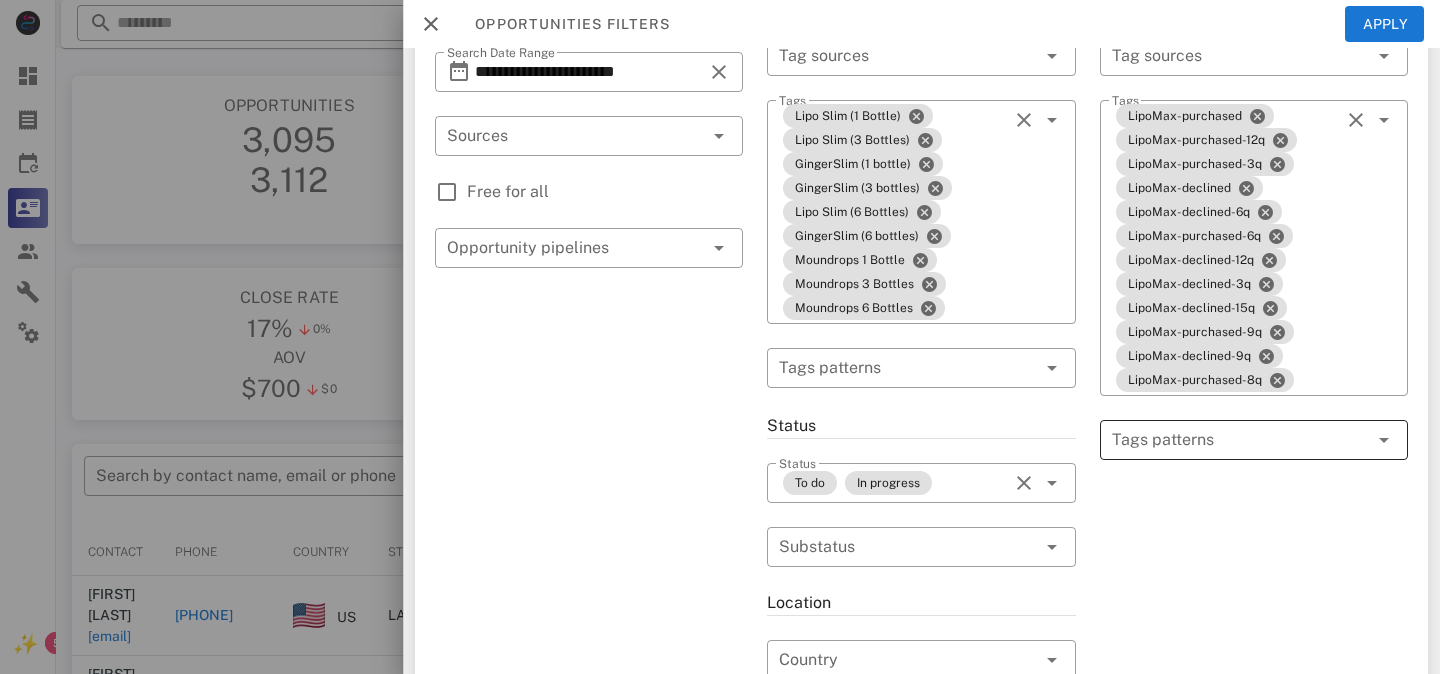 click at bounding box center (1240, 440) 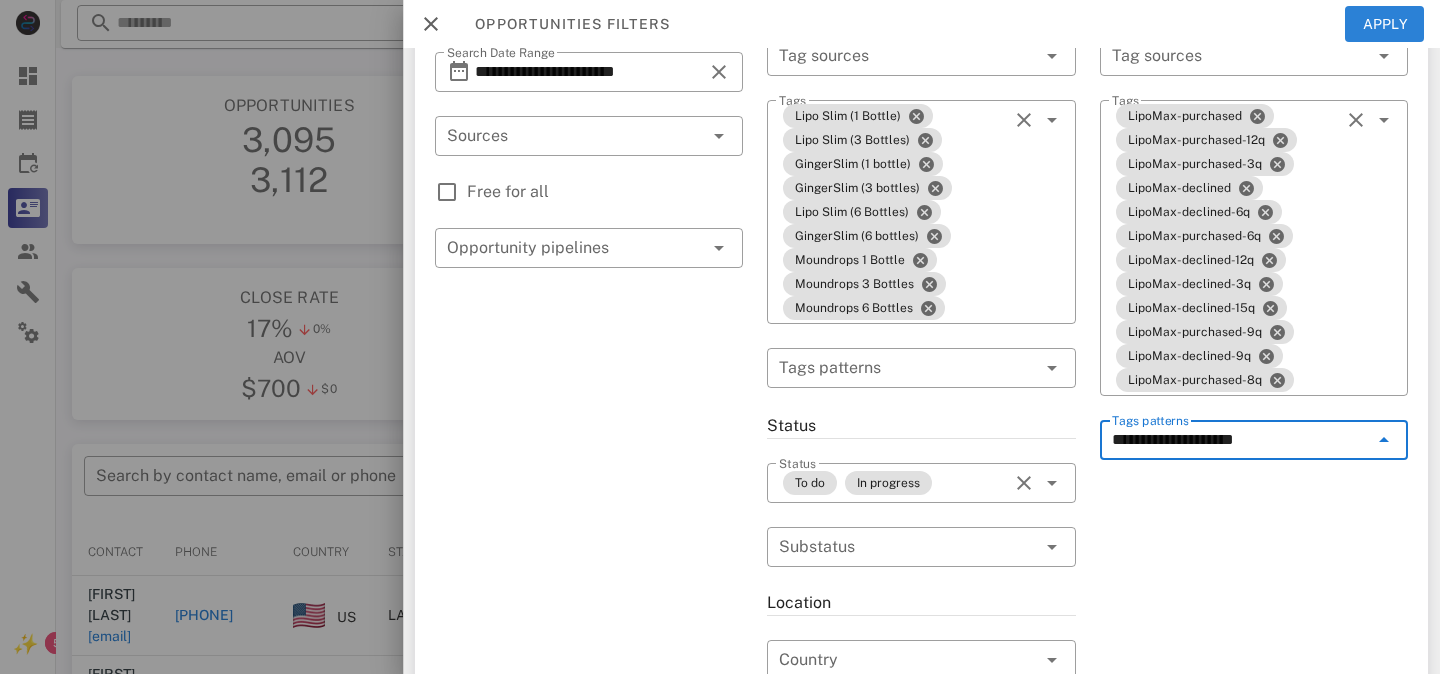 type on "**********" 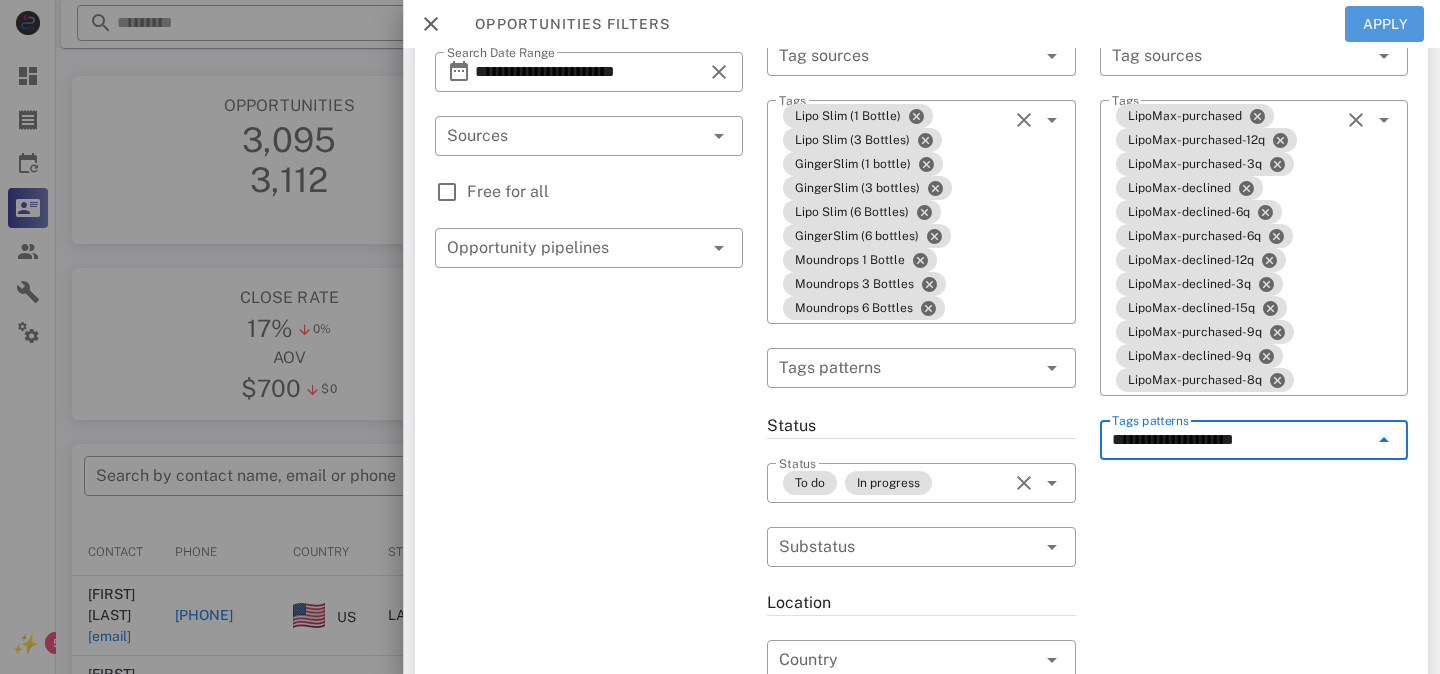 click on "Apply" at bounding box center (1385, 24) 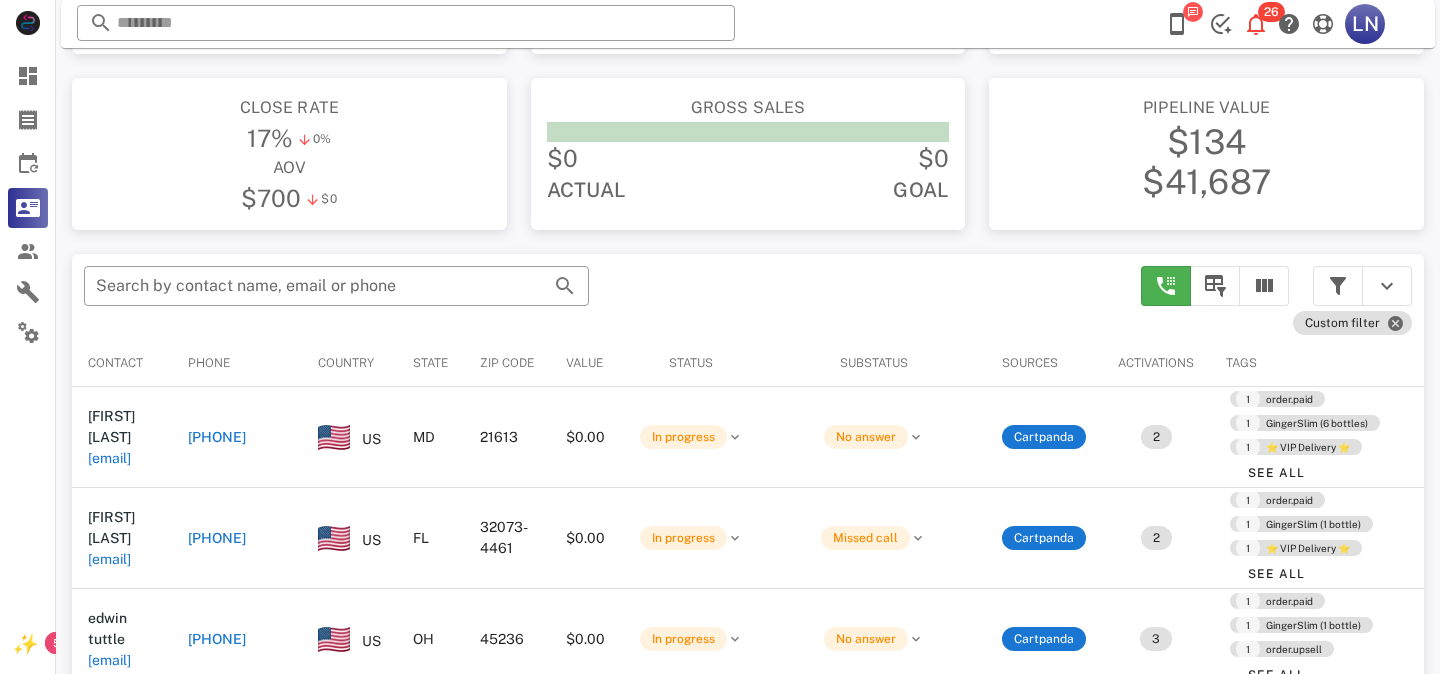 scroll, scrollTop: 291, scrollLeft: 0, axis: vertical 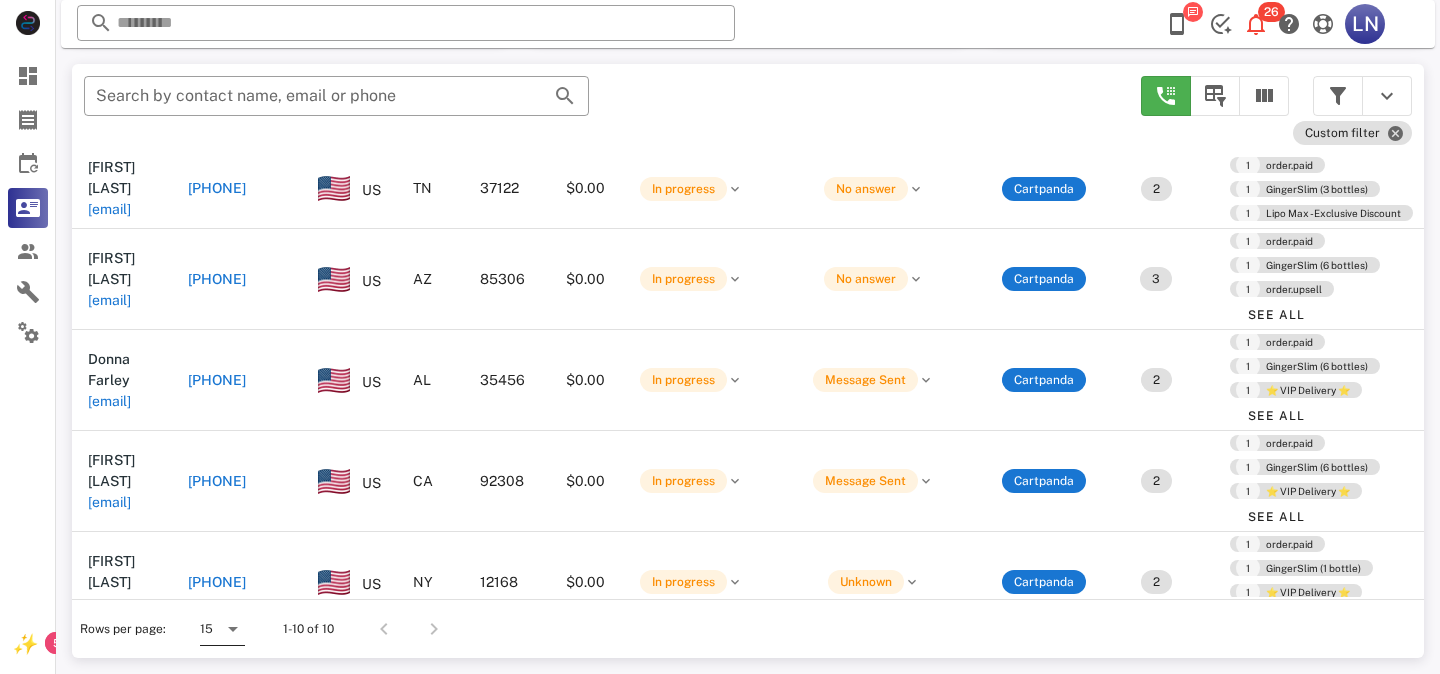 click at bounding box center [233, 629] 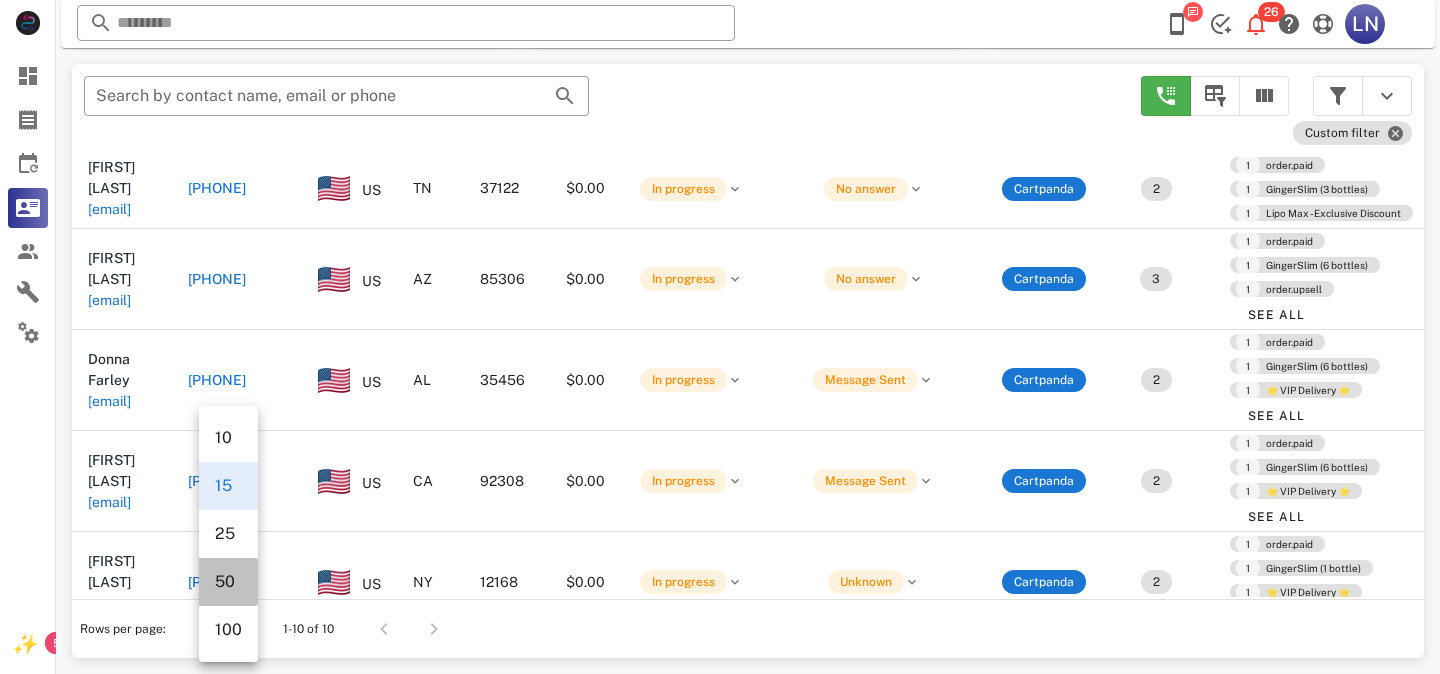 click on "50" at bounding box center [228, 581] 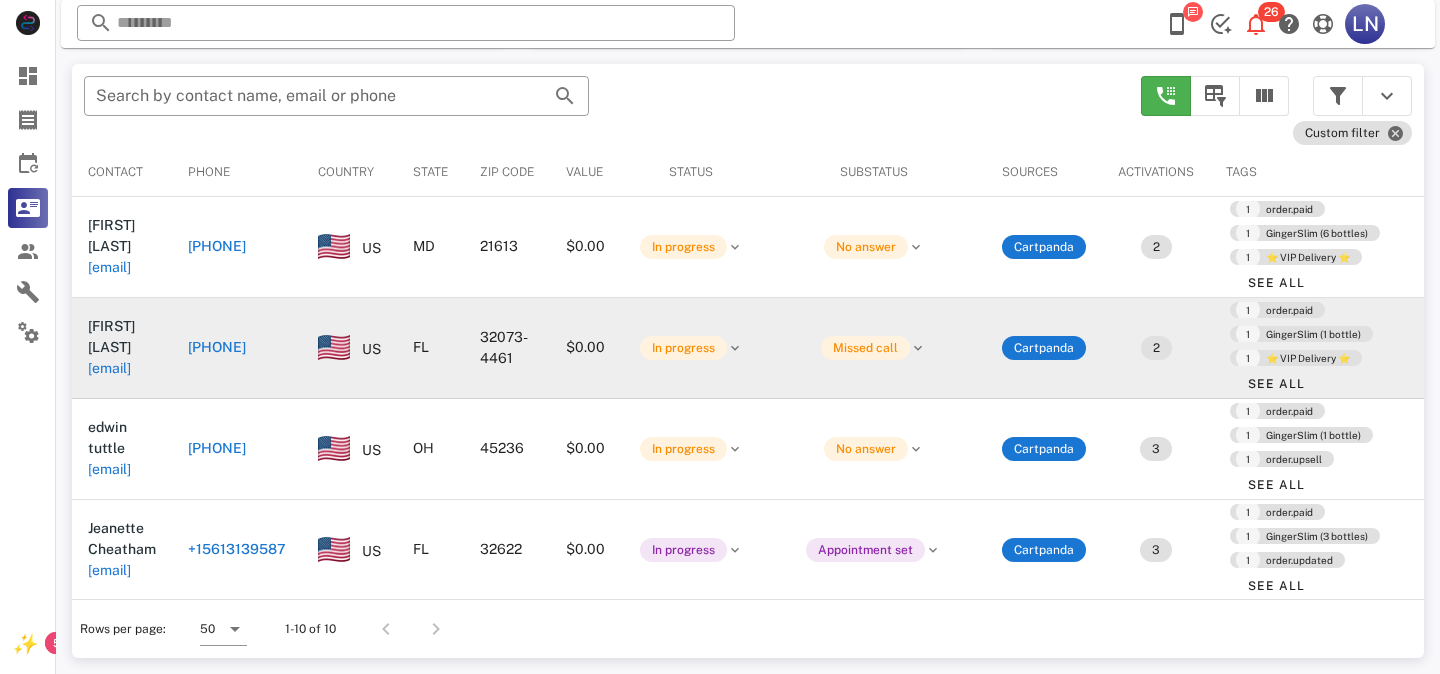 scroll, scrollTop: 380, scrollLeft: 0, axis: vertical 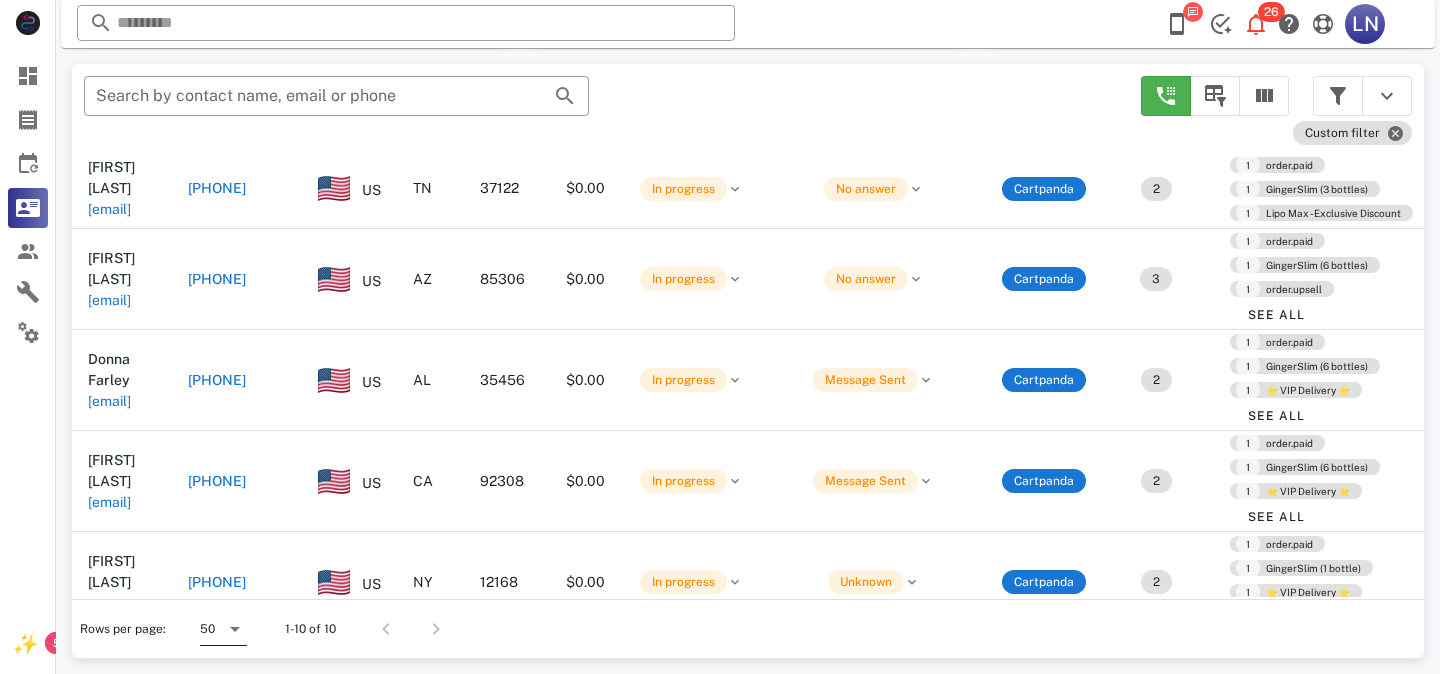 click at bounding box center (235, 629) 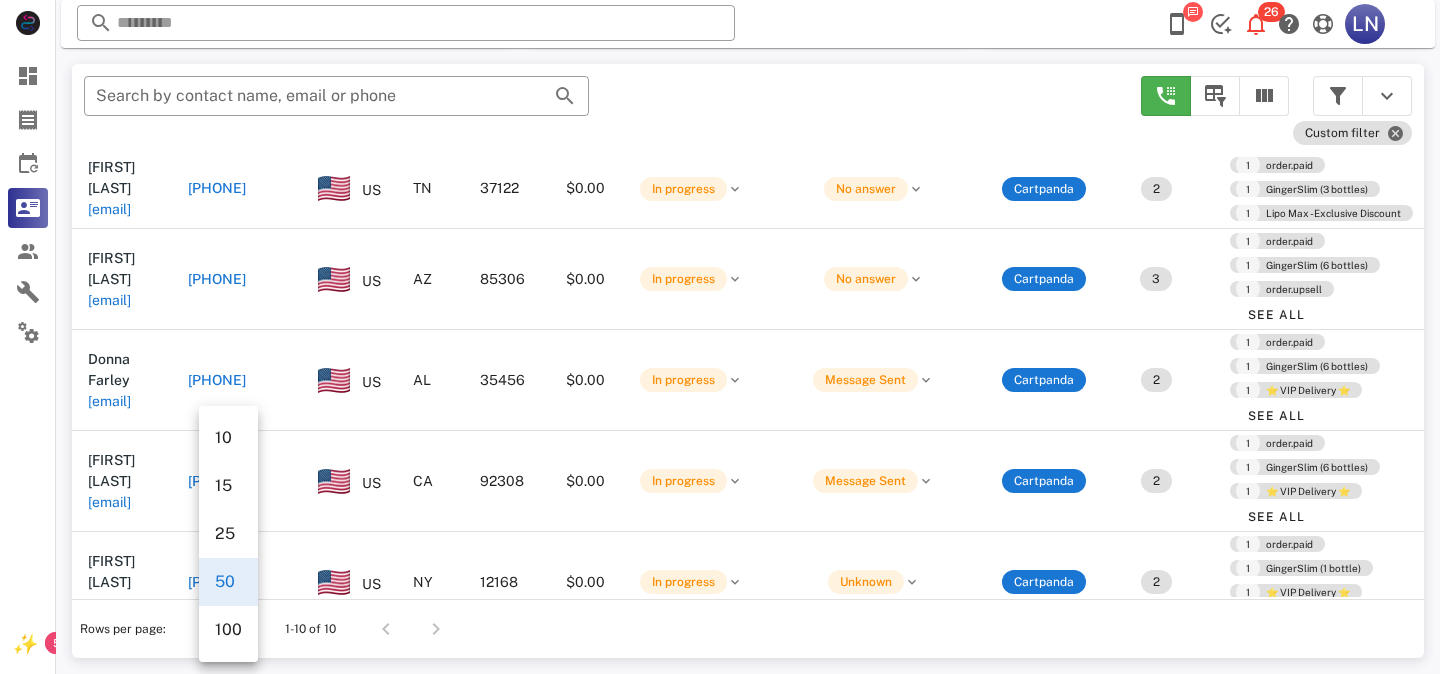 click on "100" at bounding box center (228, 629) 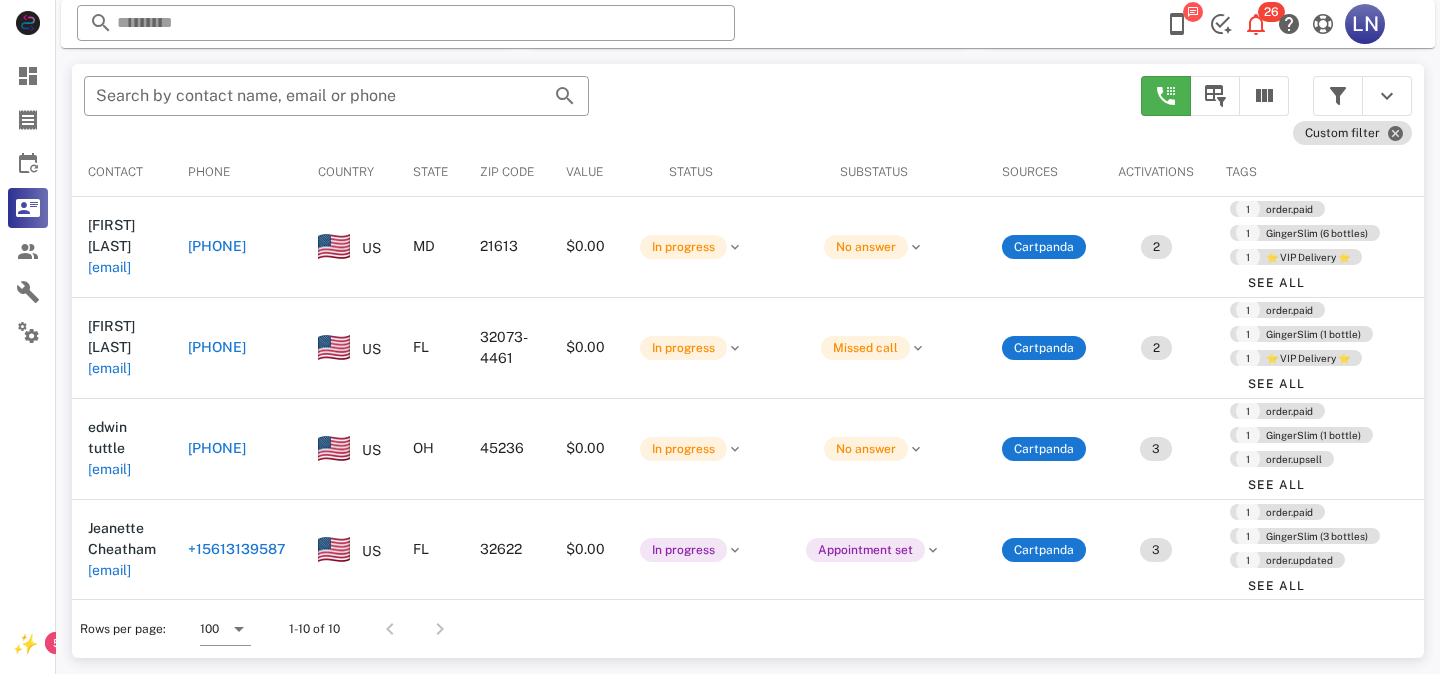scroll, scrollTop: 380, scrollLeft: 0, axis: vertical 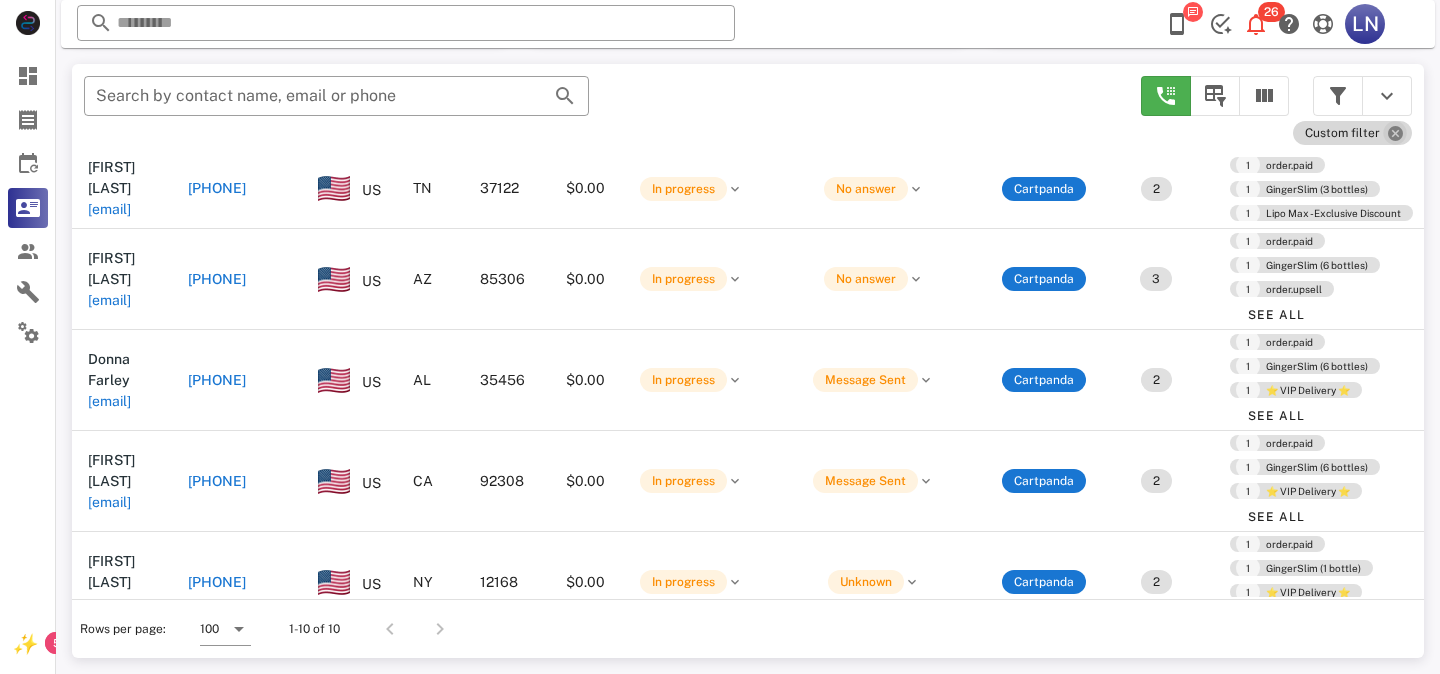 click at bounding box center (1395, 133) 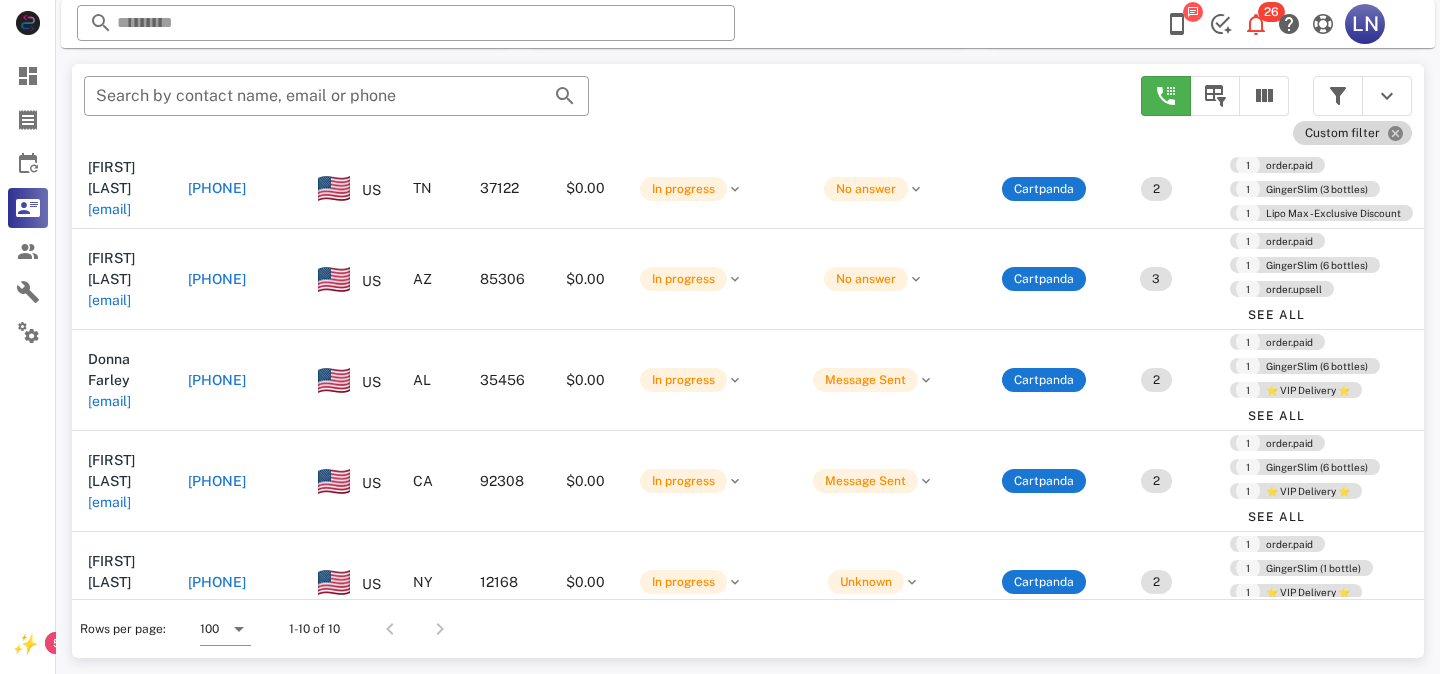 type 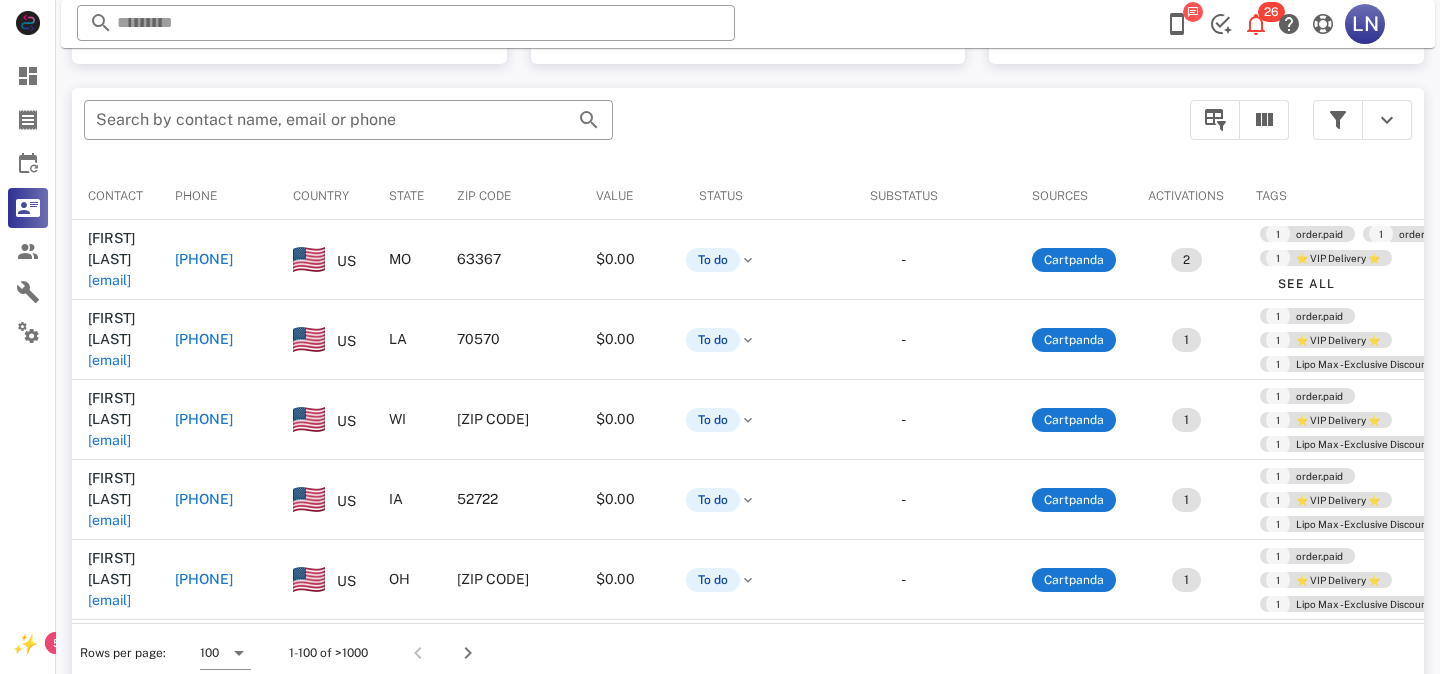 scroll, scrollTop: 380, scrollLeft: 0, axis: vertical 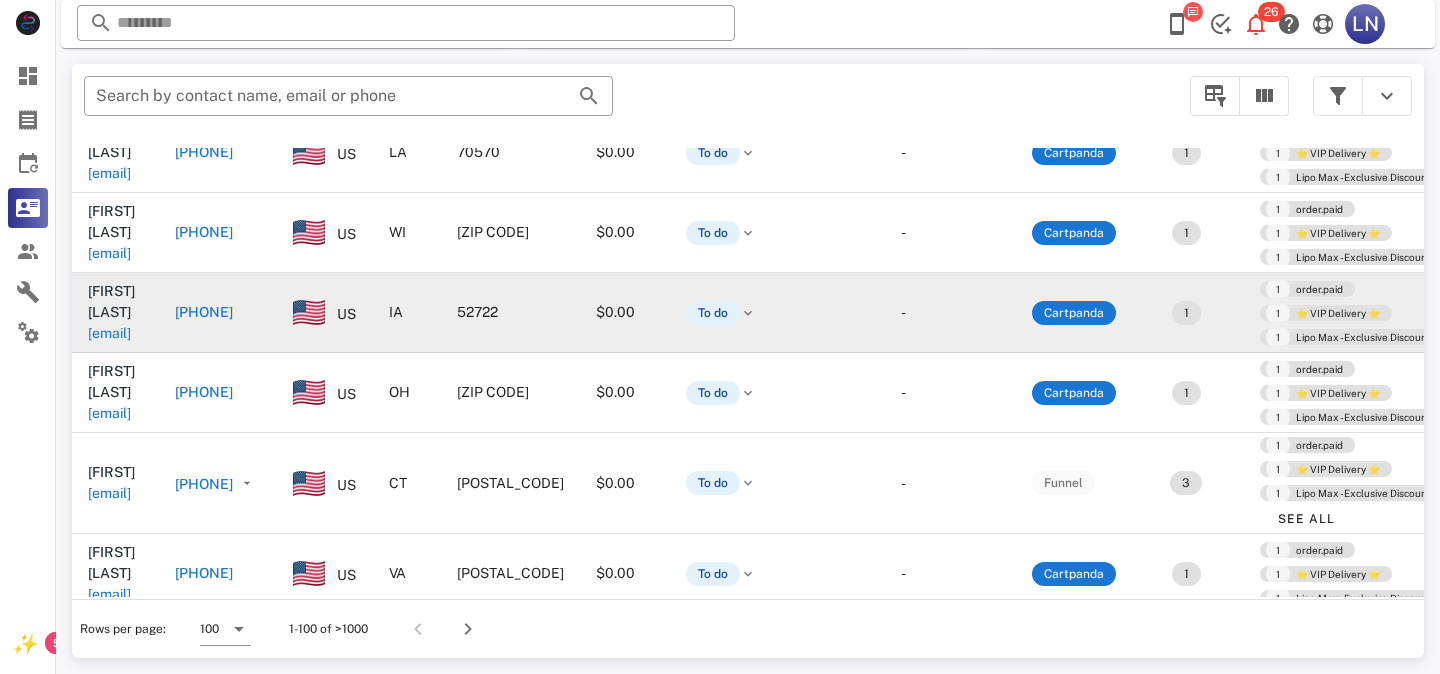 click at bounding box center (309, 312) 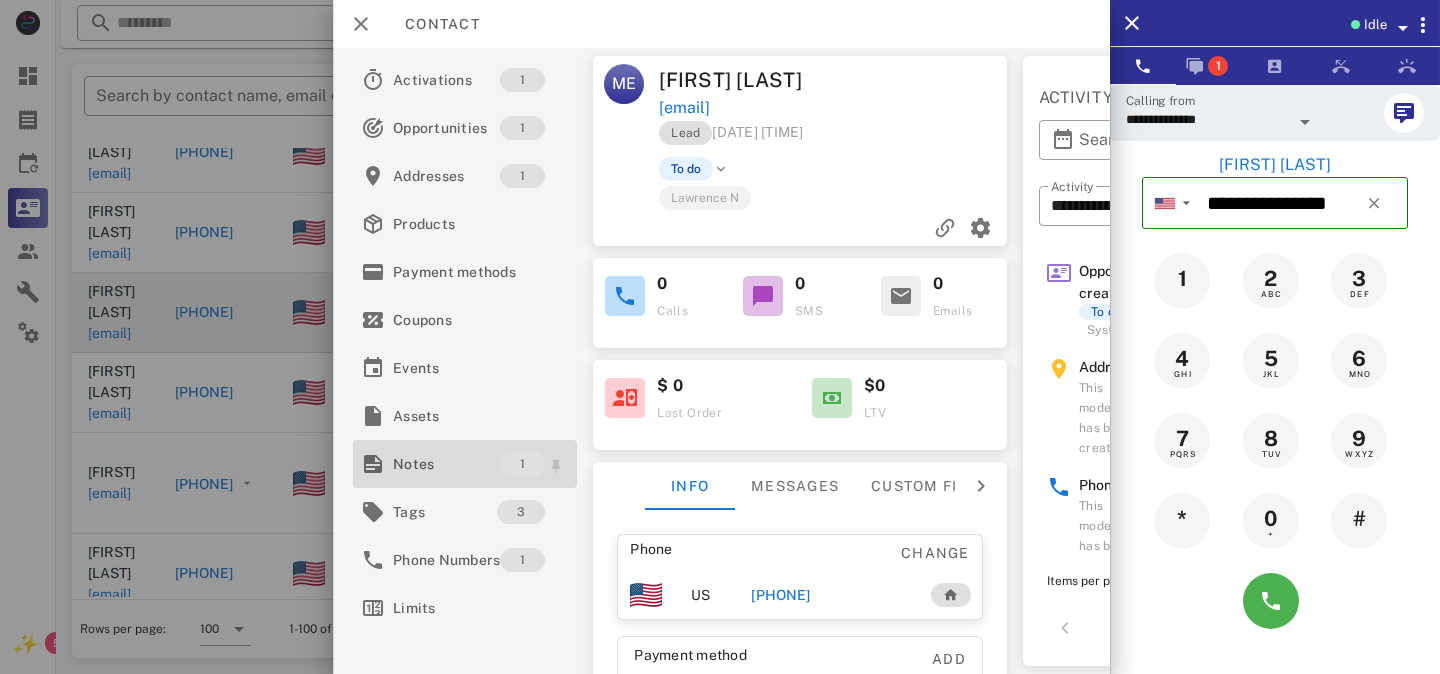 click on "Notes" at bounding box center [446, 464] 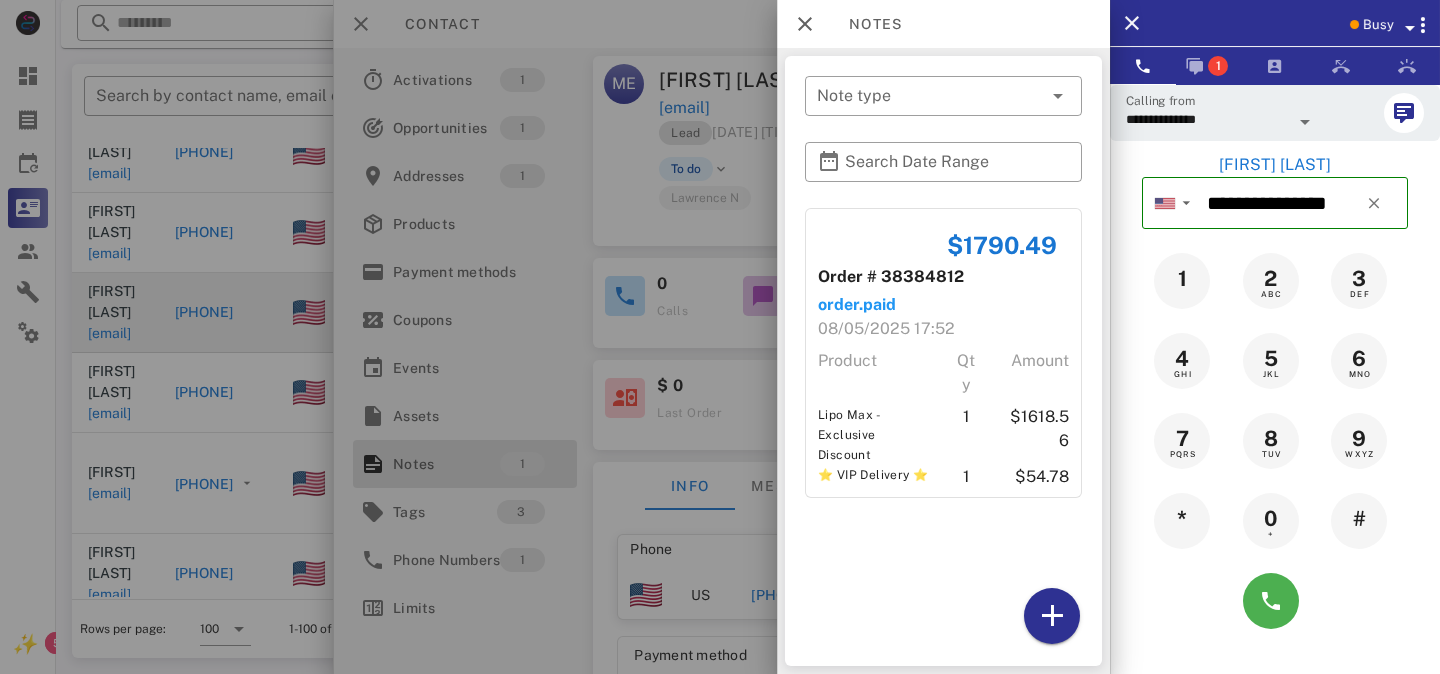 click at bounding box center [720, 337] 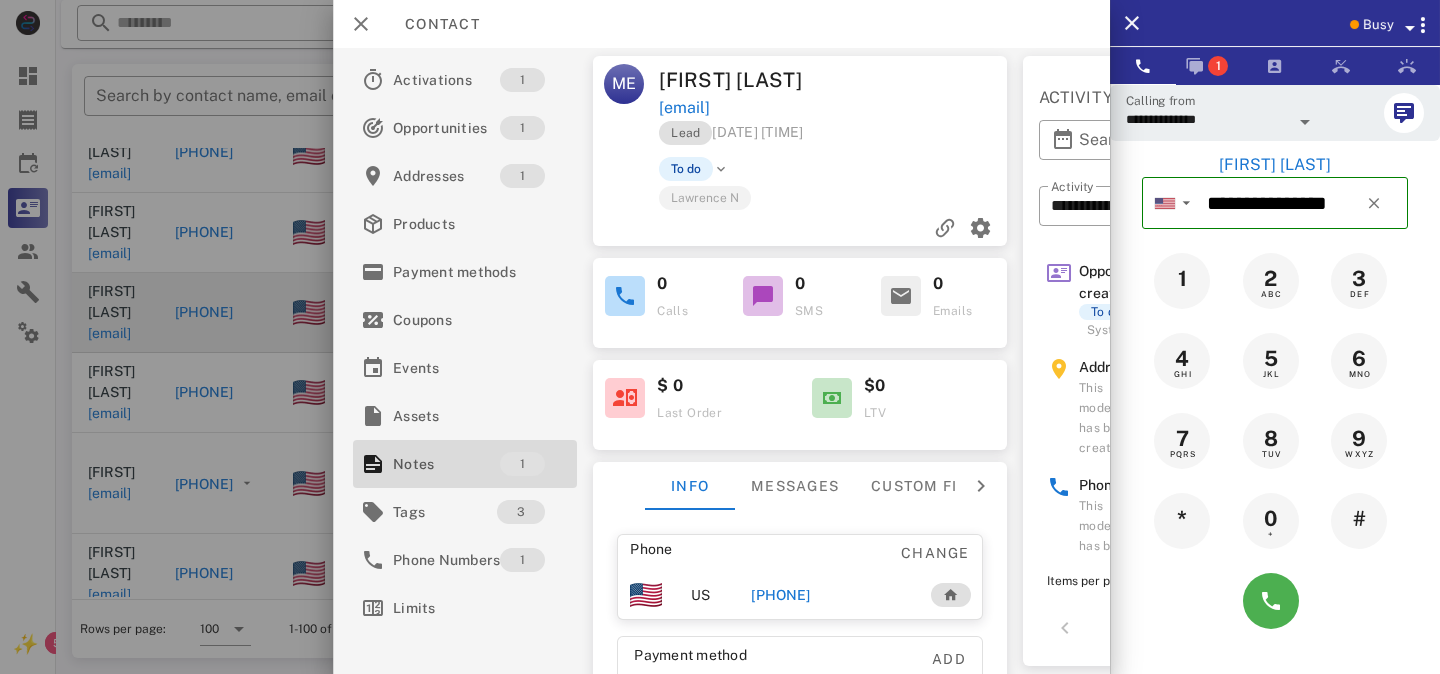 click at bounding box center [720, 337] 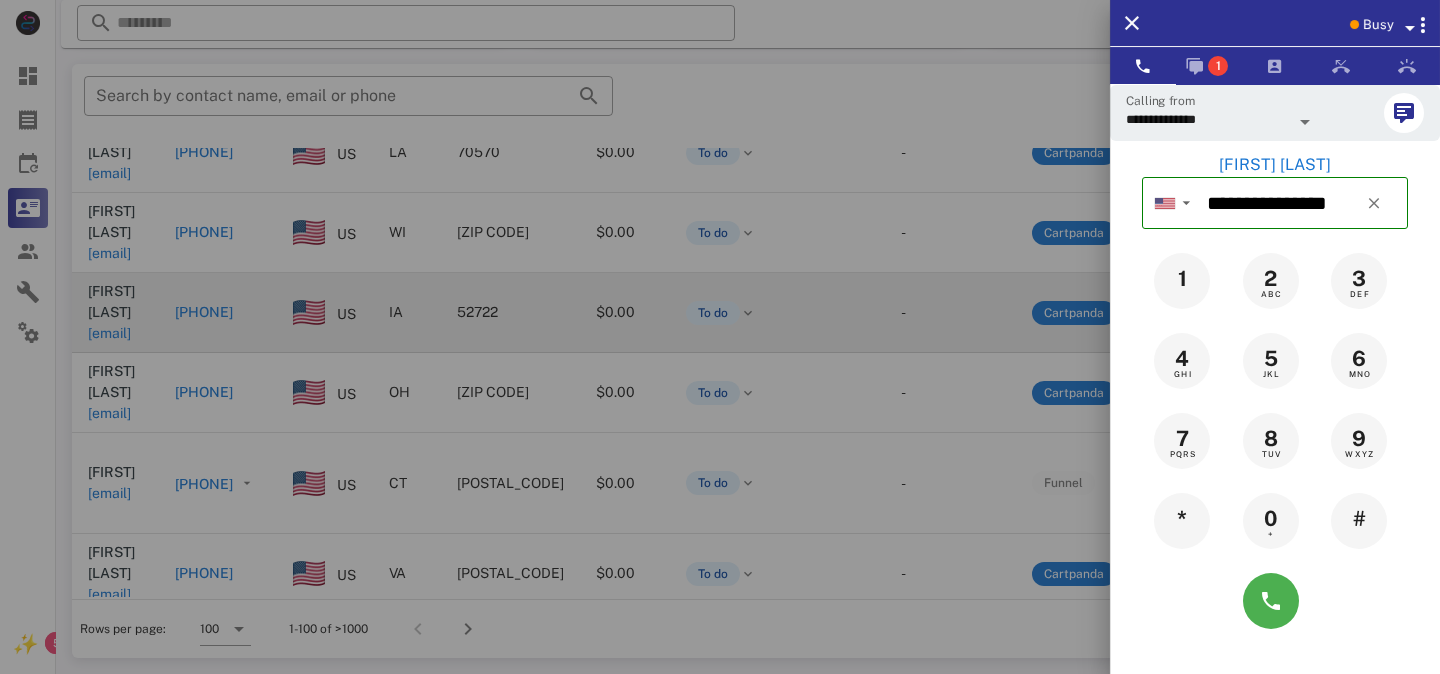 click at bounding box center (720, 337) 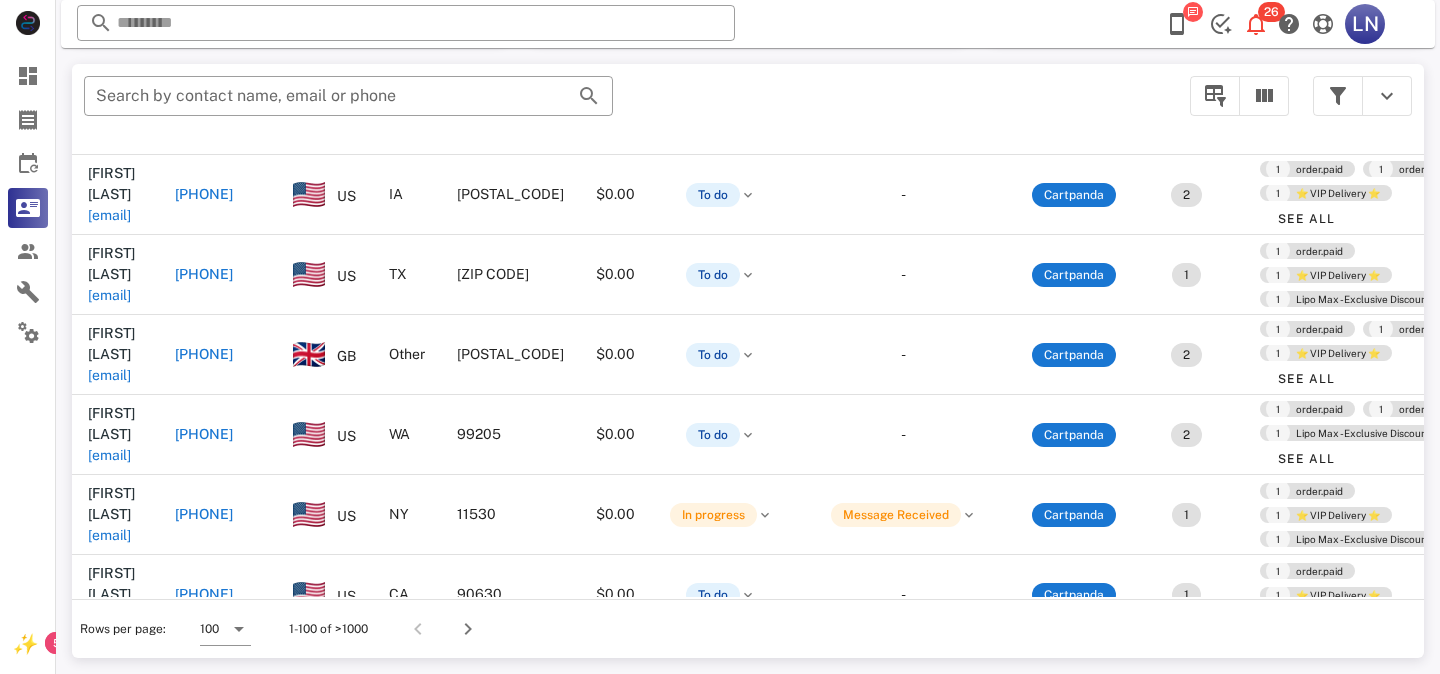 scroll, scrollTop: 4632, scrollLeft: 0, axis: vertical 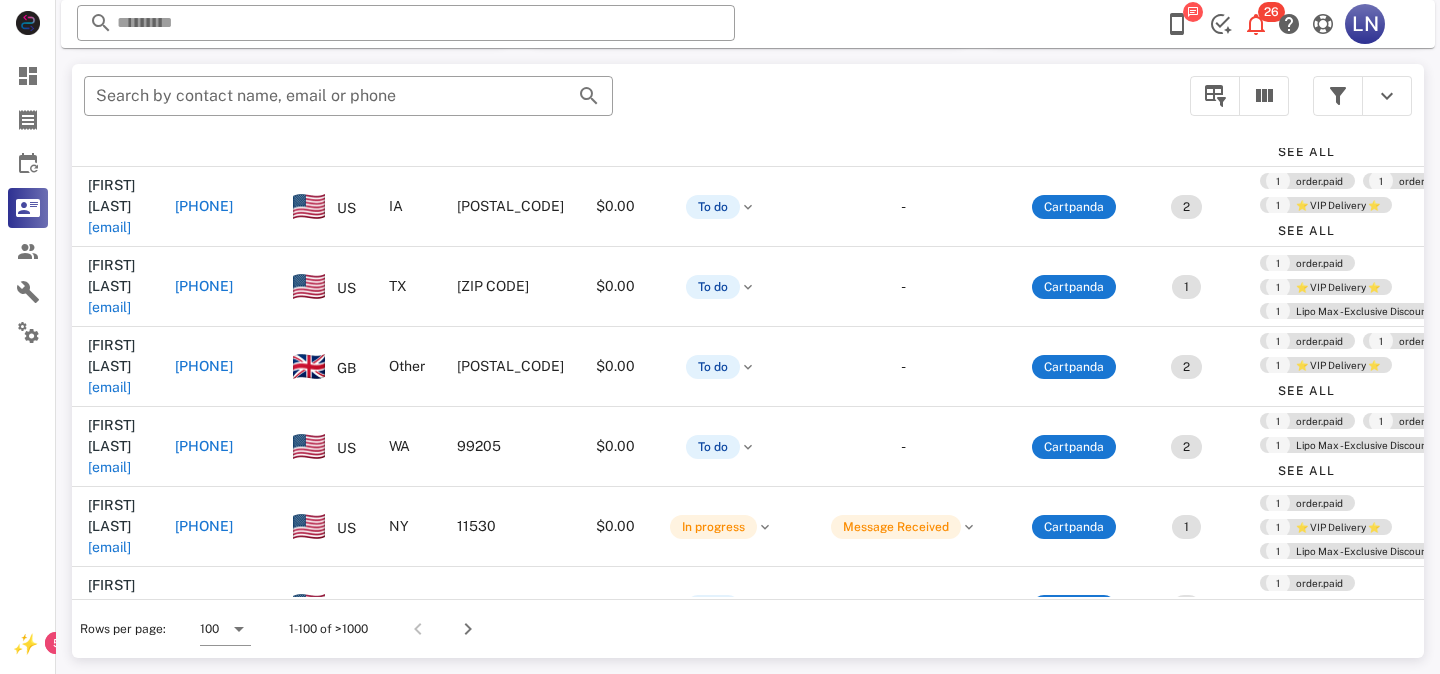 click on "[PHONE]" at bounding box center [204, 1097] 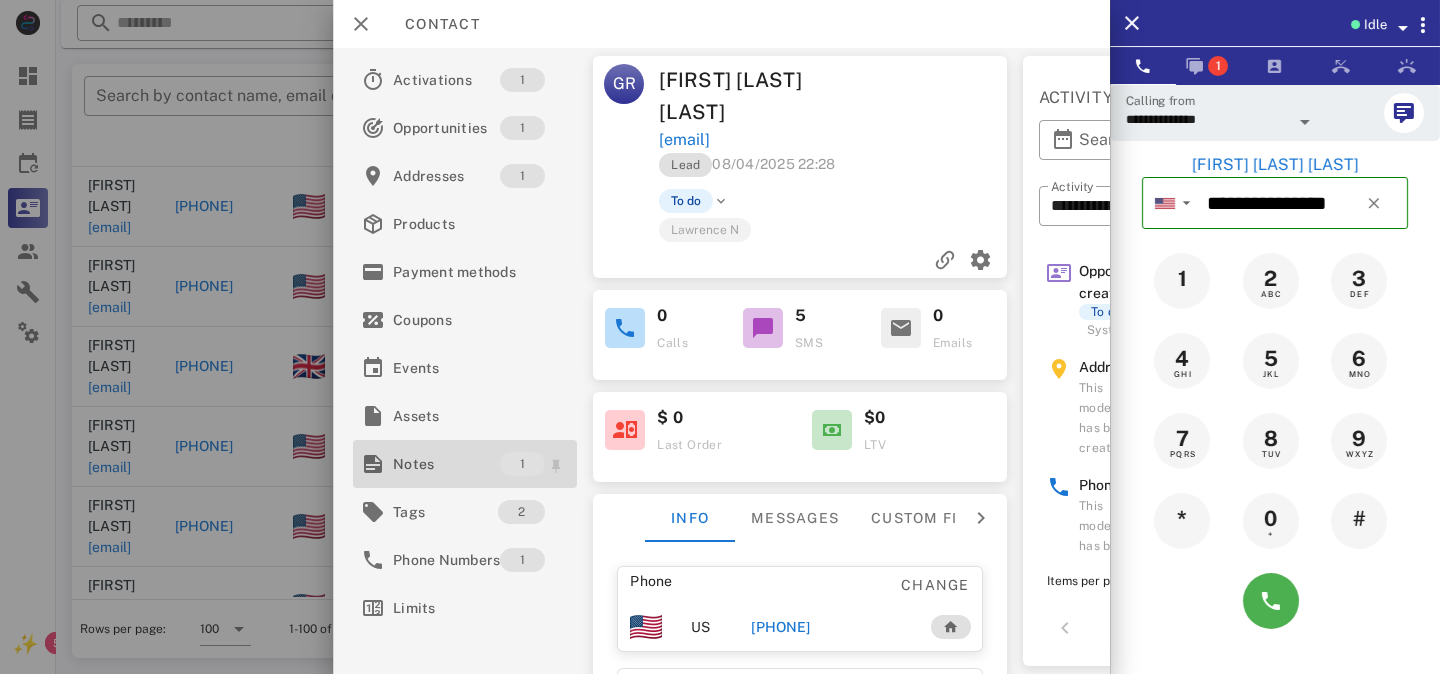 click on "Notes" at bounding box center (446, 464) 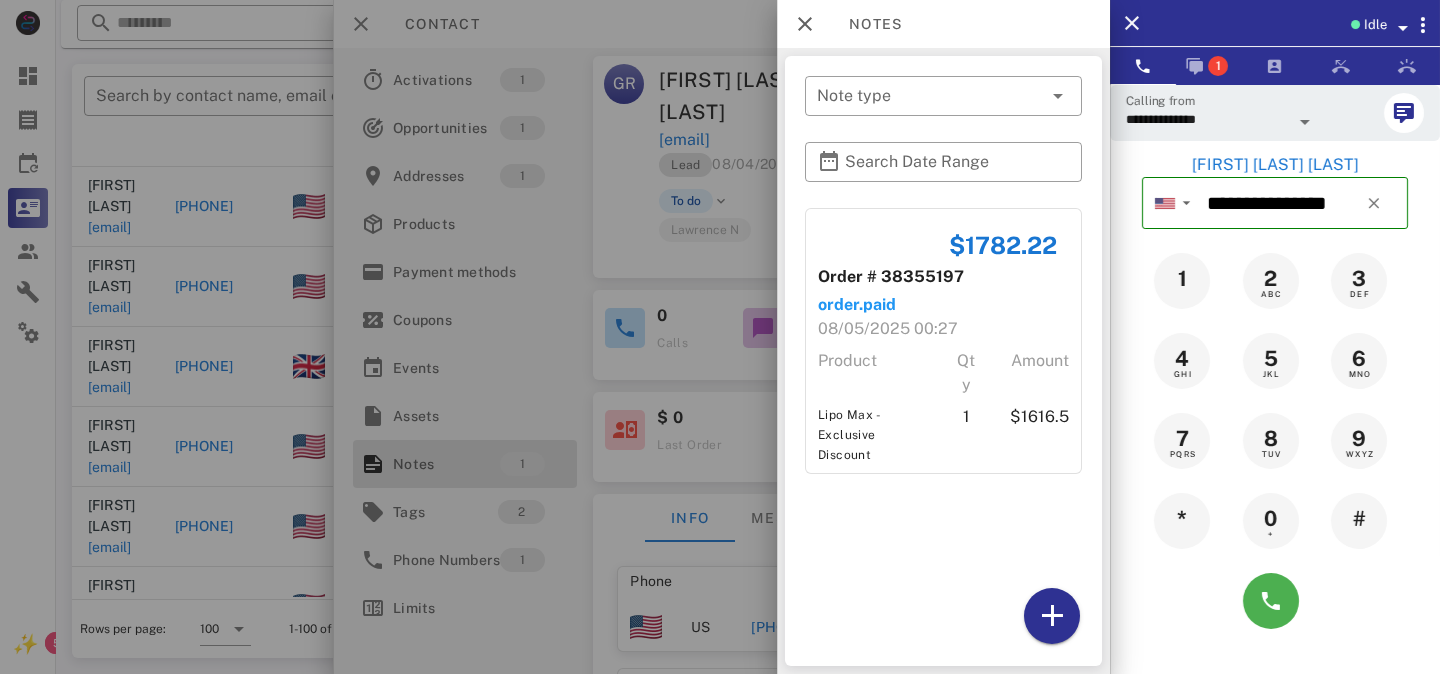 click at bounding box center (720, 337) 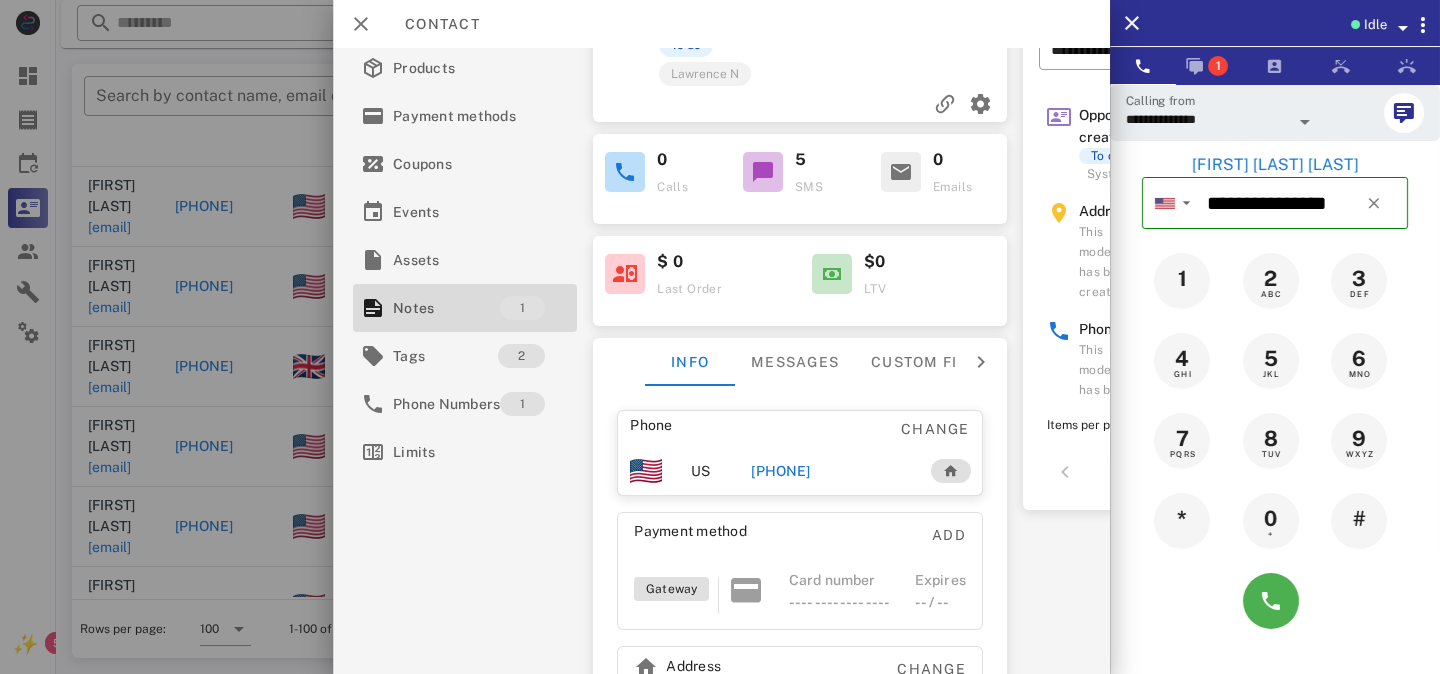 scroll, scrollTop: 249, scrollLeft: 0, axis: vertical 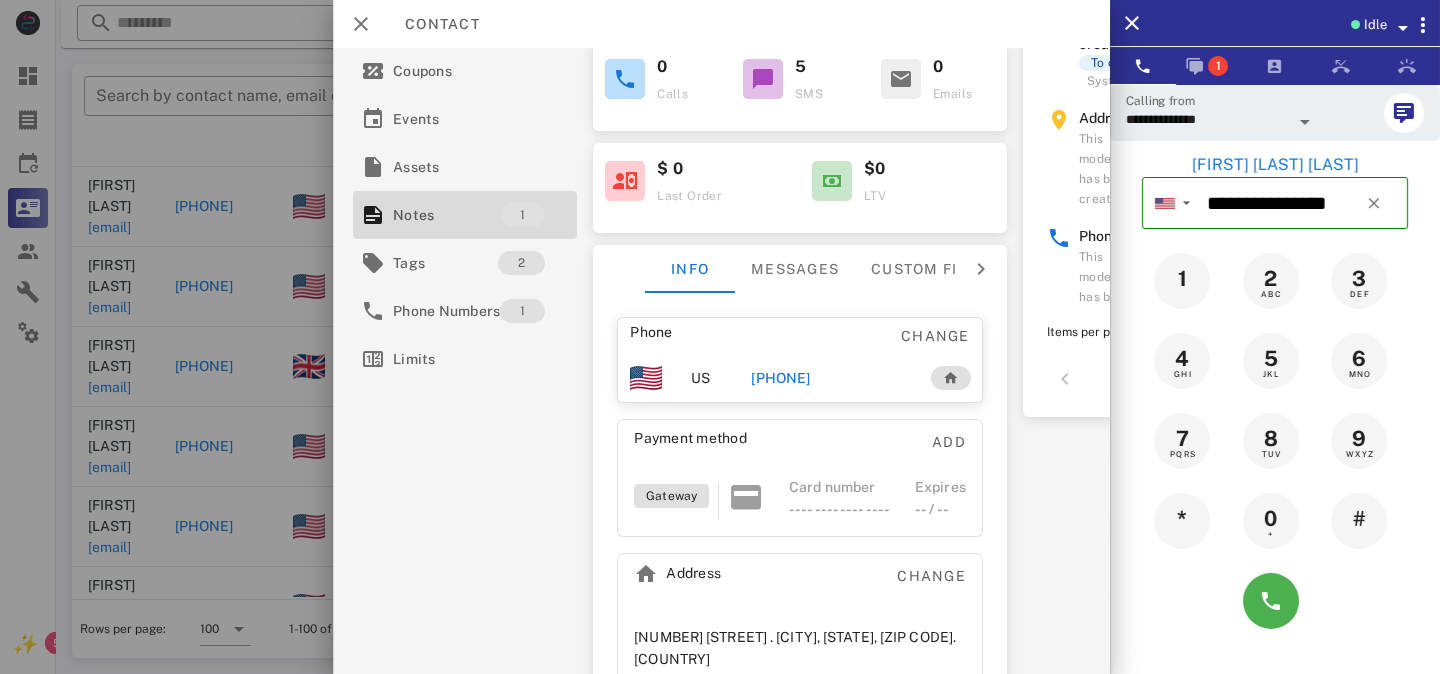 click on "**********" at bounding box center (1156, 112) 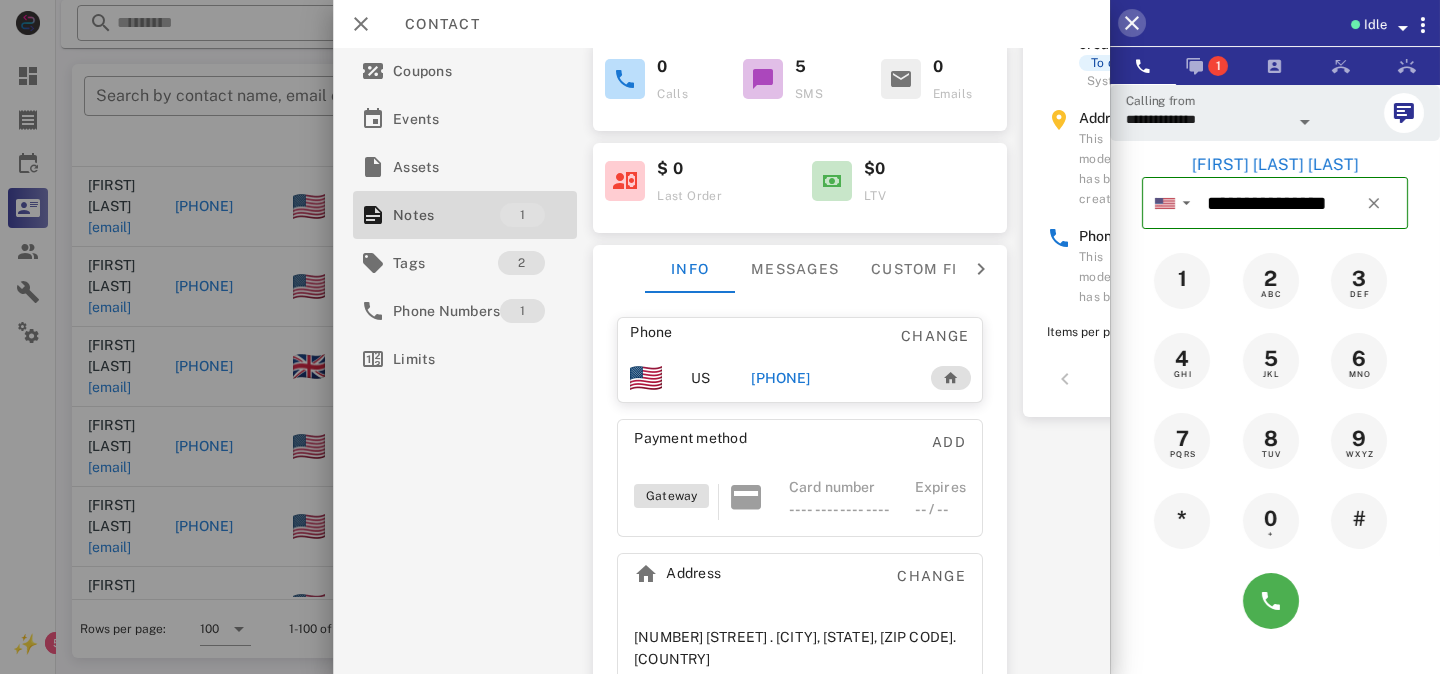 click at bounding box center [1132, 23] 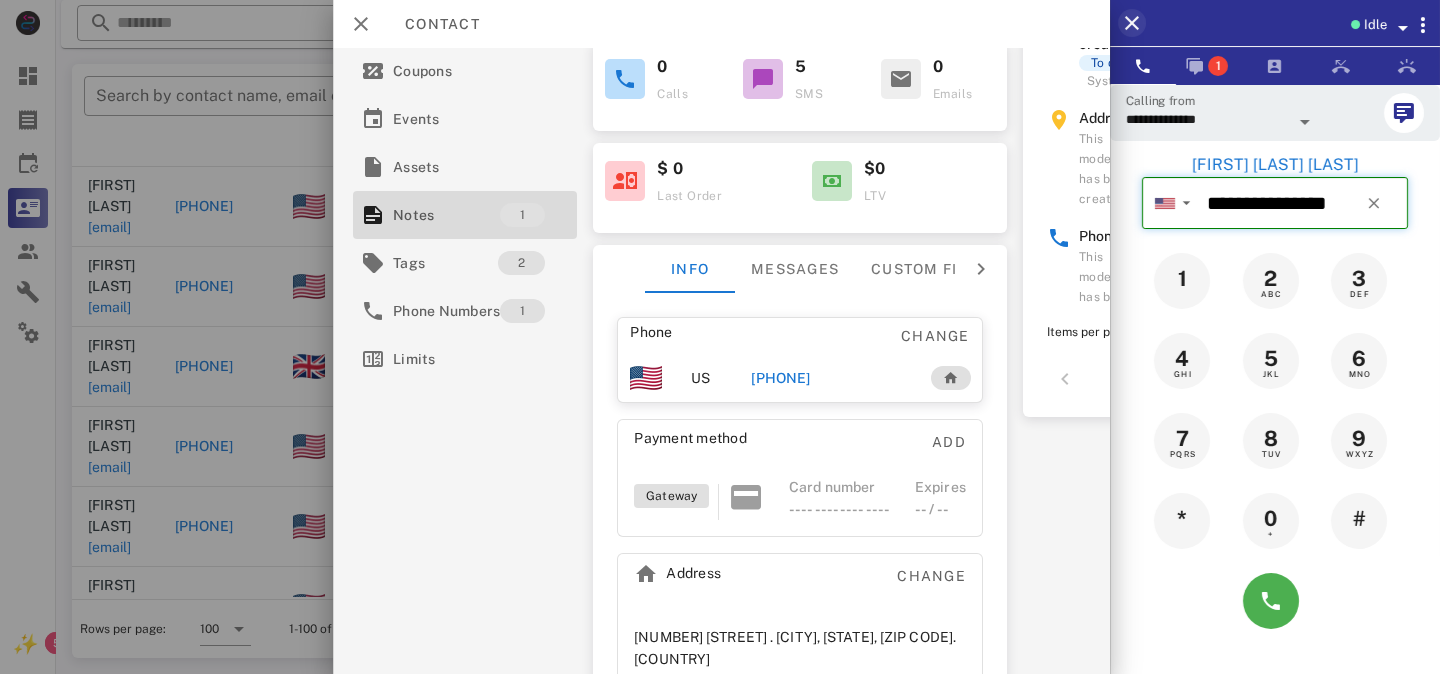 type 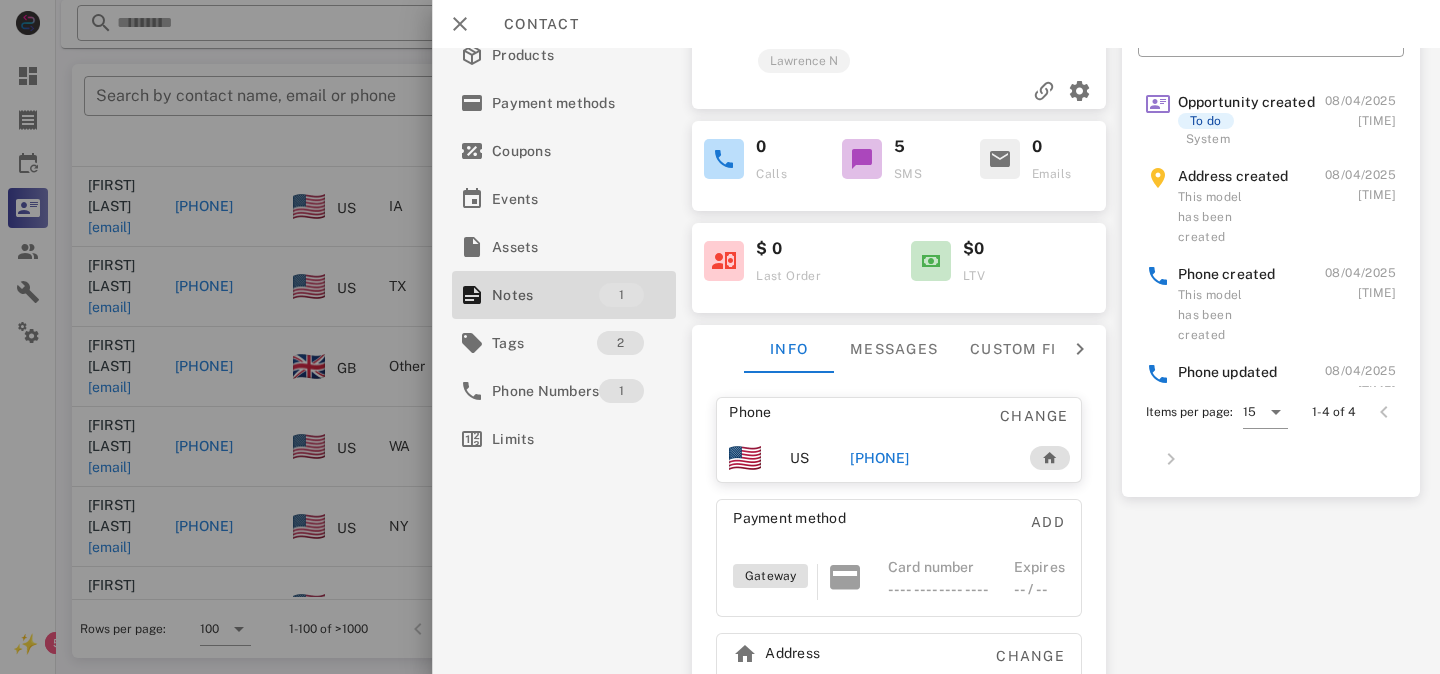 scroll, scrollTop: 0, scrollLeft: 0, axis: both 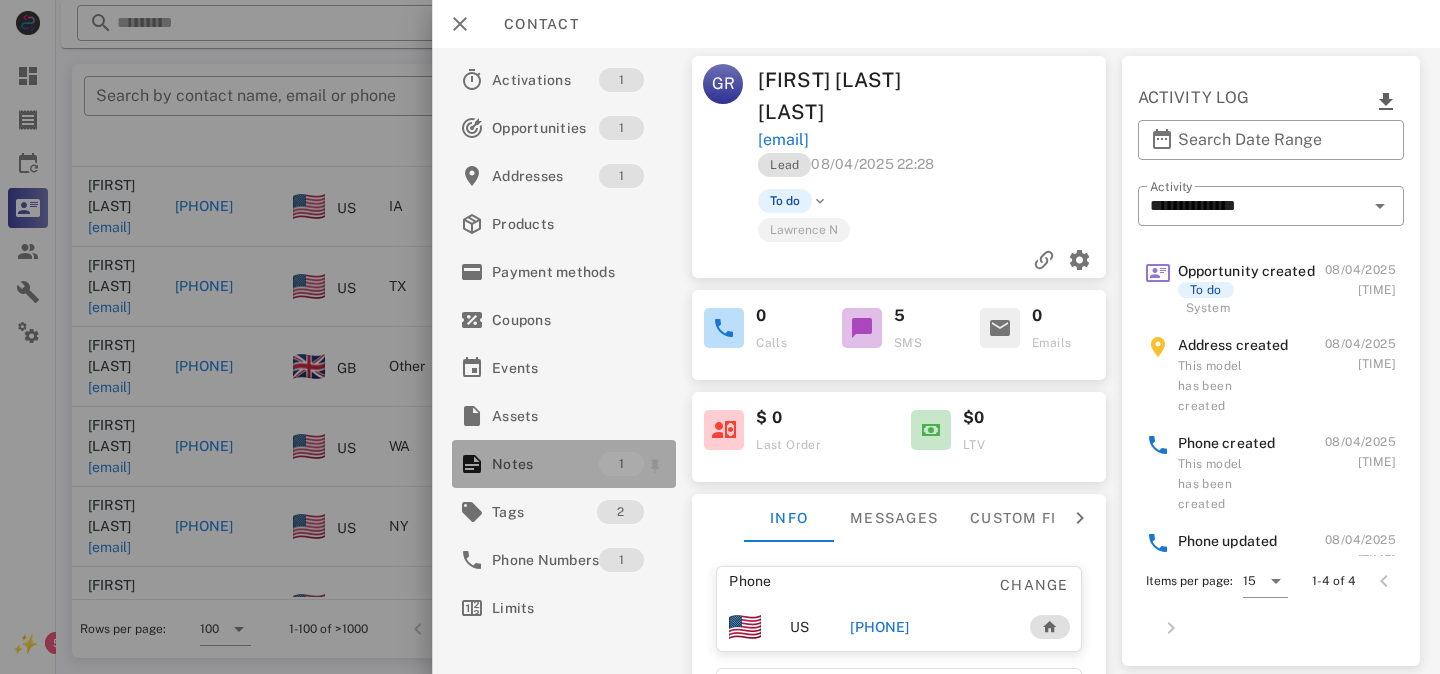 click on "1" at bounding box center [621, 464] 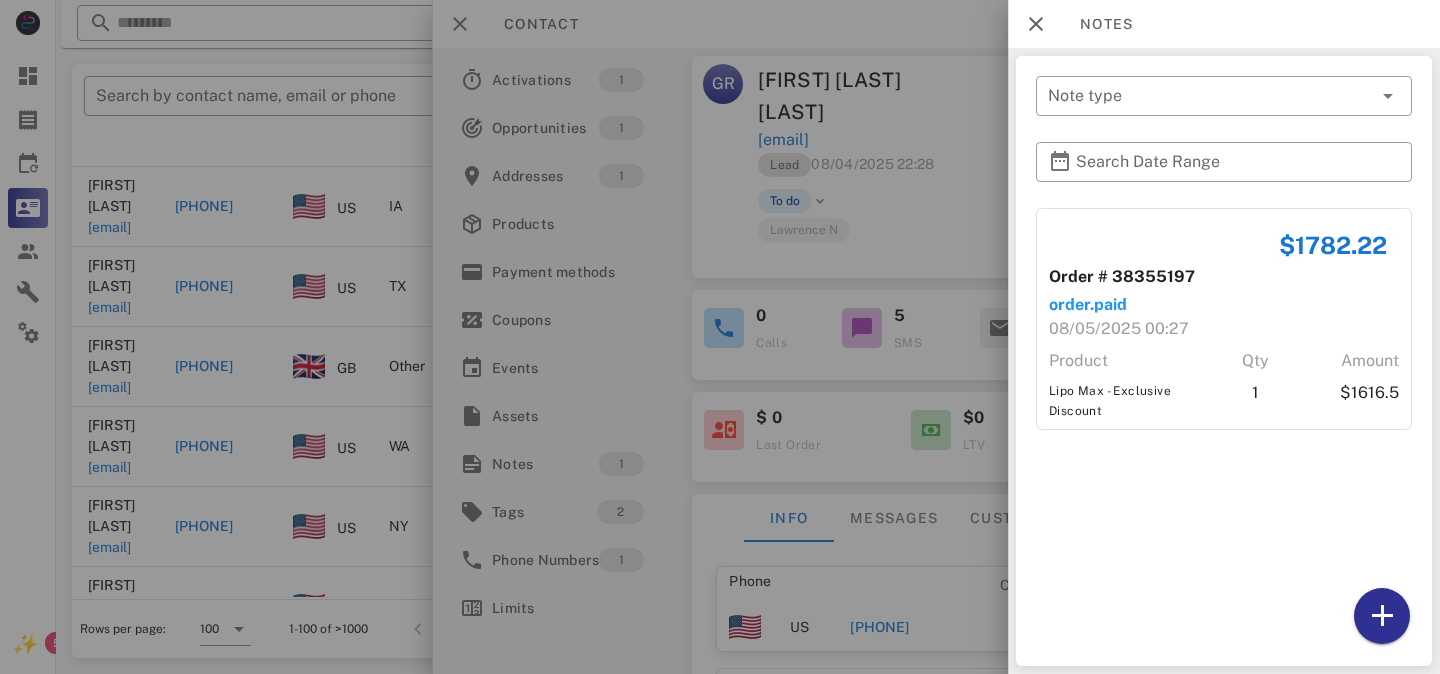 click at bounding box center (720, 337) 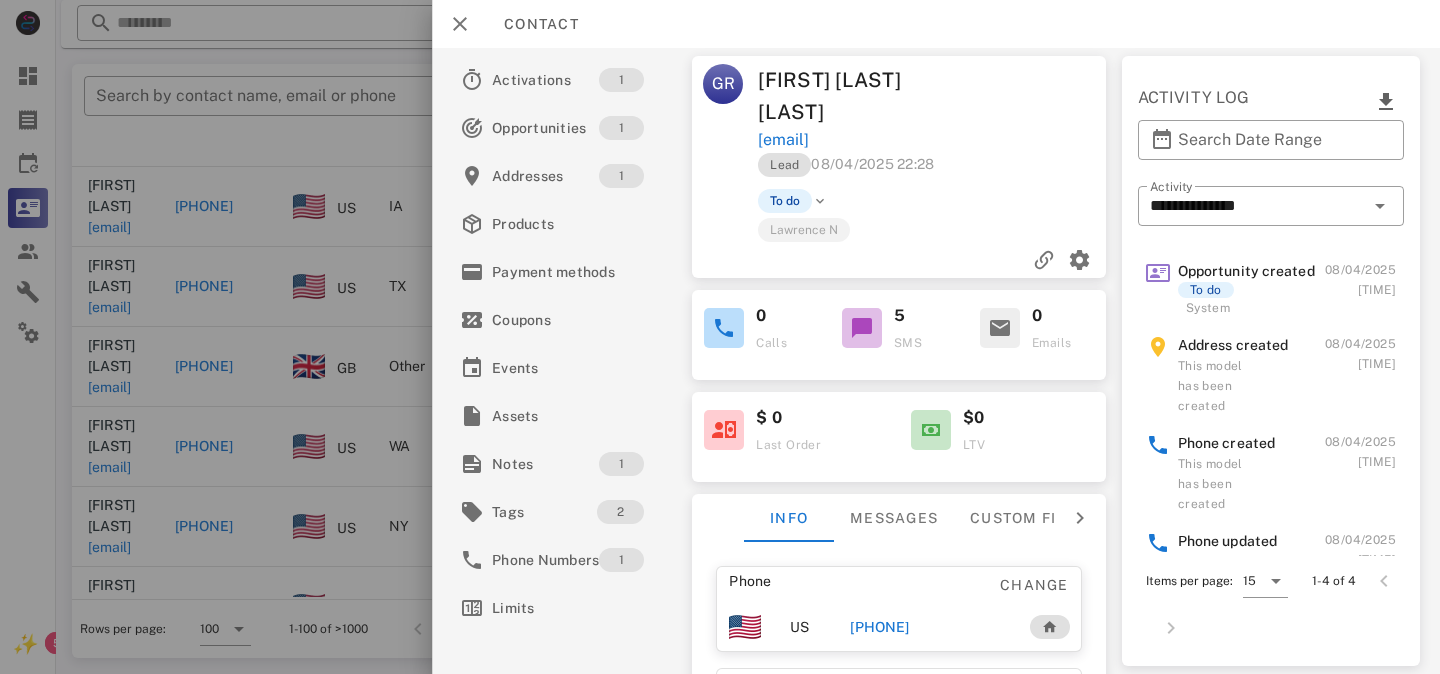 scroll, scrollTop: 0, scrollLeft: 0, axis: both 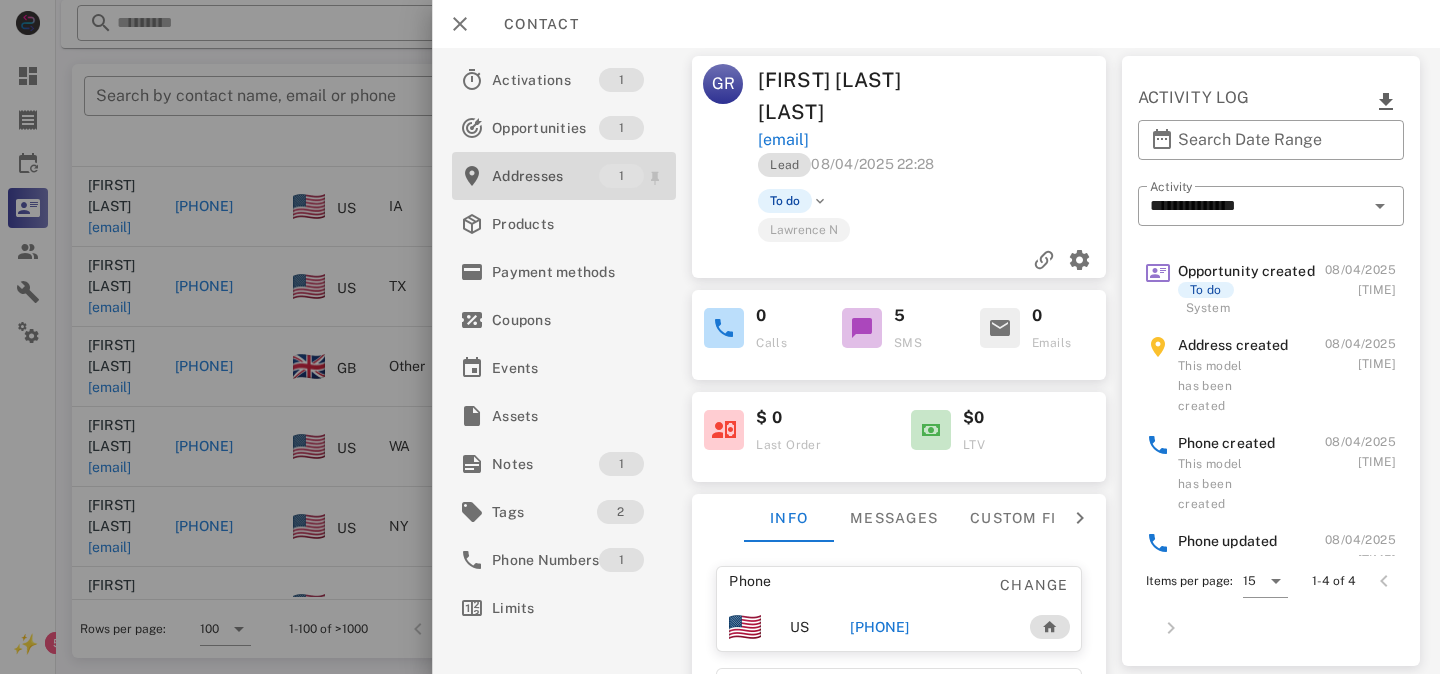 click on "Addresses" at bounding box center (545, 176) 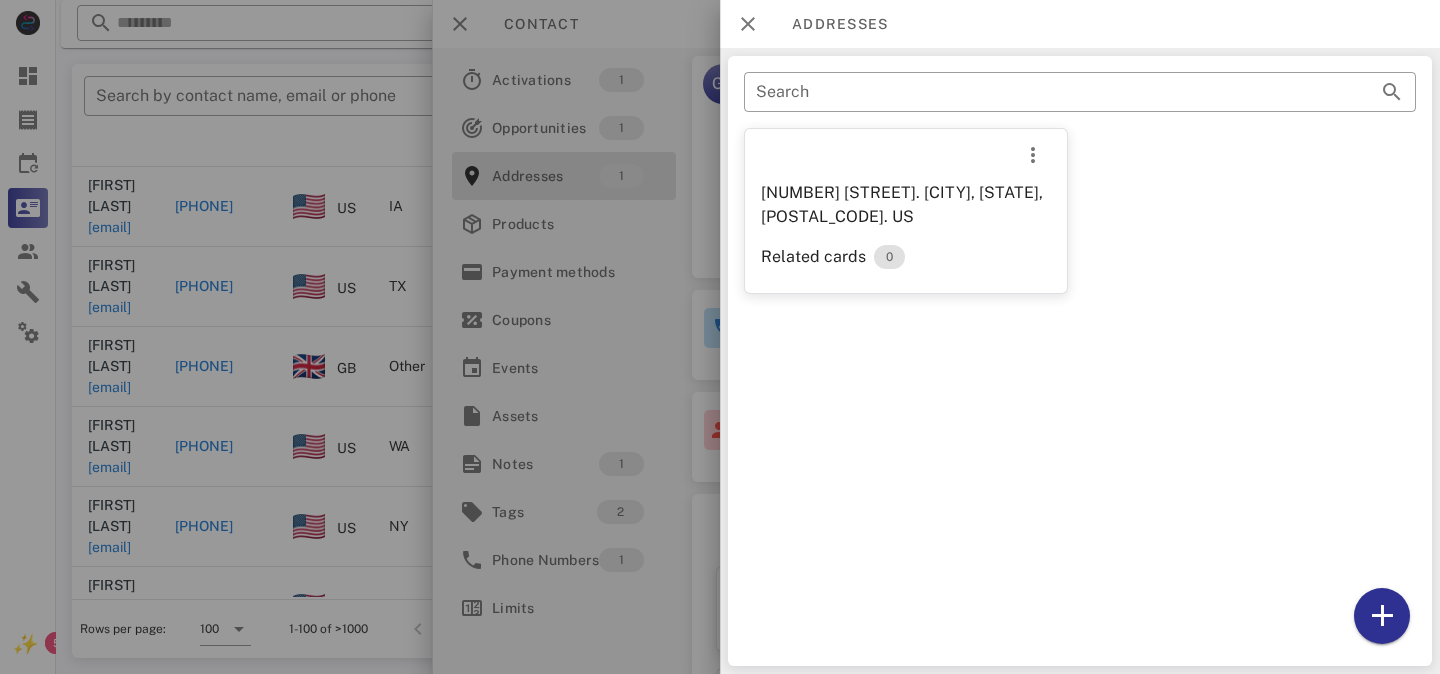 click at bounding box center (720, 337) 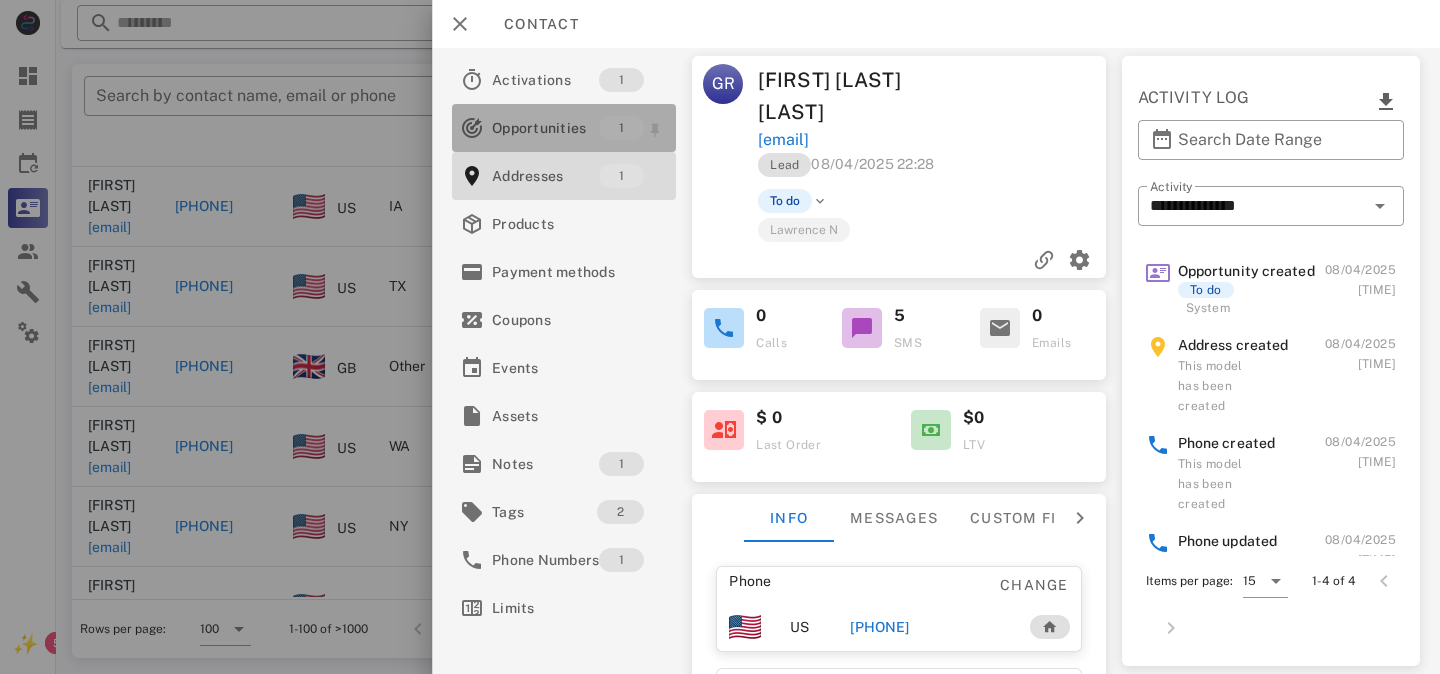 click on "Opportunities" at bounding box center (545, 128) 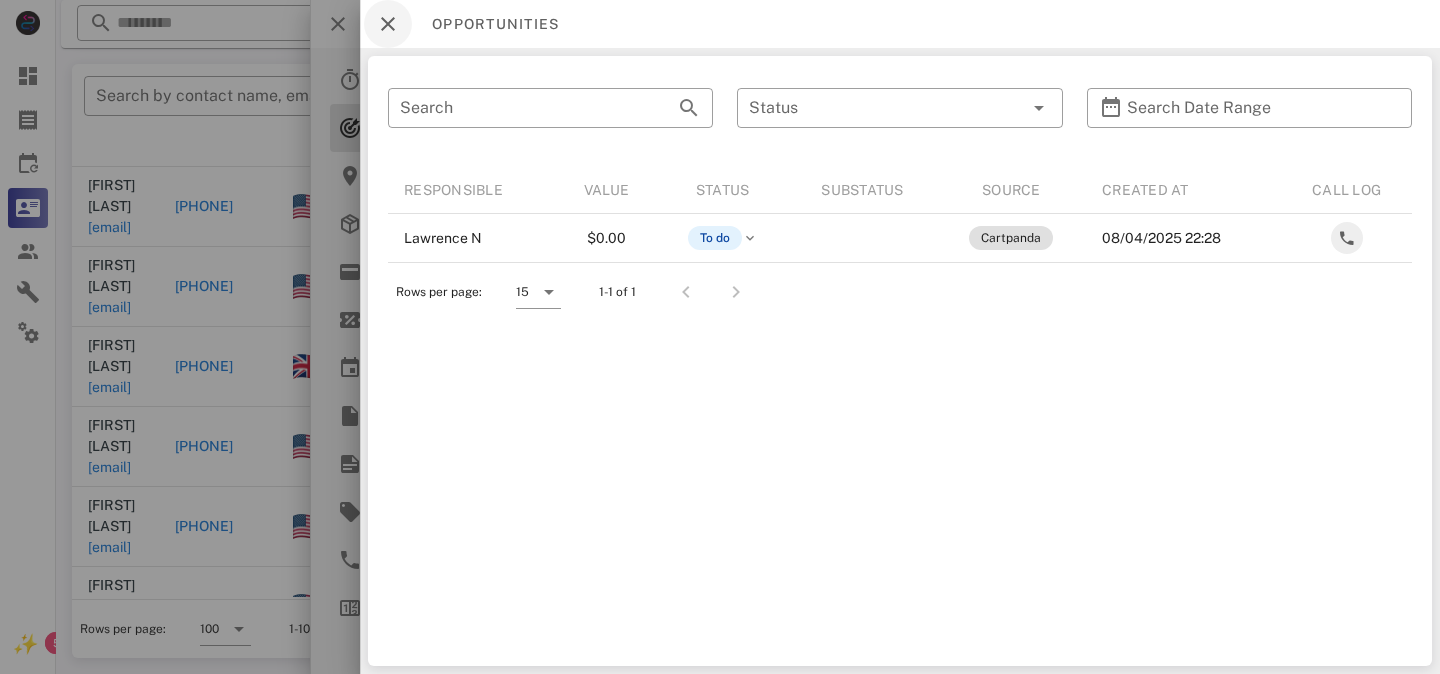 click at bounding box center (388, 24) 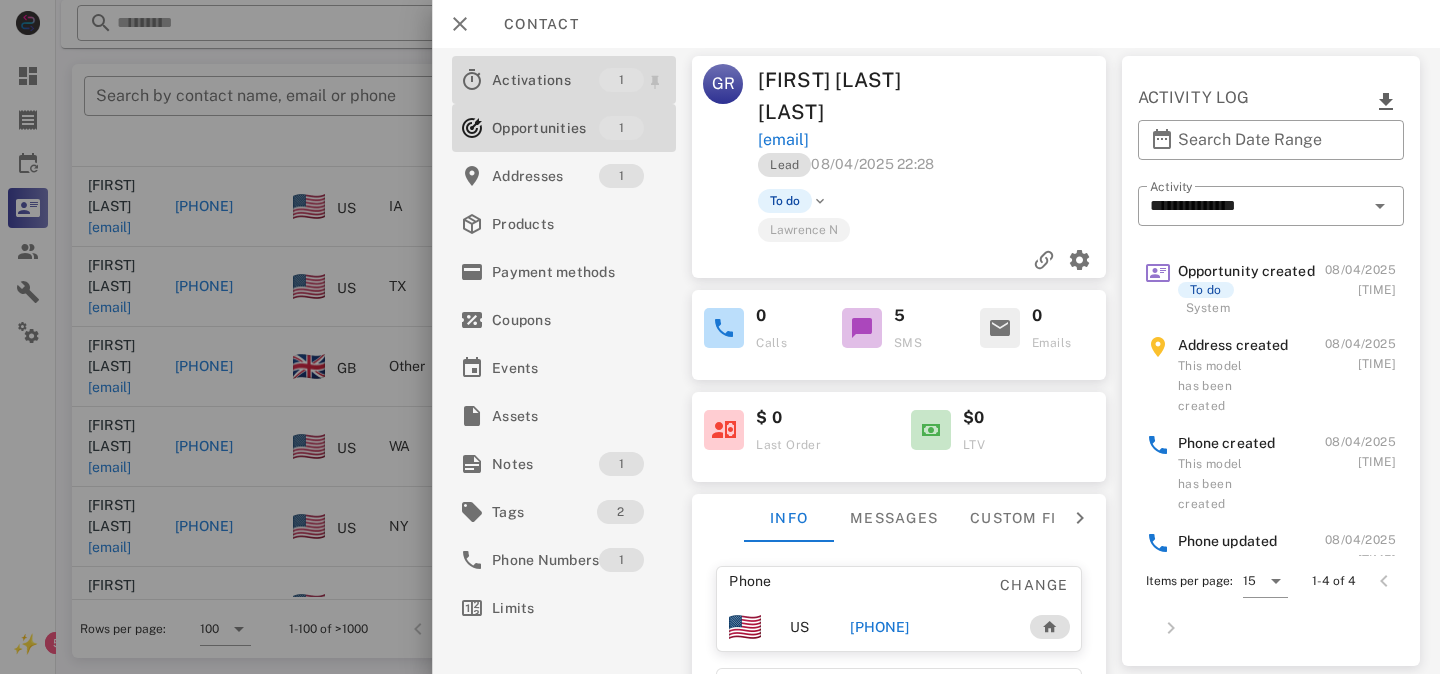 click on "Activations" at bounding box center [545, 80] 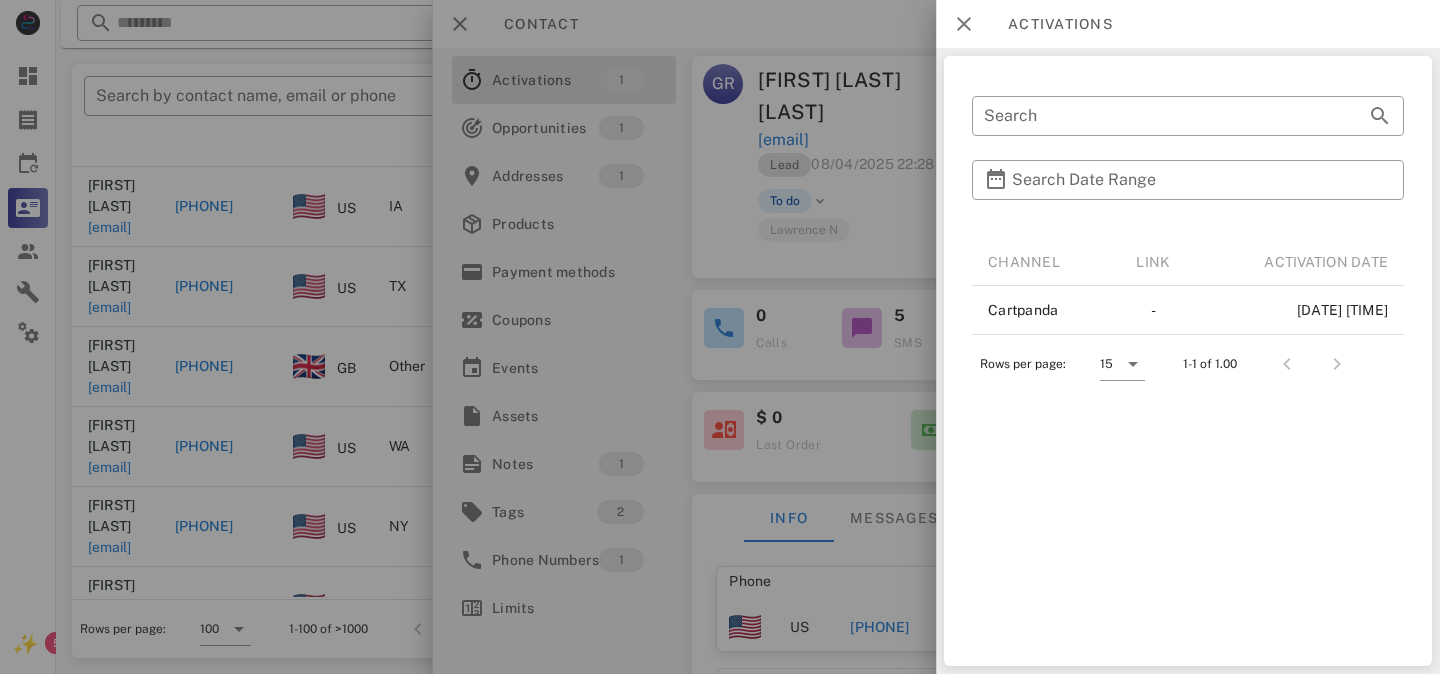 click at bounding box center [720, 337] 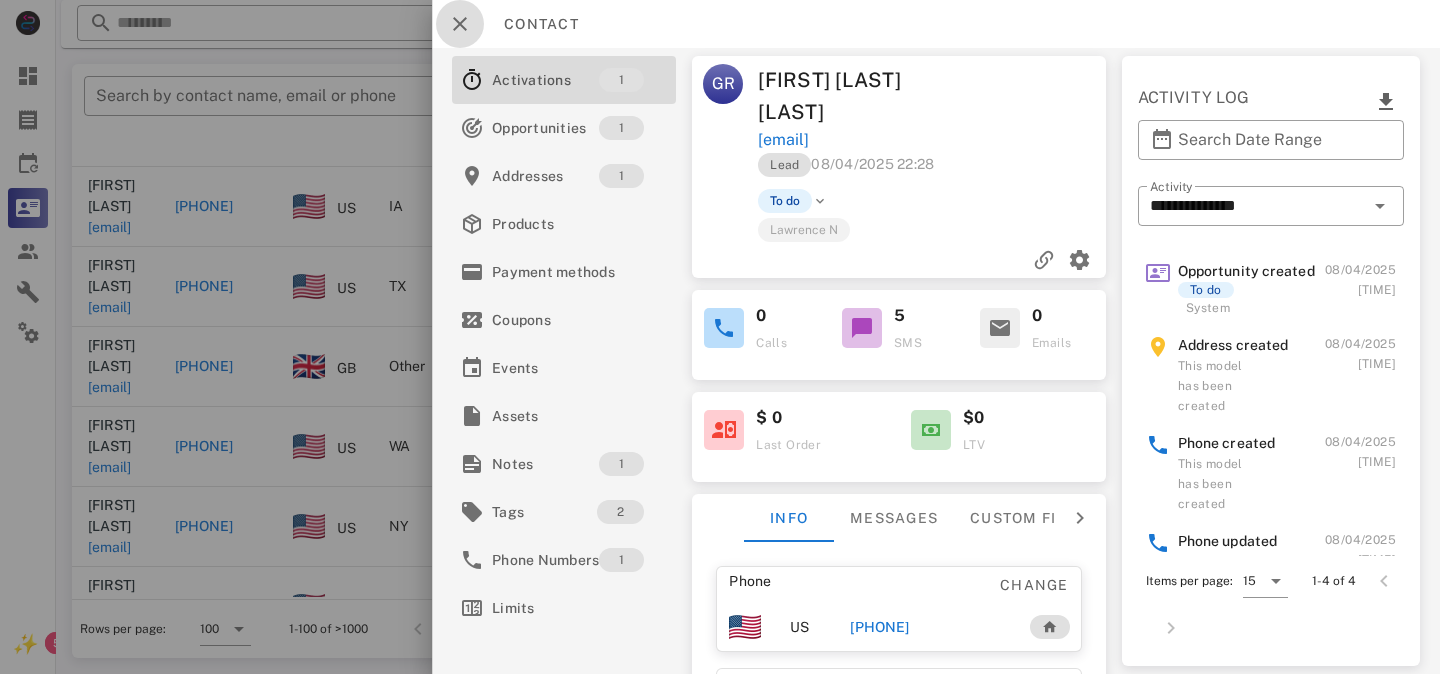 click at bounding box center [460, 24] 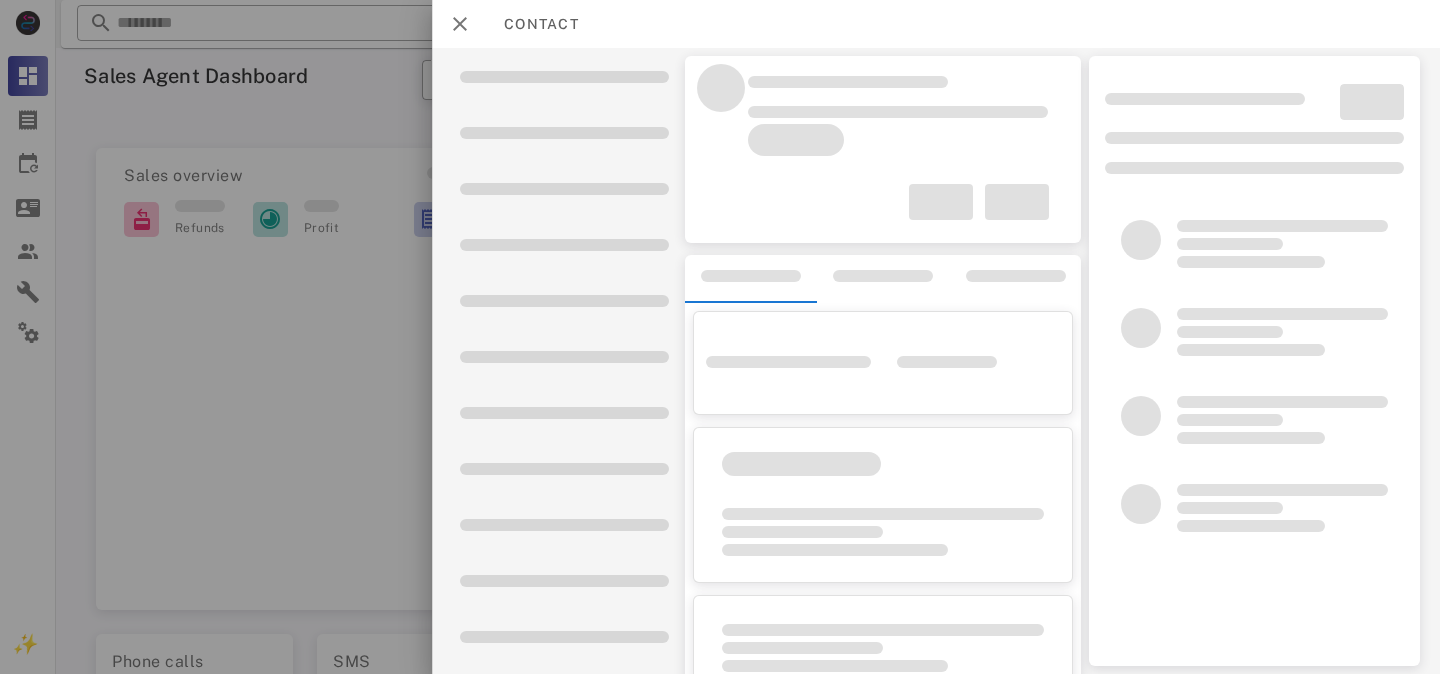 scroll, scrollTop: 0, scrollLeft: 0, axis: both 